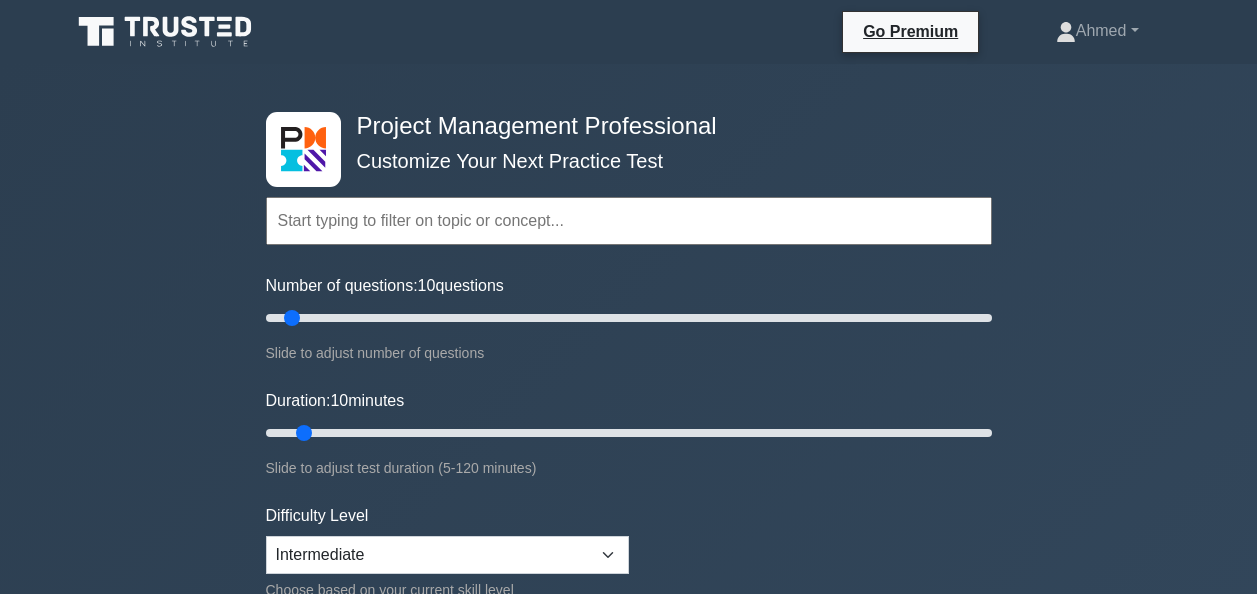 scroll, scrollTop: 0, scrollLeft: 0, axis: both 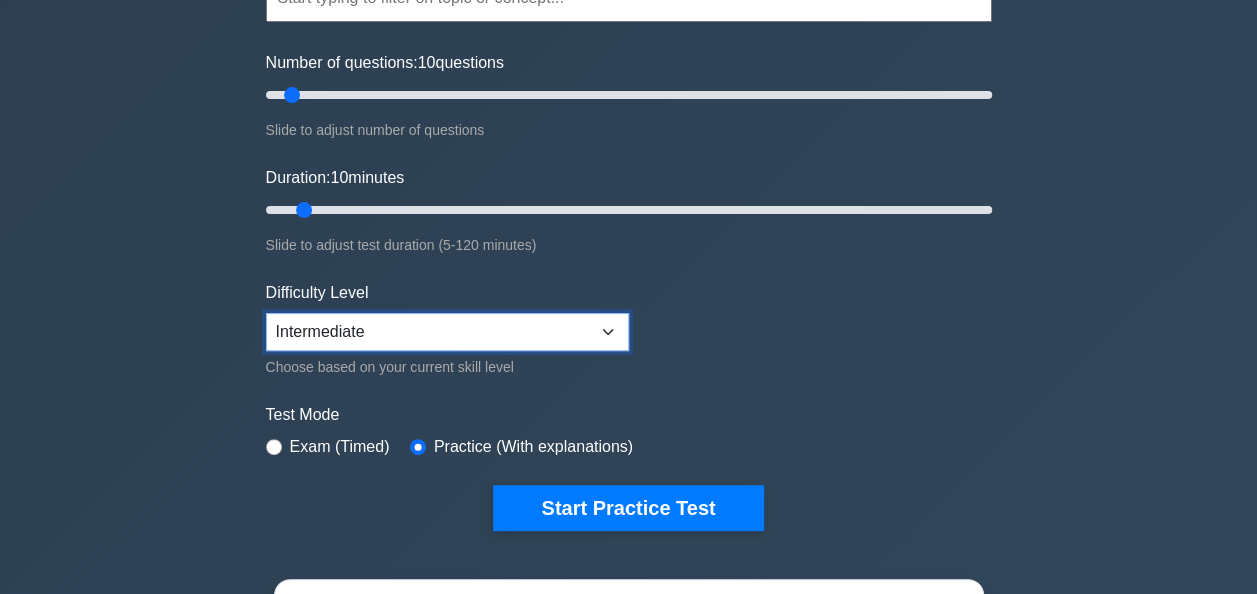 click on "Beginner
Intermediate
Expert" at bounding box center [447, 332] 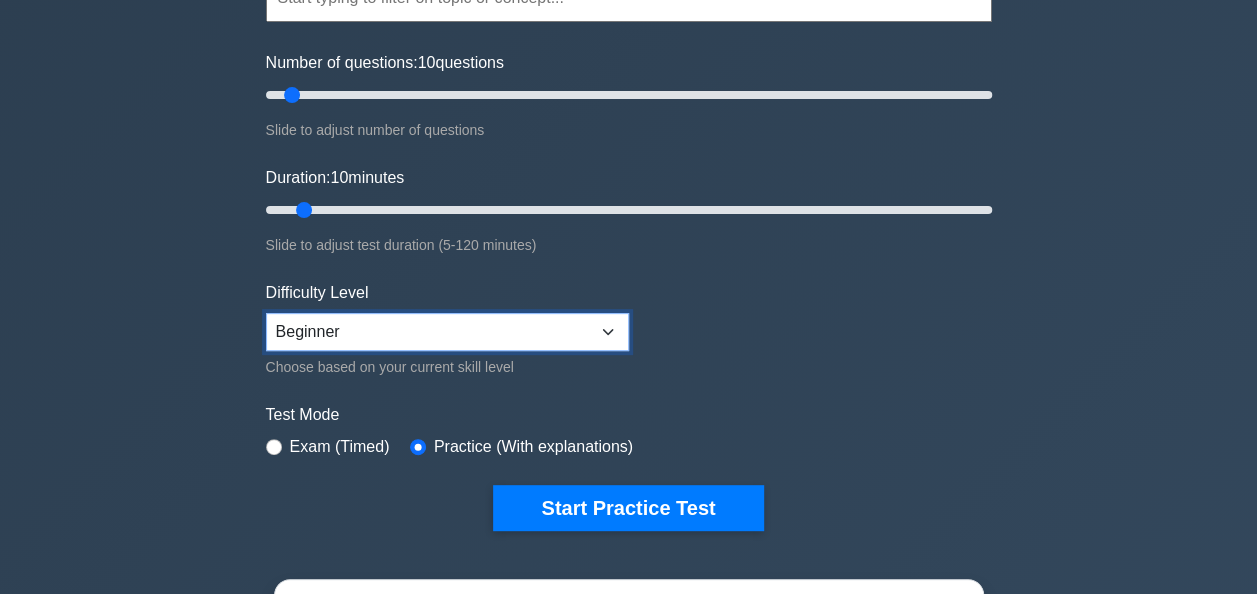 click on "Beginner
Intermediate
Expert" at bounding box center [447, 332] 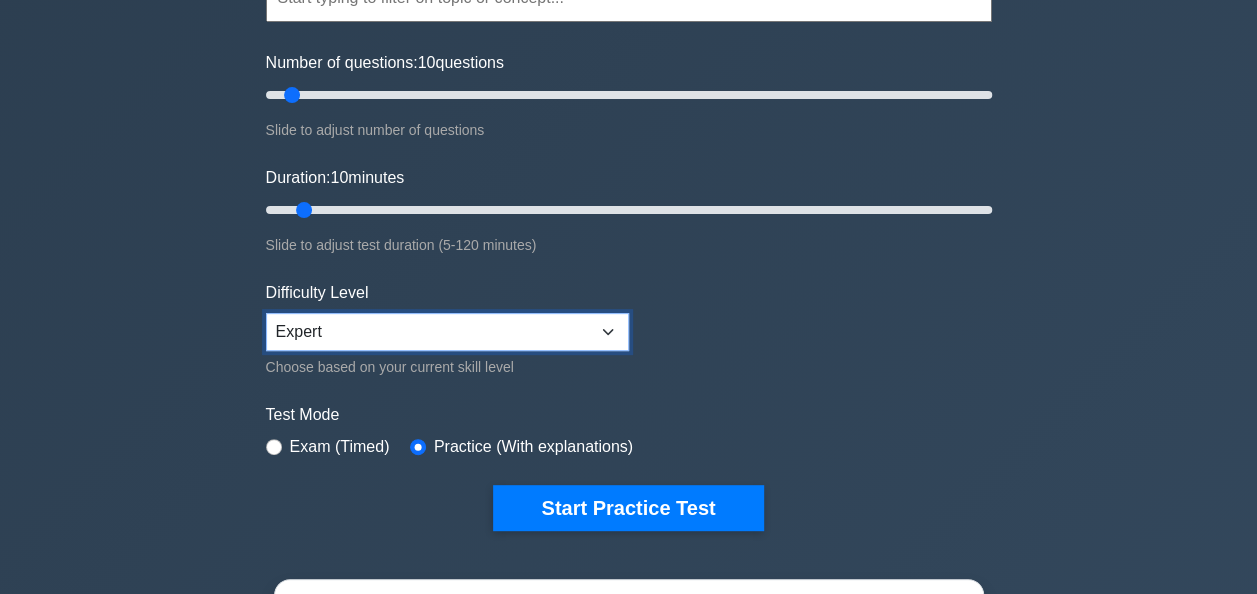 click on "Beginner
Intermediate
Expert" at bounding box center (447, 332) 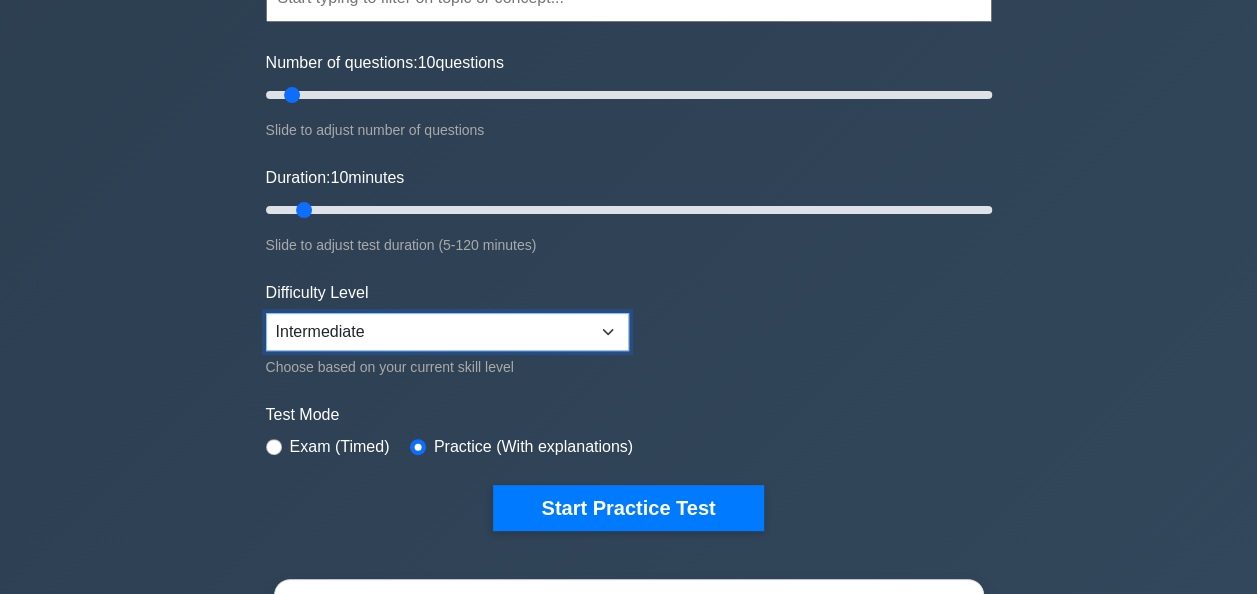 click on "Beginner
Intermediate
Expert" at bounding box center (447, 332) 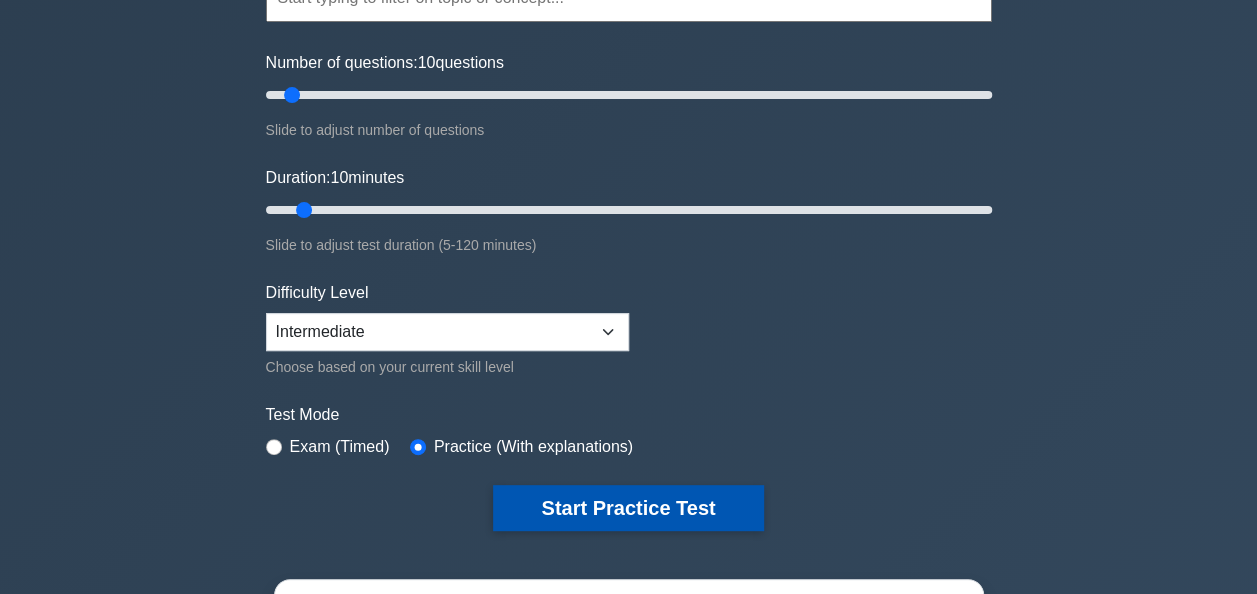 click on "Start Practice Test" at bounding box center (628, 508) 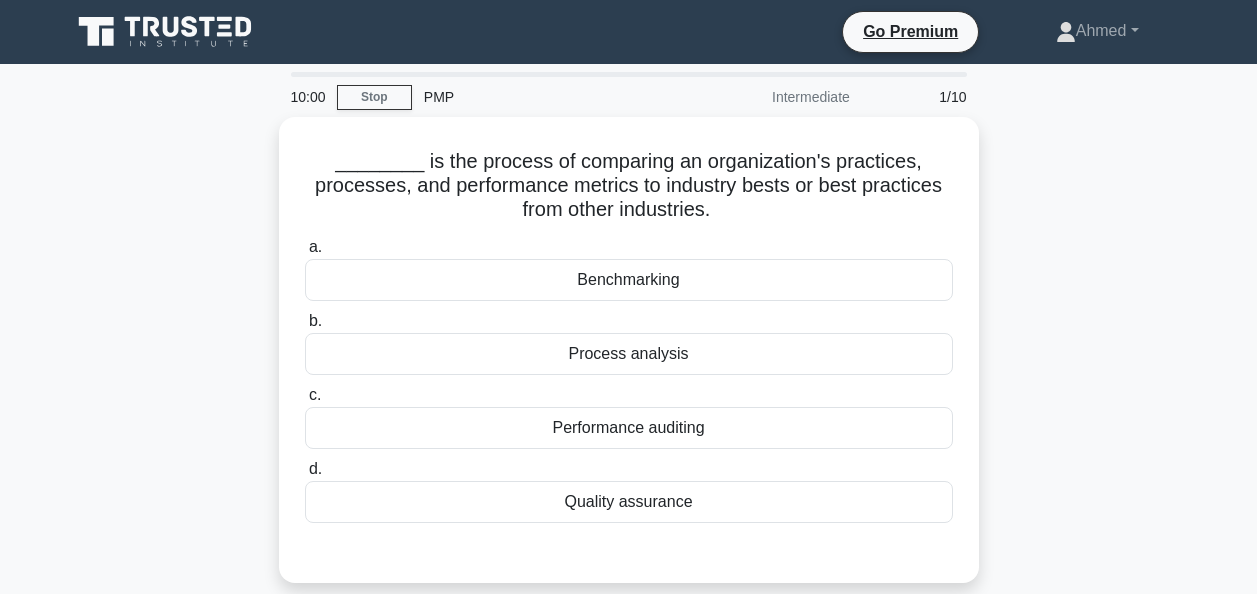 scroll, scrollTop: 0, scrollLeft: 0, axis: both 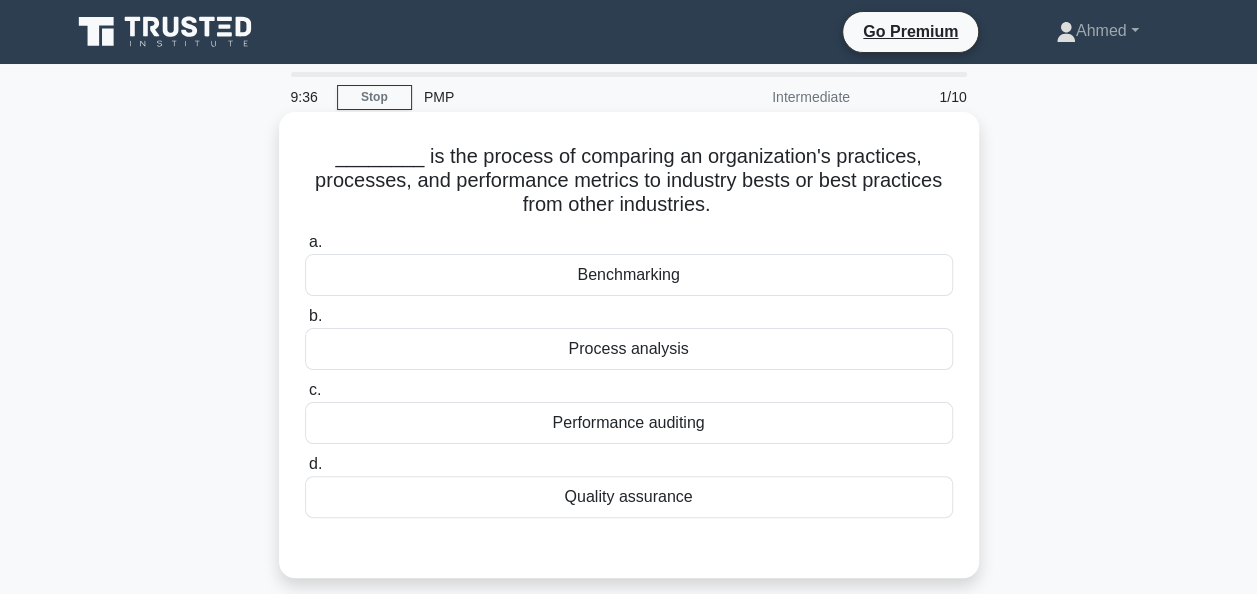 click on "Performance auditing" at bounding box center (629, 423) 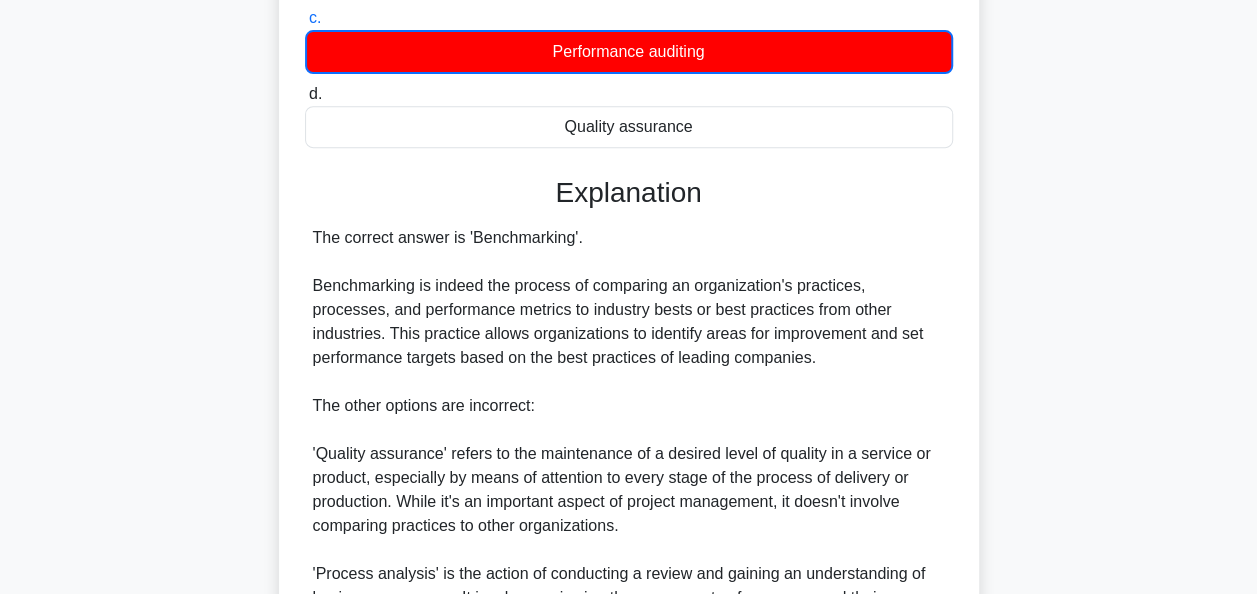 scroll, scrollTop: 735, scrollLeft: 0, axis: vertical 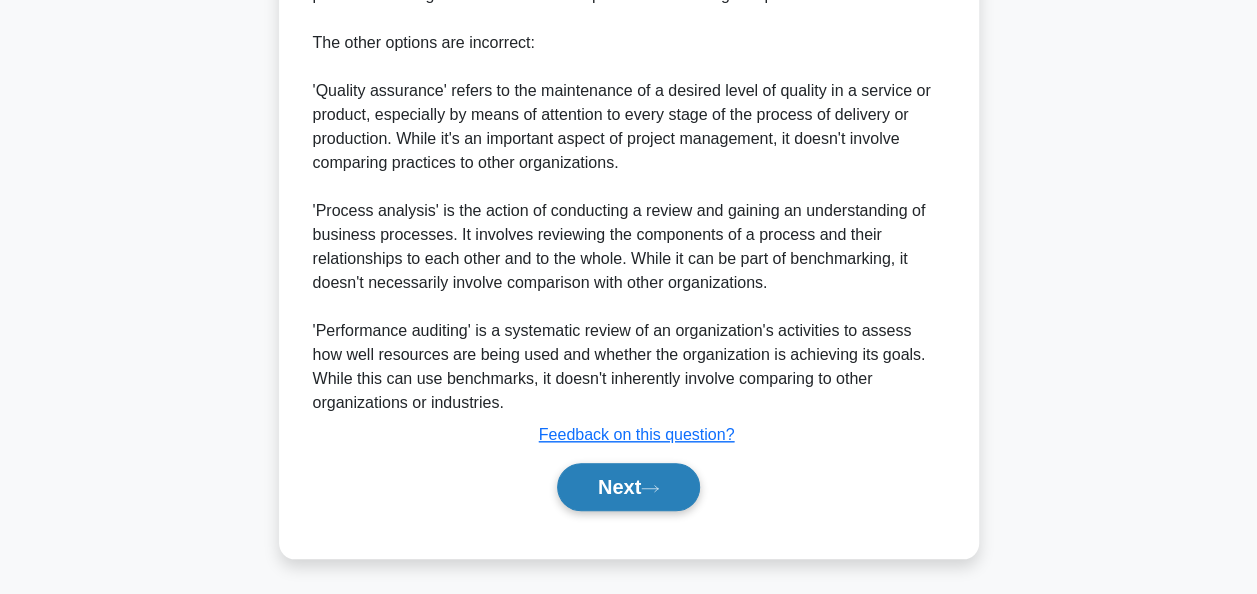 click on "Next" at bounding box center (628, 487) 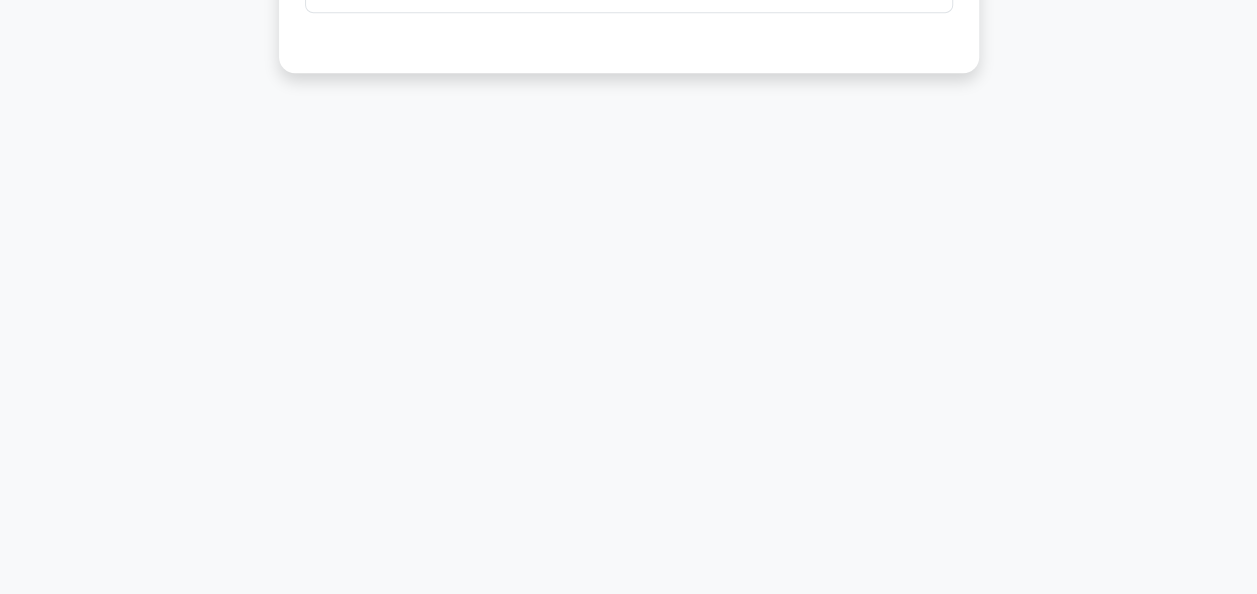 scroll, scrollTop: 0, scrollLeft: 0, axis: both 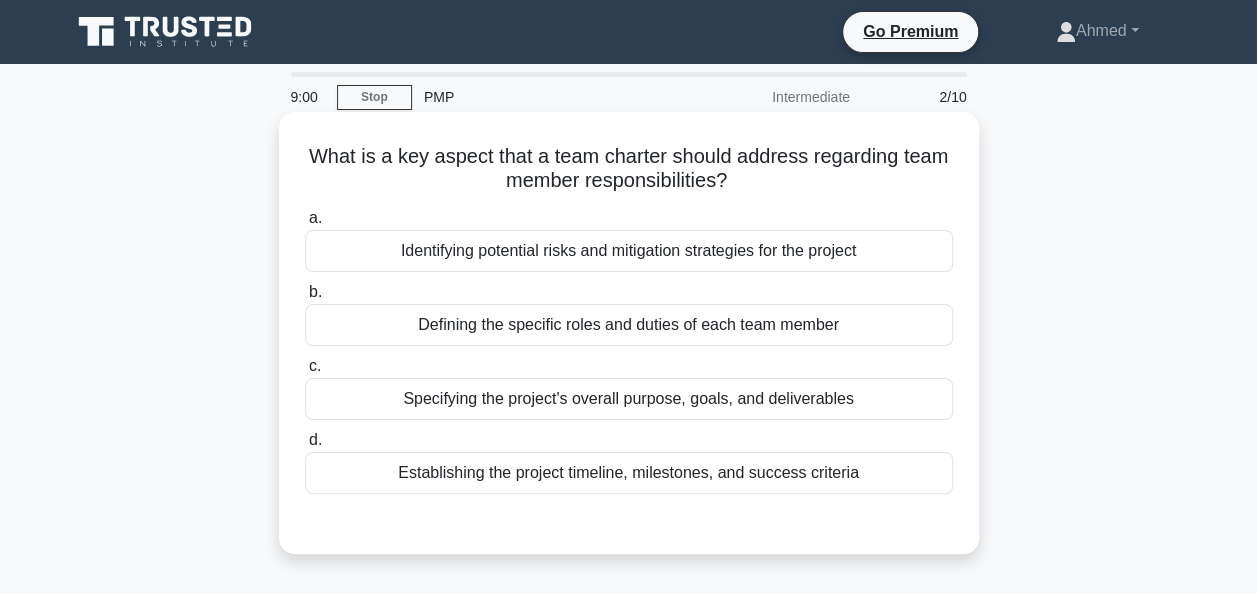 click on "Establishing the project timeline, milestones, and success criteria" at bounding box center [629, 473] 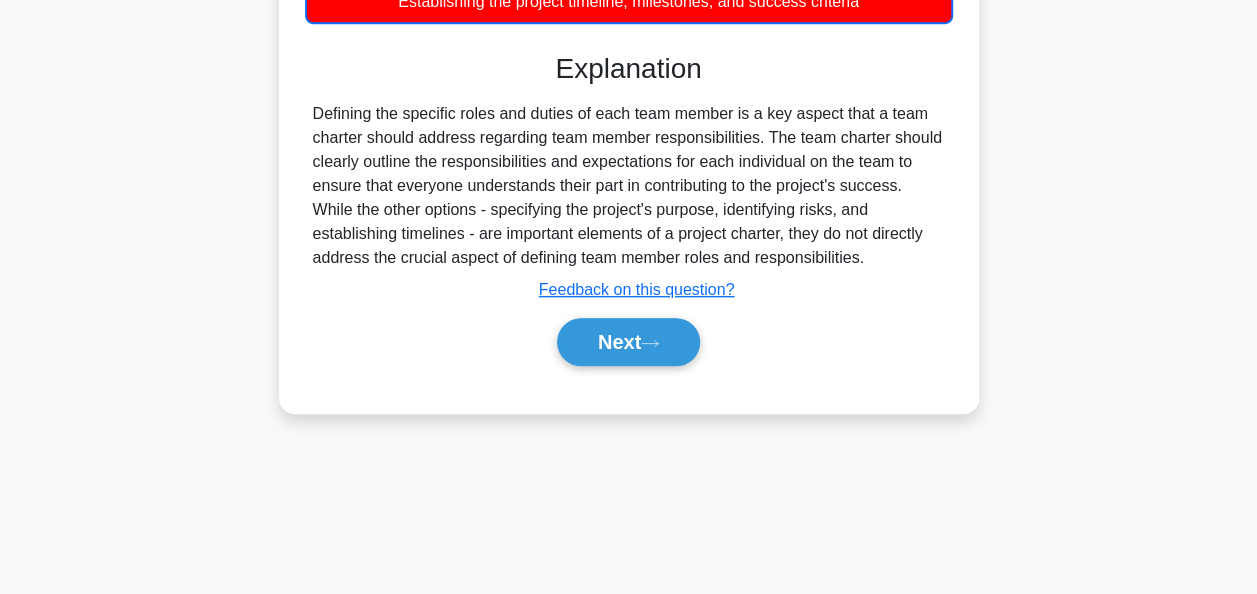 scroll, scrollTop: 486, scrollLeft: 0, axis: vertical 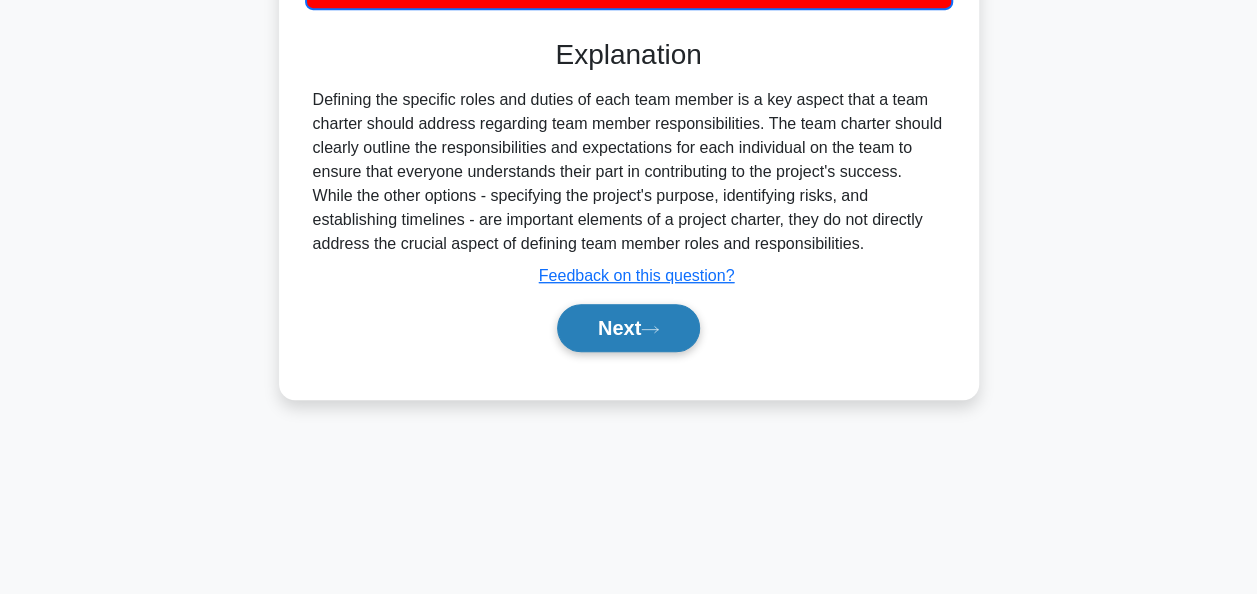 click on "Next" at bounding box center (628, 328) 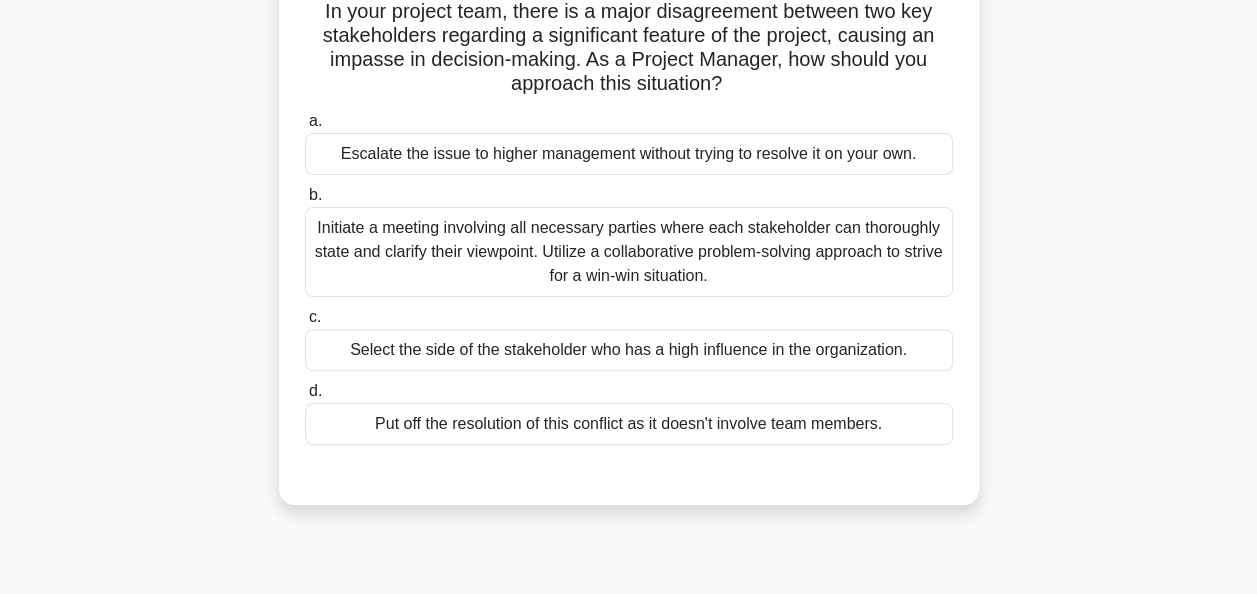 scroll, scrollTop: 0, scrollLeft: 0, axis: both 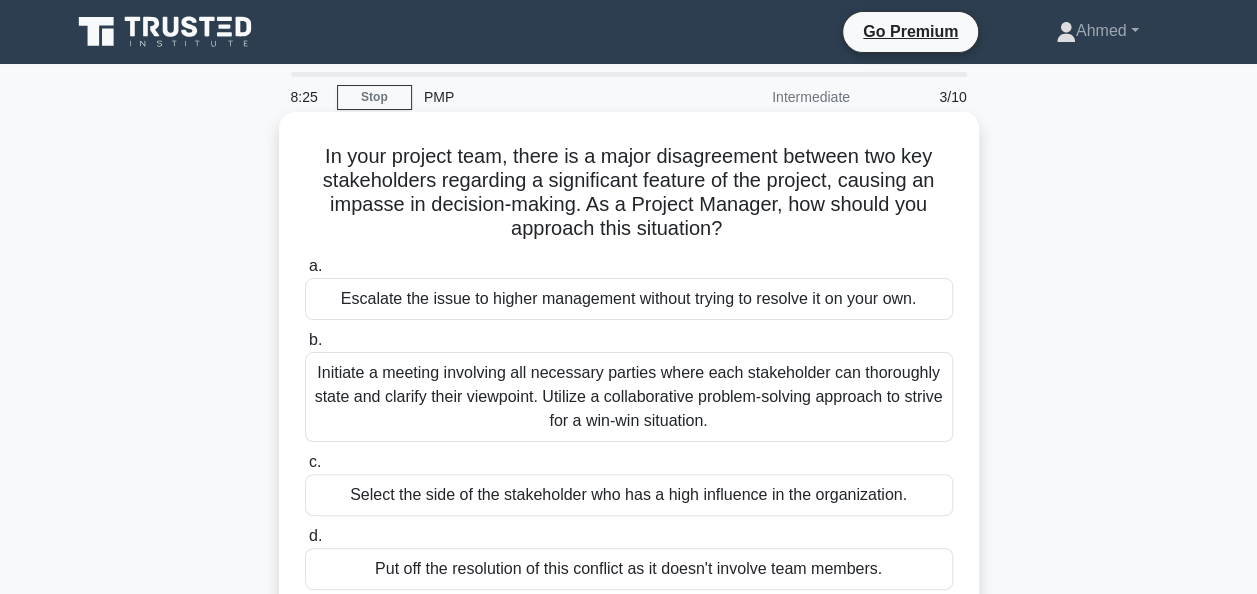 click on "Initiate a meeting involving all necessary parties where each stakeholder can thoroughly state and clarify their viewpoint. Utilize a collaborative problem-solving approach to strive for a win-win situation." at bounding box center [629, 397] 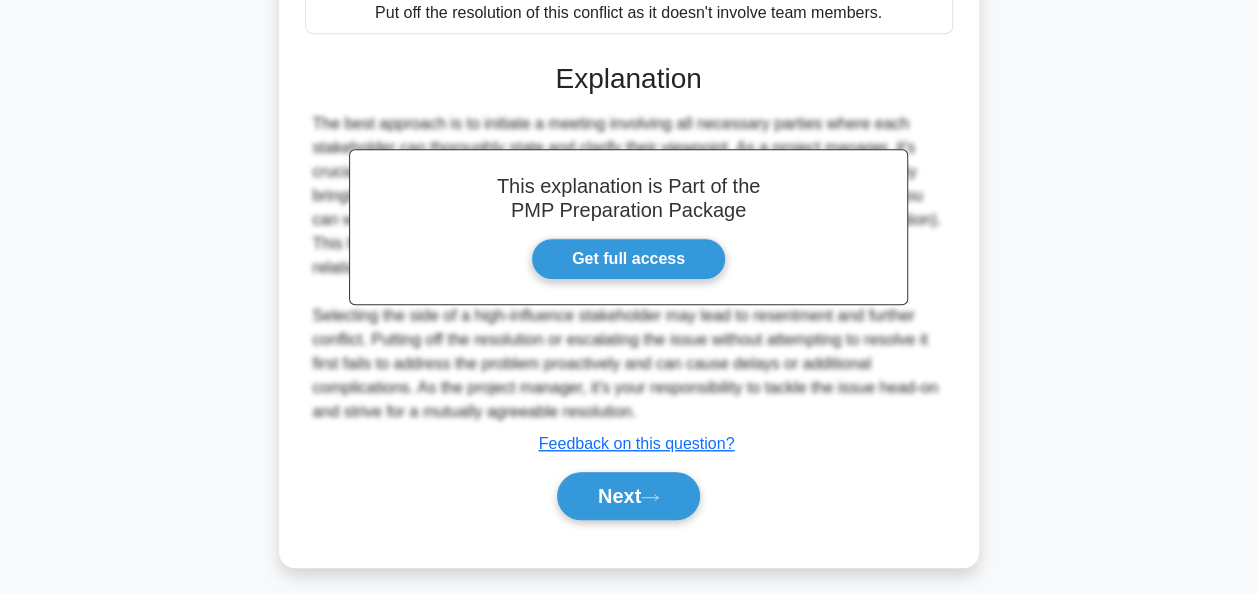scroll, scrollTop: 555, scrollLeft: 0, axis: vertical 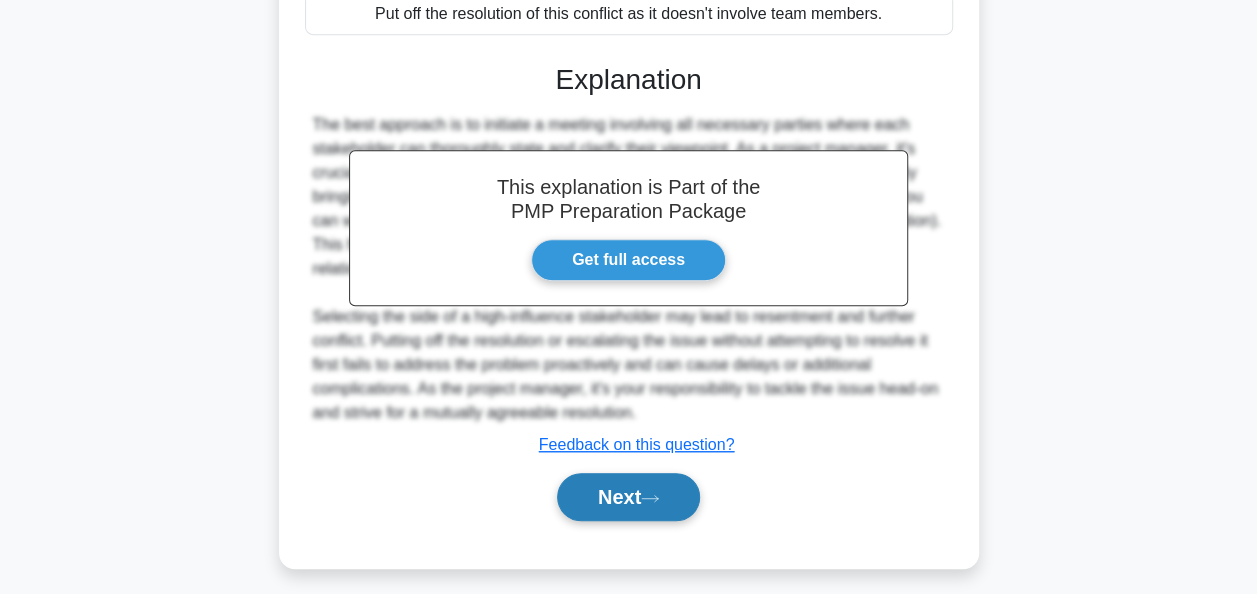click on "Next" at bounding box center (628, 497) 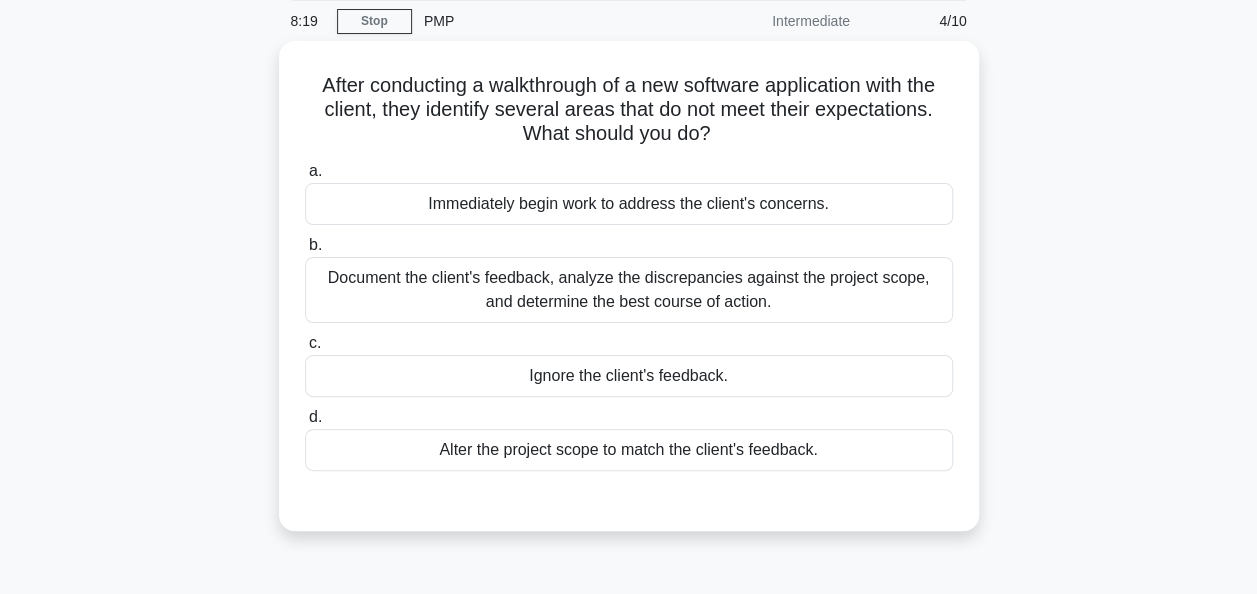 scroll, scrollTop: 62, scrollLeft: 0, axis: vertical 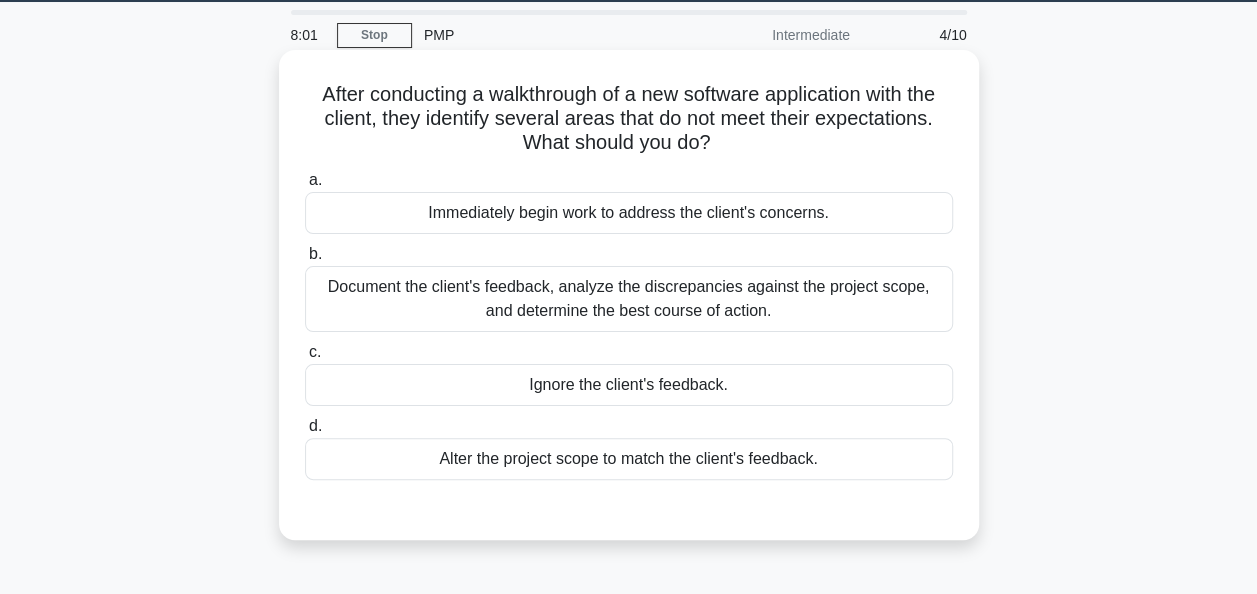 click on "Document the client's feedback, analyze the discrepancies against the project scope, and determine the best course of action." at bounding box center [629, 299] 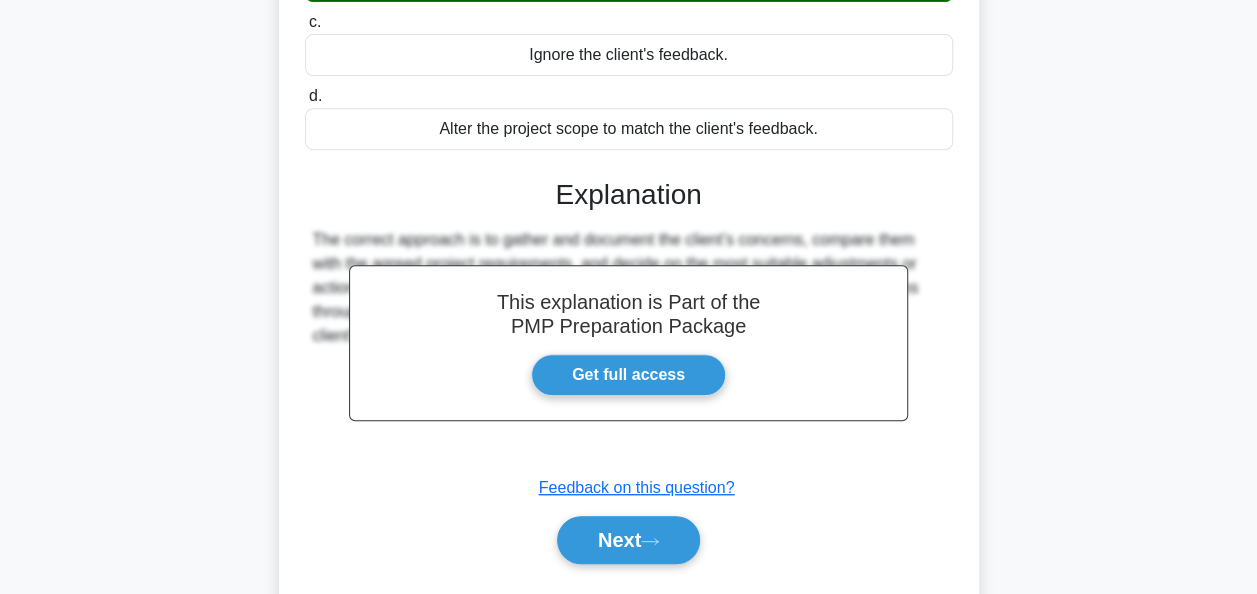 scroll, scrollTop: 411, scrollLeft: 0, axis: vertical 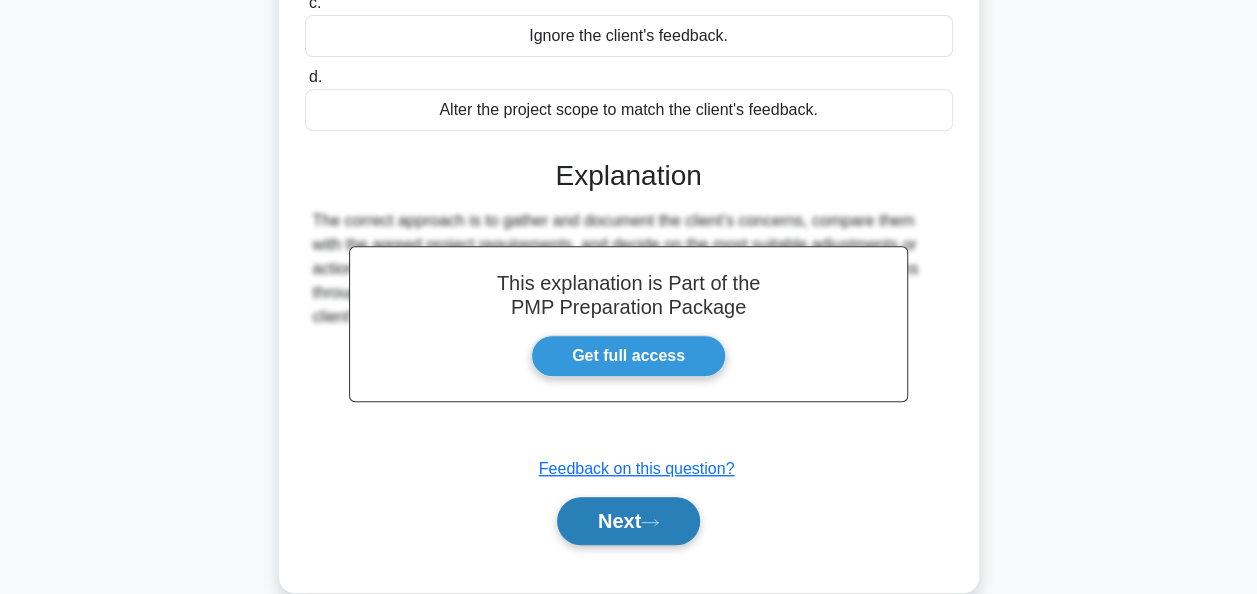 click on "Next" at bounding box center (628, 521) 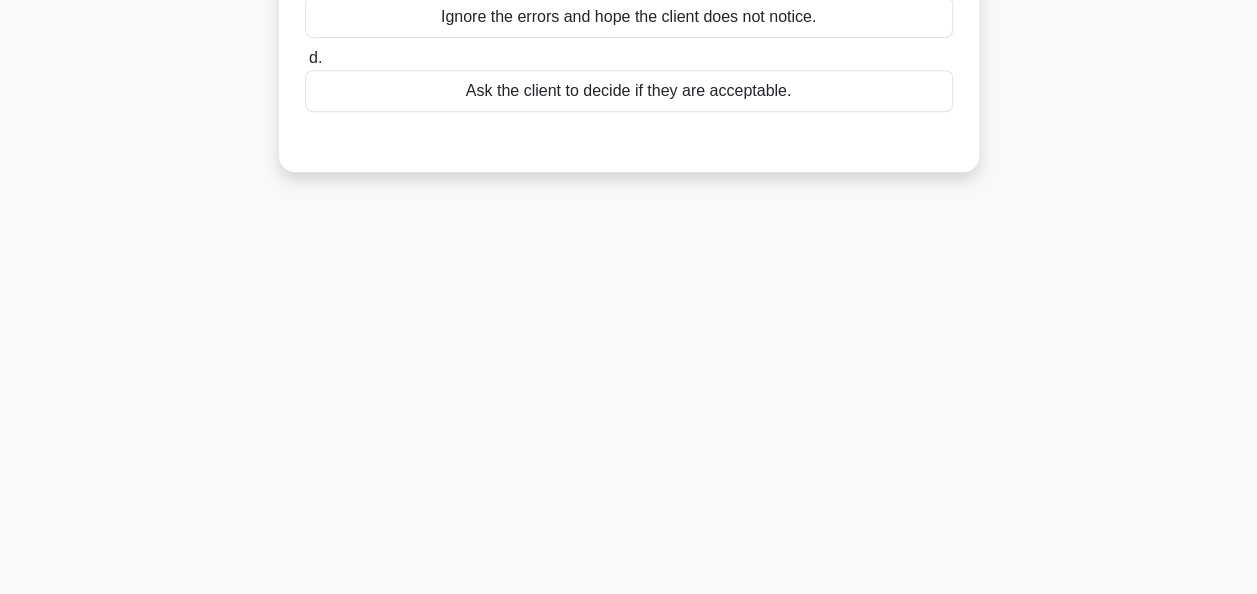 scroll, scrollTop: 0, scrollLeft: 0, axis: both 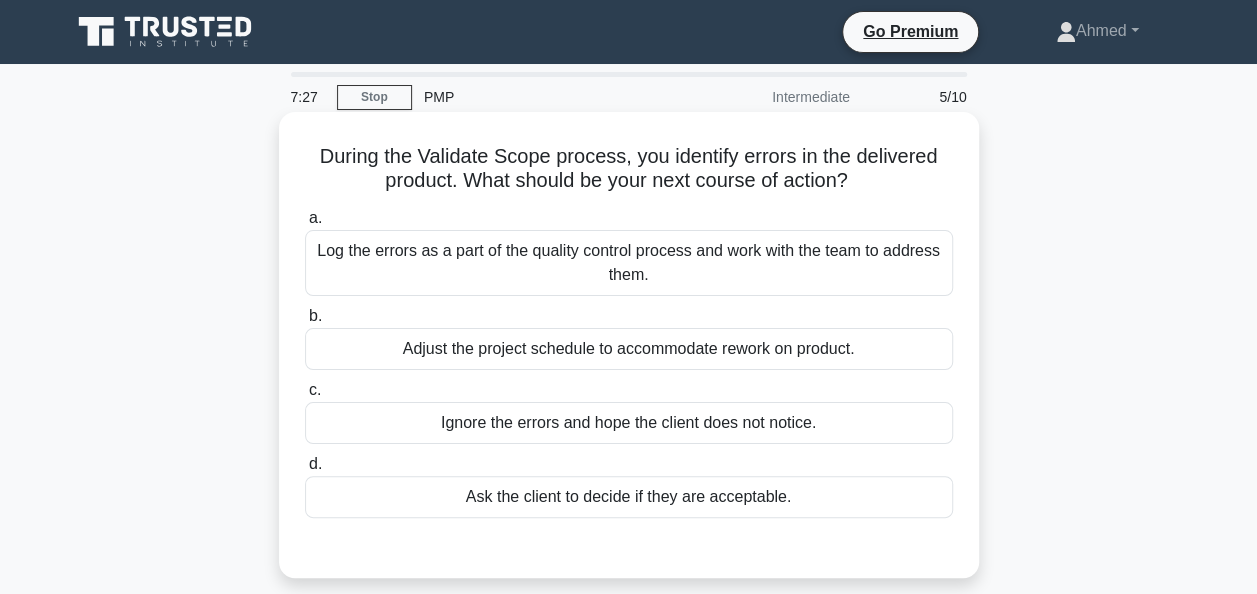 click on "Log the errors as a part of the quality control process and work with the team to address them." at bounding box center (629, 263) 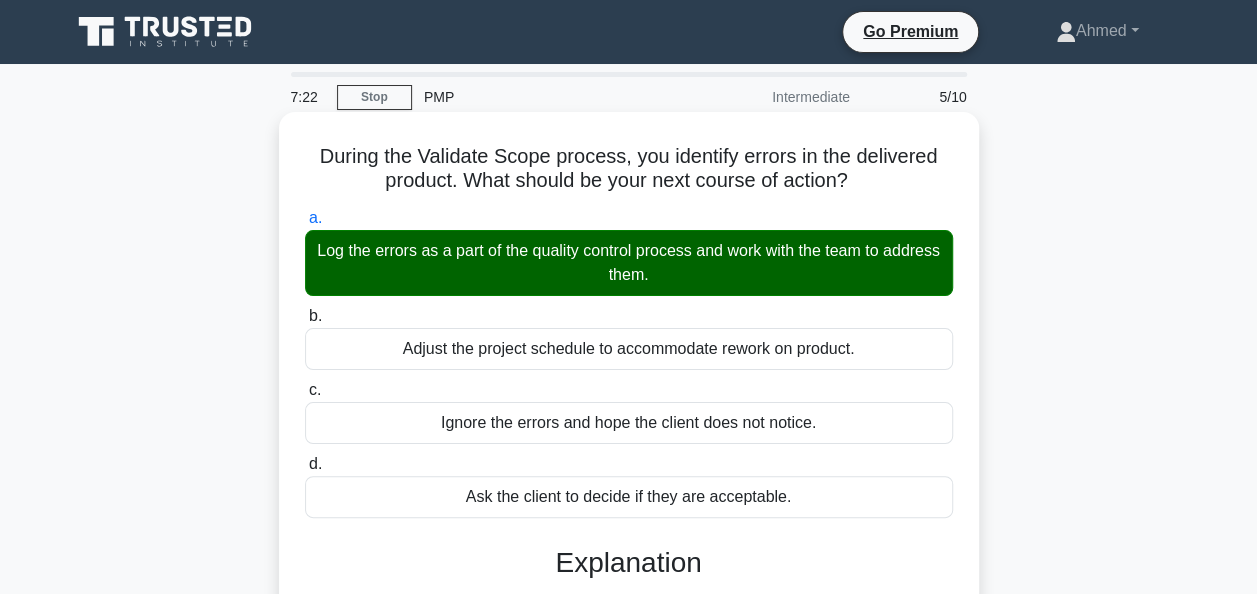 scroll, scrollTop: 486, scrollLeft: 0, axis: vertical 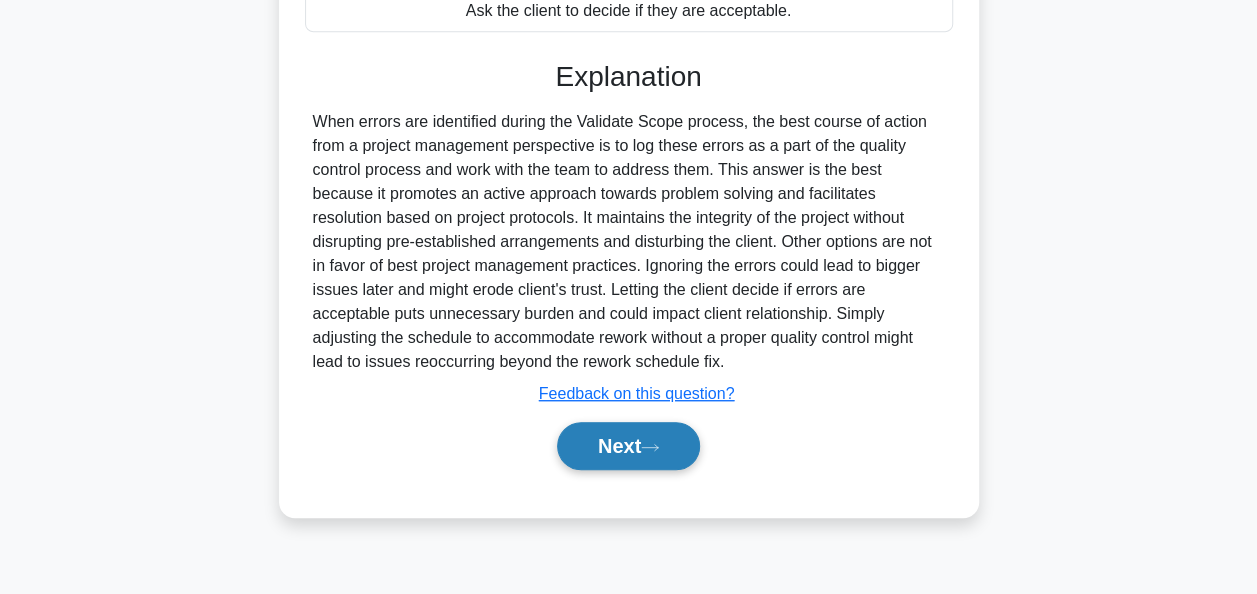 click on "Next" at bounding box center [628, 446] 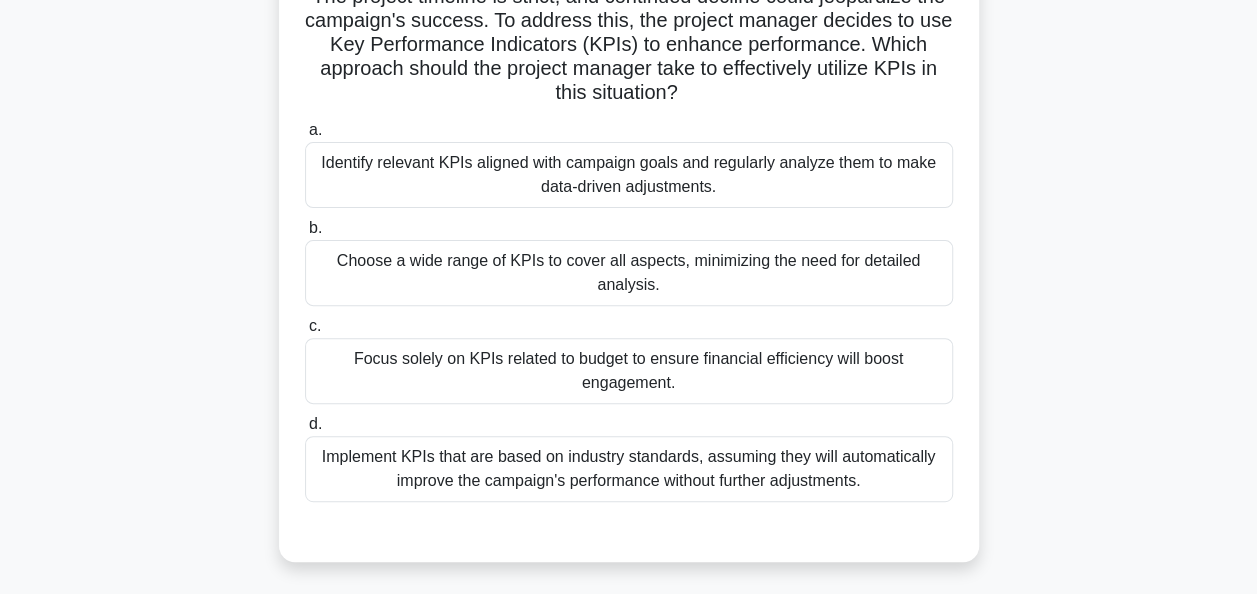 scroll, scrollTop: 216, scrollLeft: 0, axis: vertical 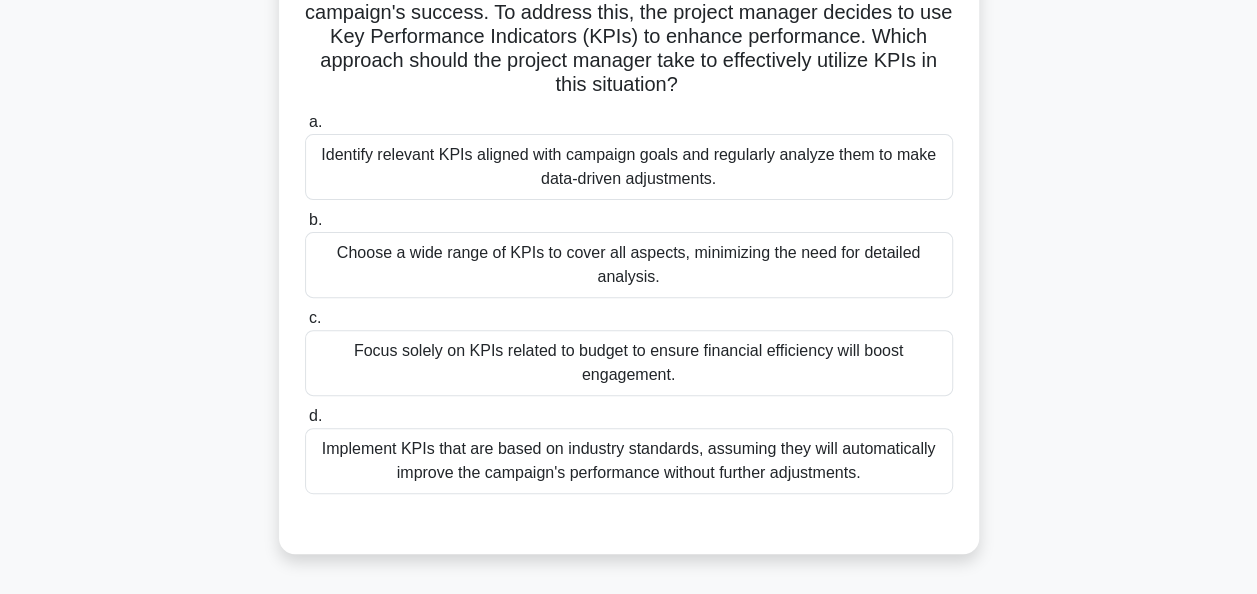 click on "Identify relevant KPIs aligned with campaign goals and regularly analyze them to make data-driven adjustments." at bounding box center [629, 167] 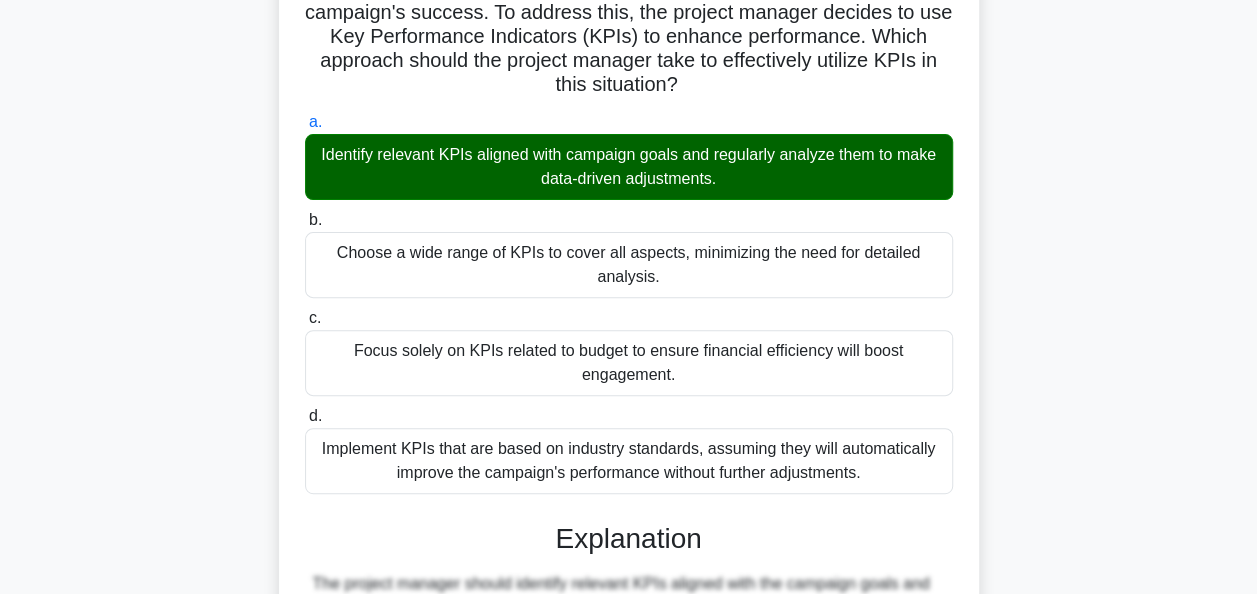 click on "b.
Choose a wide range of KPIs to cover all aspects, minimizing the need for detailed analysis." at bounding box center (305, 220) 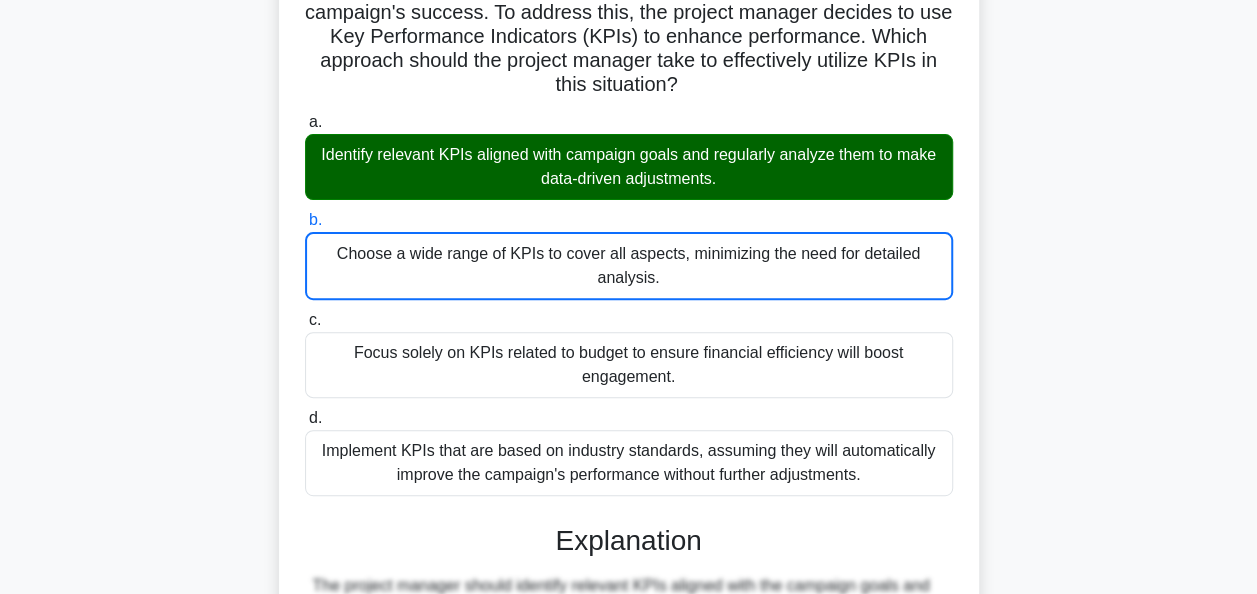 click on "c.
Focus solely on KPIs related to budget to ensure financial efficiency will boost engagement." at bounding box center (305, 320) 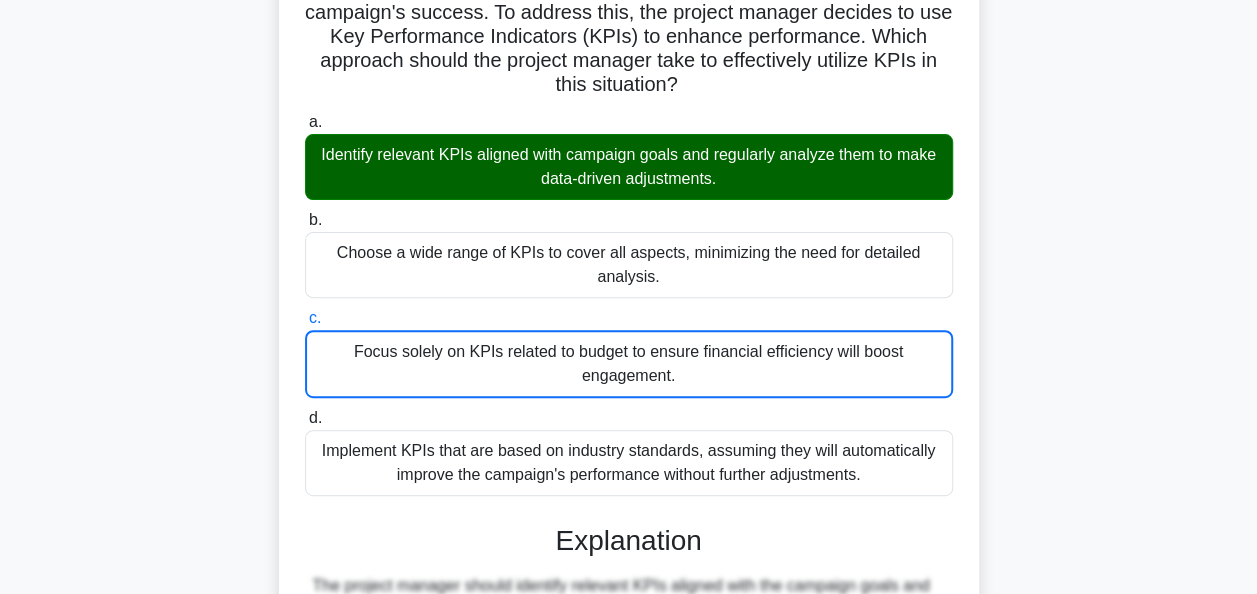 click on "d.
Implement KPIs that are based on industry standards, assuming they will automatically improve the campaign's performance without further adjustments." at bounding box center (305, 418) 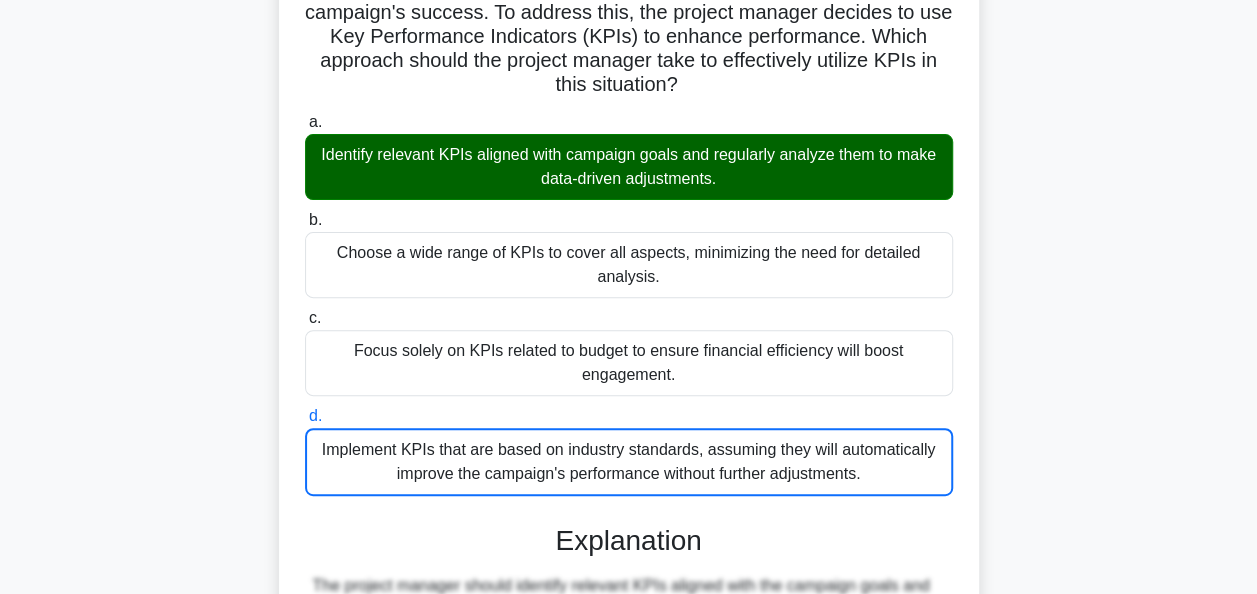 click on "a.
Identify relevant KPIs aligned with campaign goals and regularly analyze them to make data-driven adjustments." at bounding box center [305, 122] 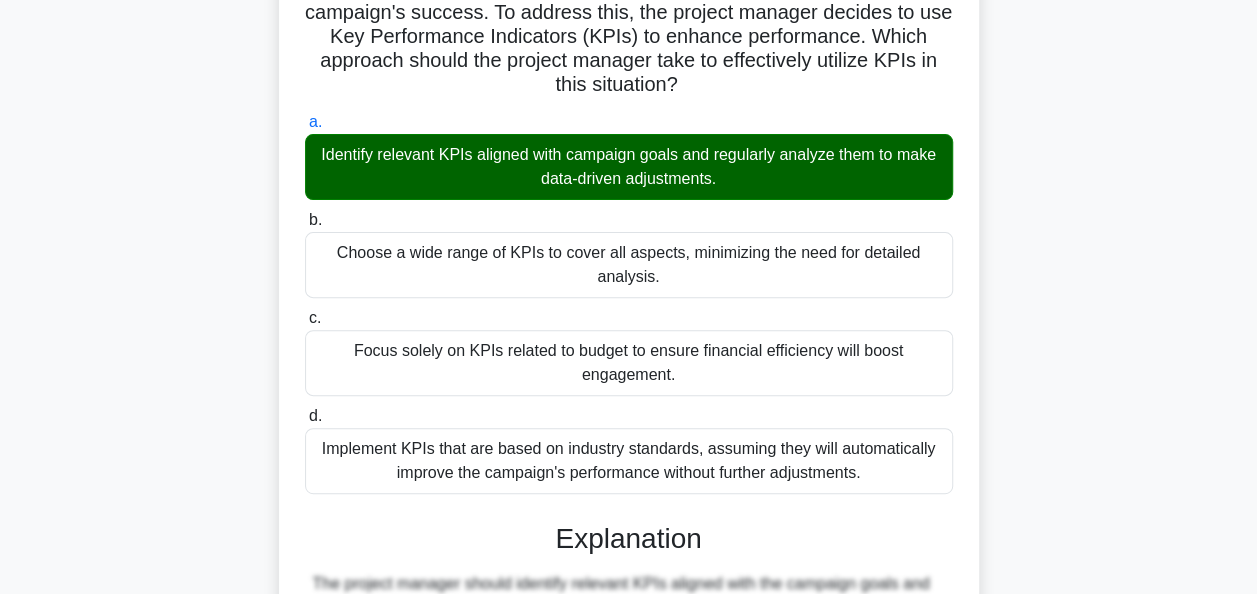 click on "b.
Choose a wide range of KPIs to cover all aspects, minimizing the need for detailed analysis." at bounding box center [305, 220] 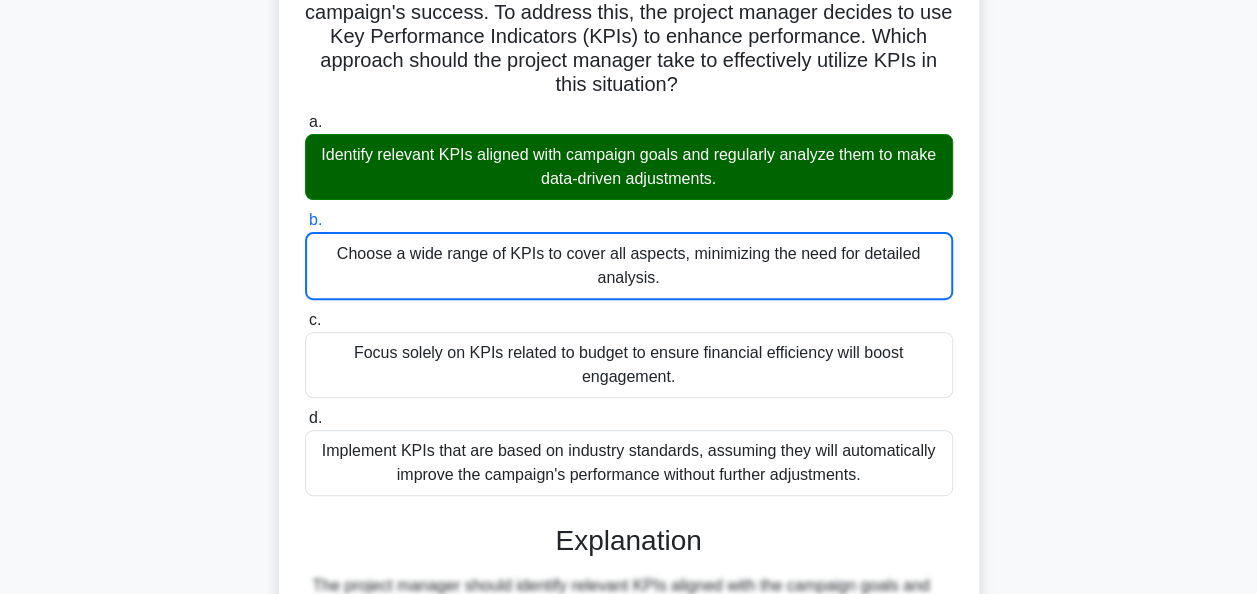 click on "c.
Focus solely on KPIs related to budget to ensure financial efficiency will boost engagement." at bounding box center [305, 320] 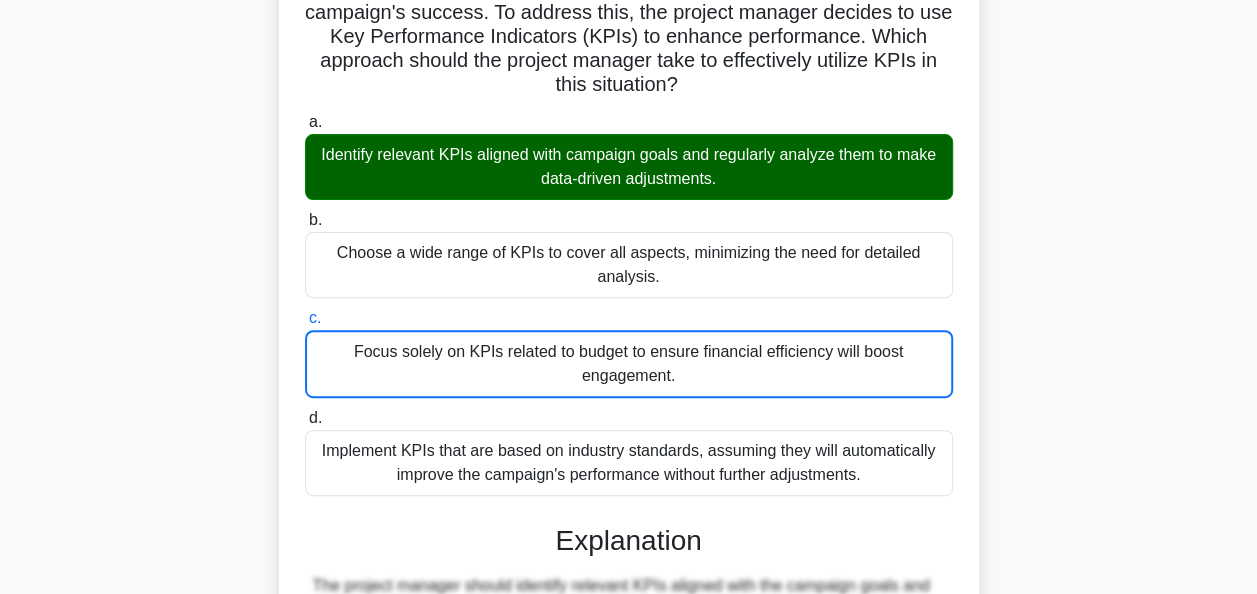 click on "Identify relevant KPIs aligned with campaign goals and regularly analyze them to make data-driven adjustments." at bounding box center [629, 167] 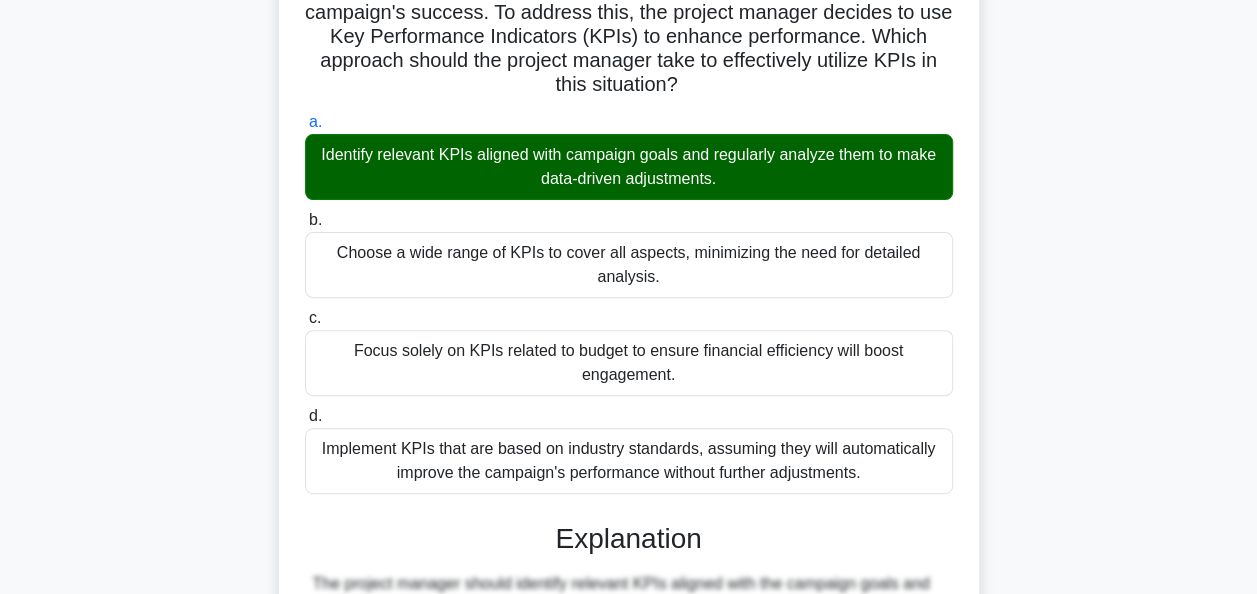 scroll, scrollTop: 593, scrollLeft: 0, axis: vertical 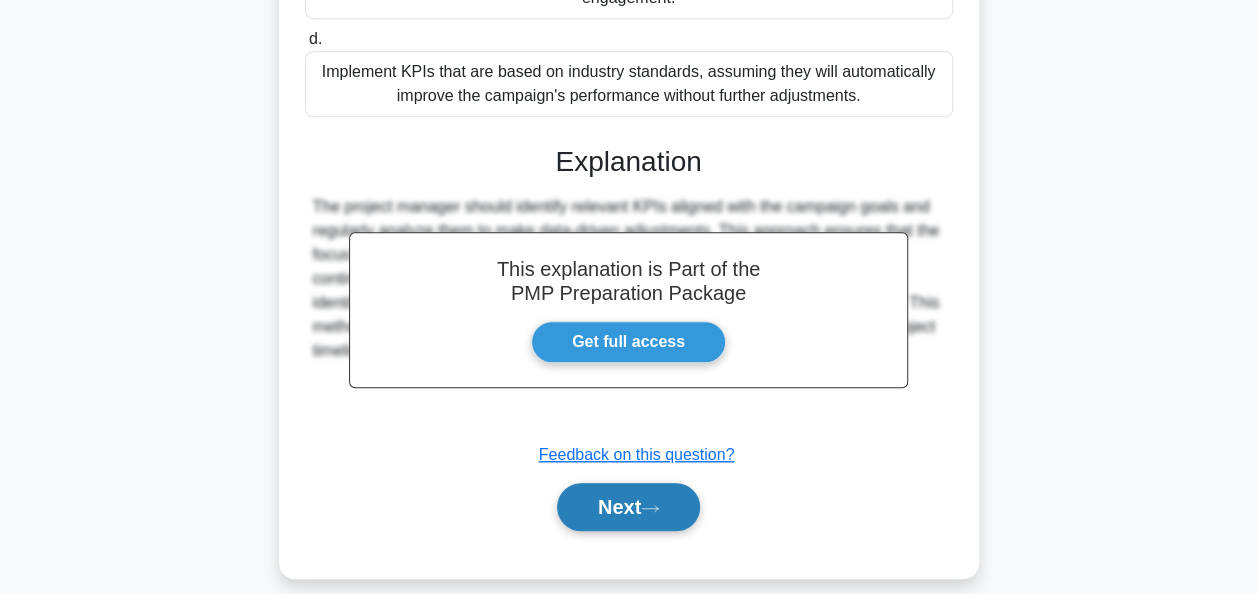 click on "Next" at bounding box center [628, 507] 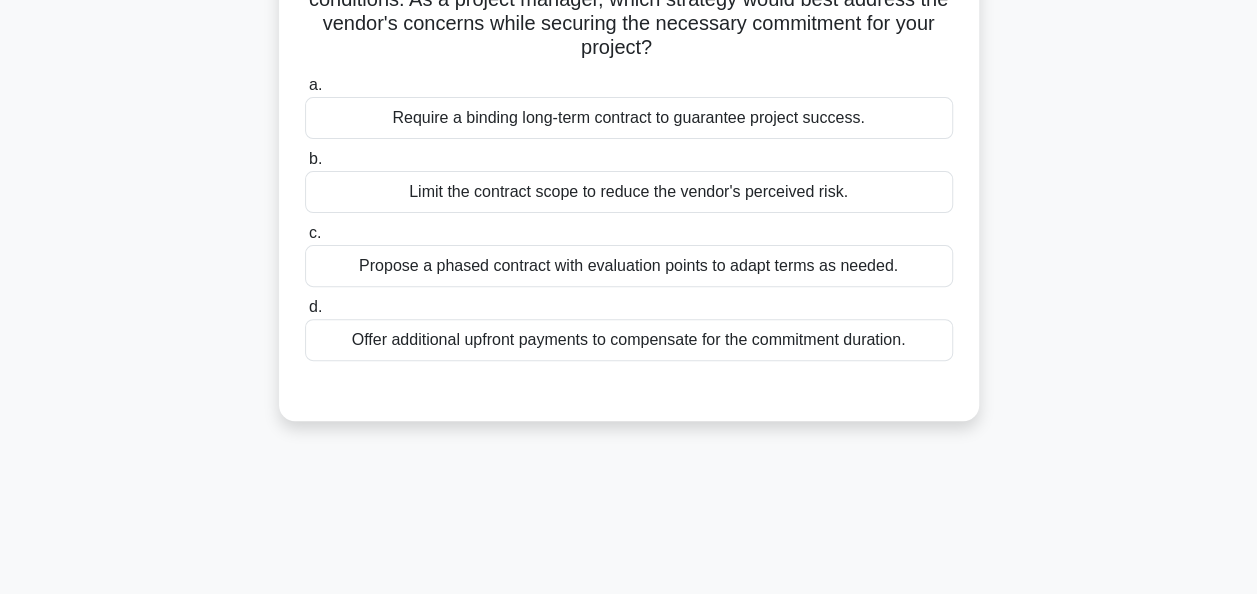 scroll, scrollTop: 209, scrollLeft: 0, axis: vertical 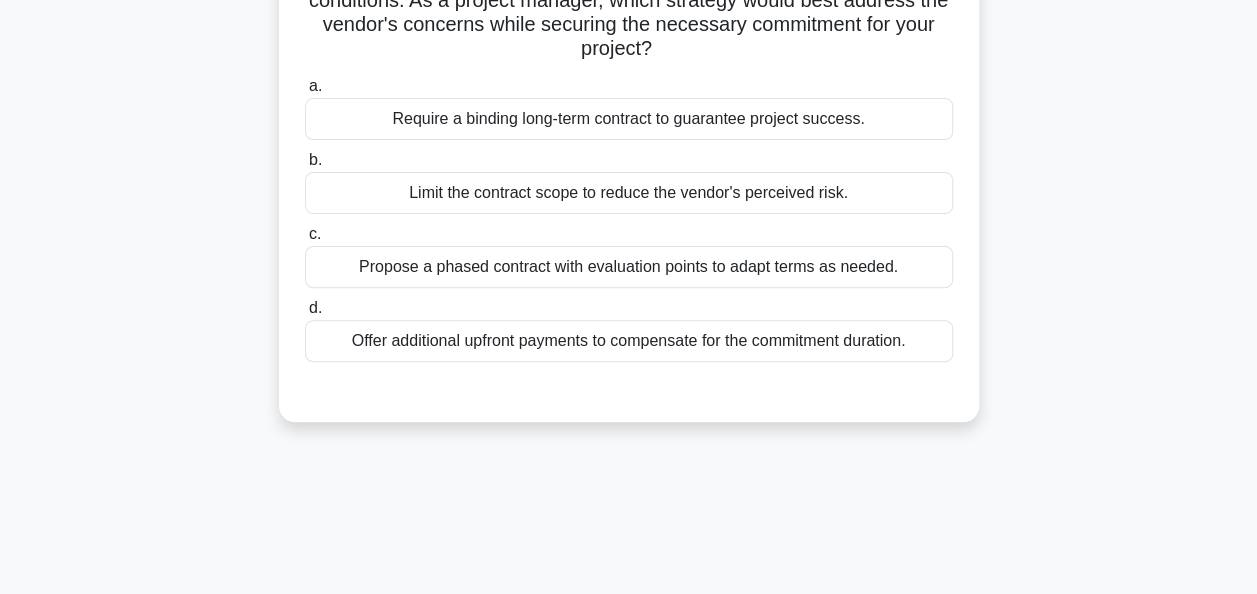 drag, startPoint x: 1009, startPoint y: 338, endPoint x: 988, endPoint y: 440, distance: 104.13933 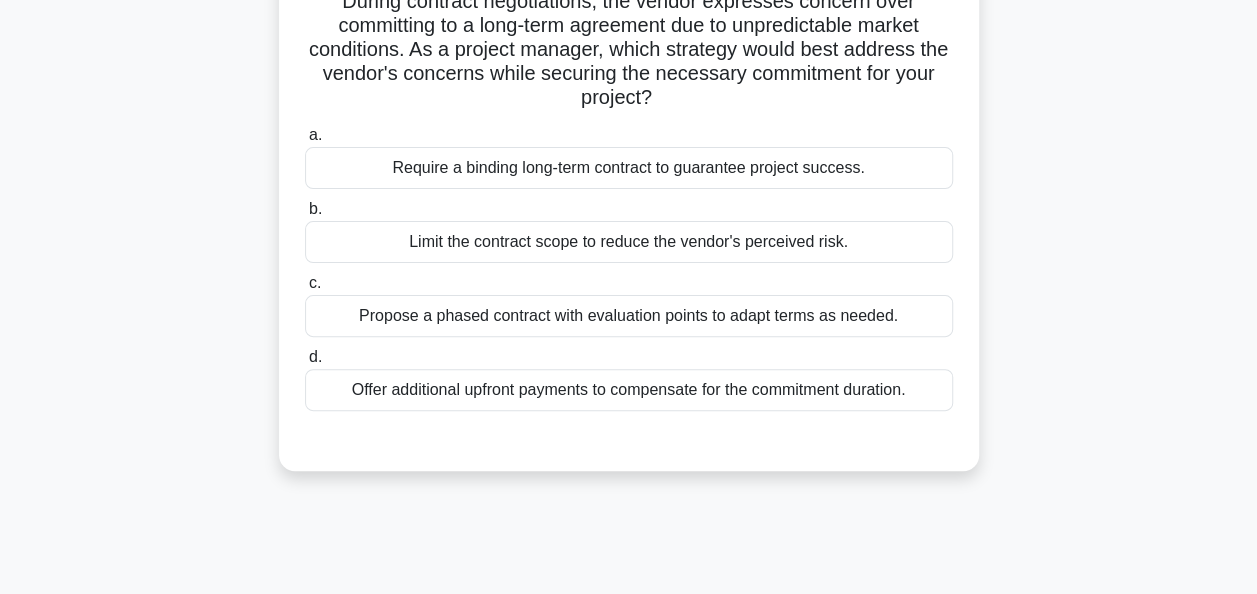 scroll, scrollTop: 149, scrollLeft: 0, axis: vertical 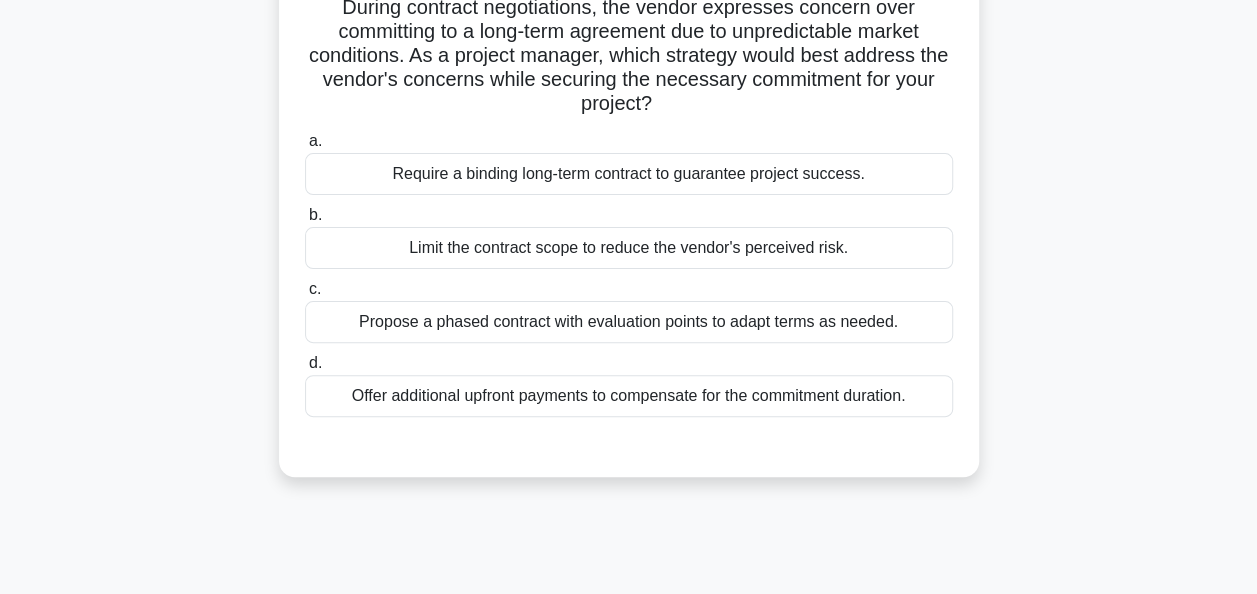 click on "Propose a phased contract with evaluation points to adapt terms as needed." at bounding box center [629, 322] 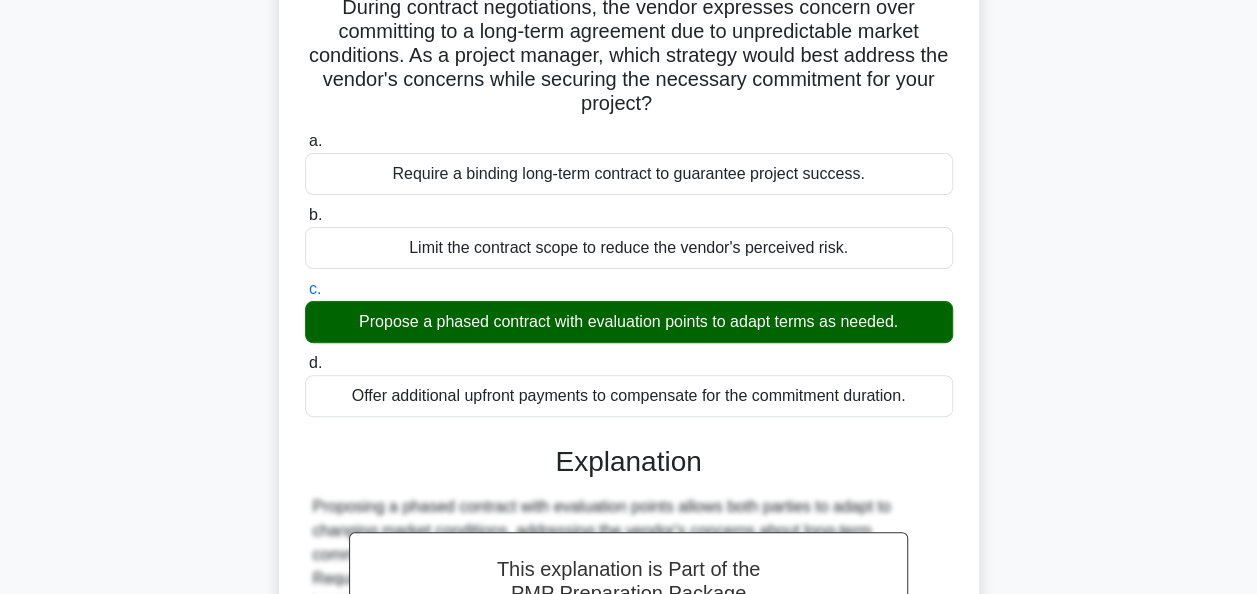 scroll, scrollTop: 486, scrollLeft: 0, axis: vertical 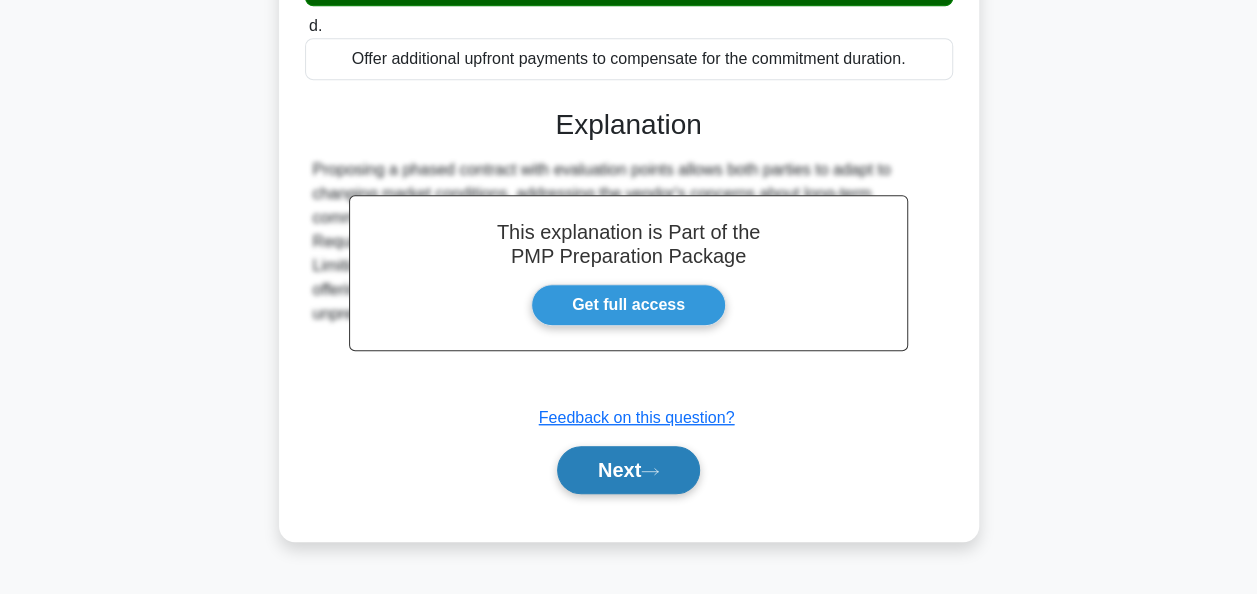 drag, startPoint x: 608, startPoint y: 471, endPoint x: 559, endPoint y: 465, distance: 49.365982 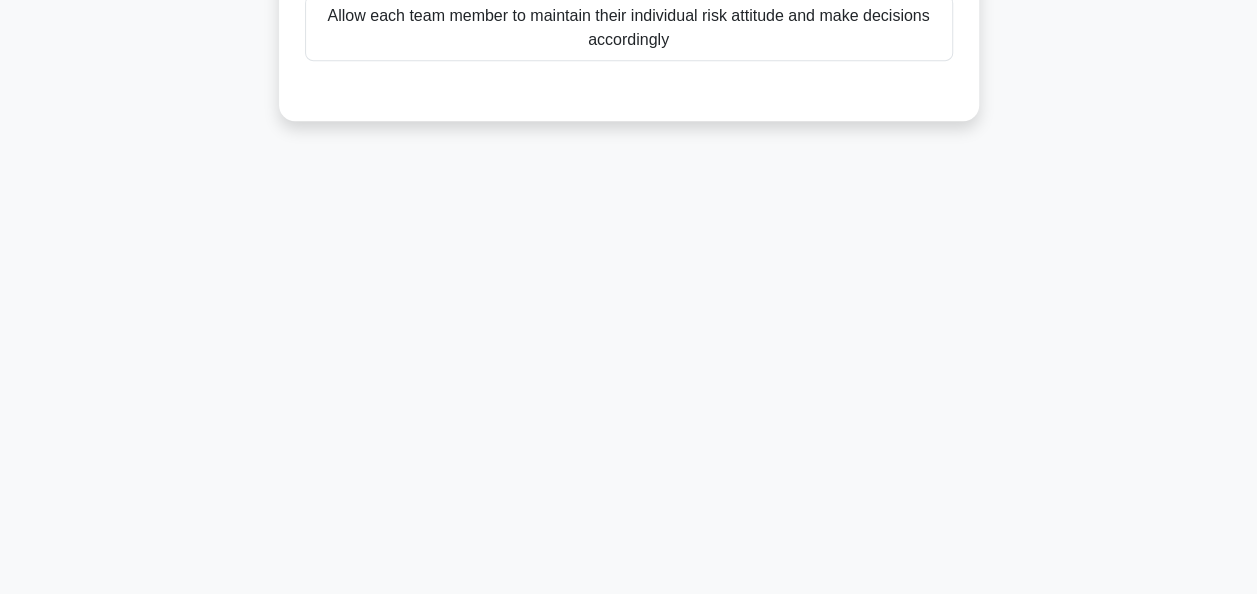 scroll, scrollTop: 54, scrollLeft: 0, axis: vertical 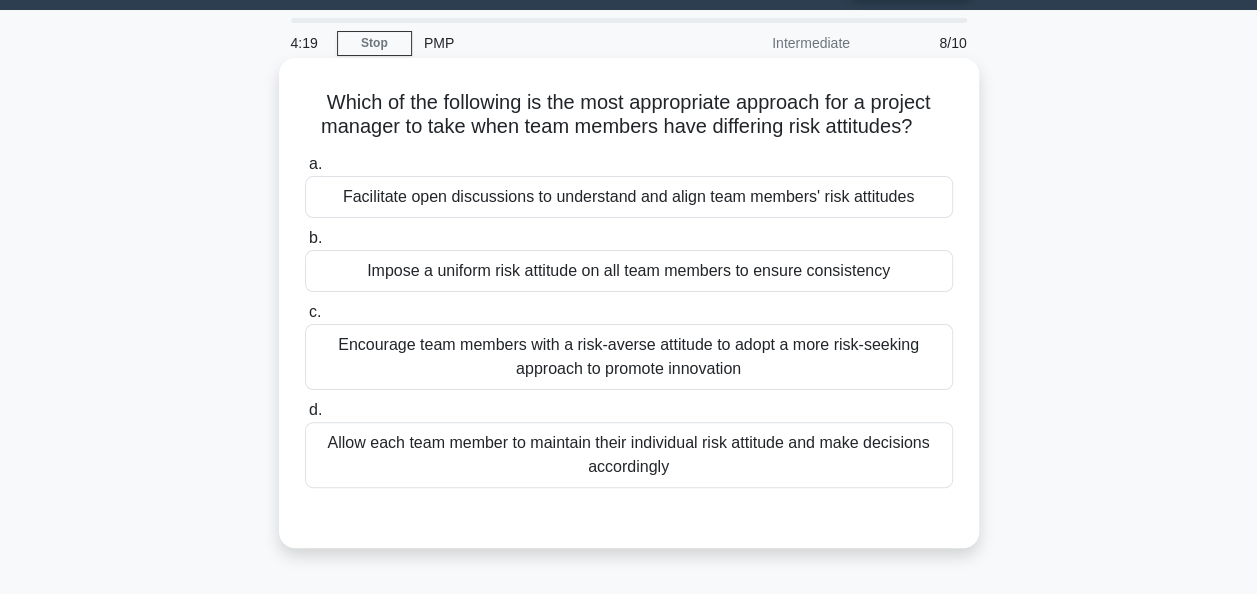 click on "Facilitate open discussions to understand and align team members' risk attitudes" at bounding box center [629, 197] 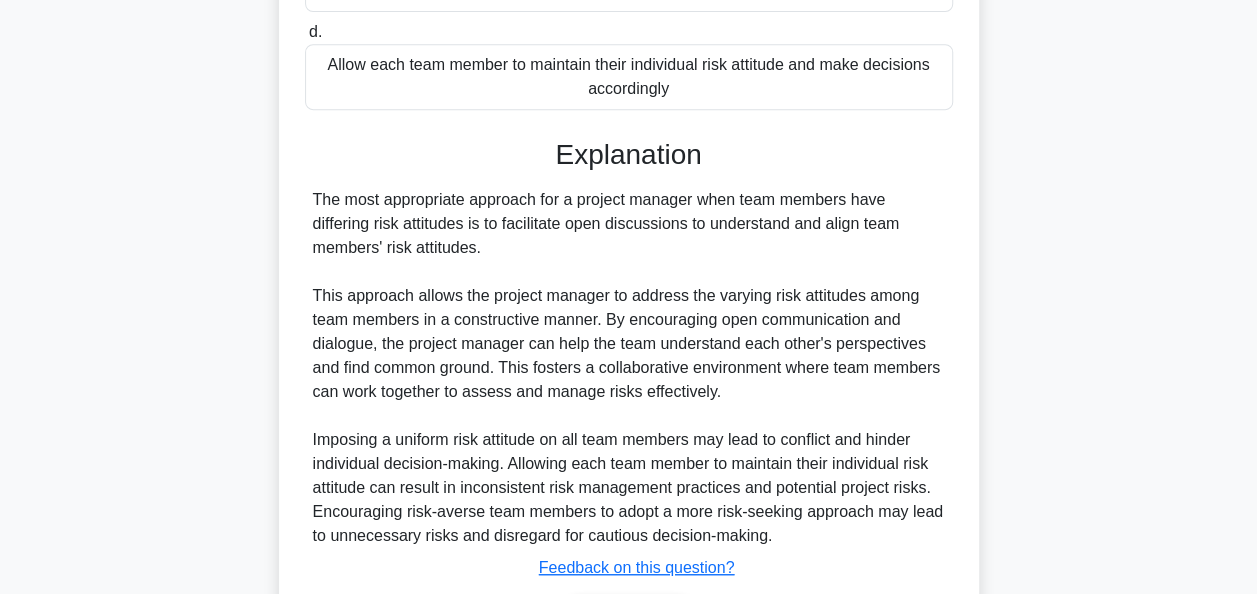 scroll, scrollTop: 564, scrollLeft: 0, axis: vertical 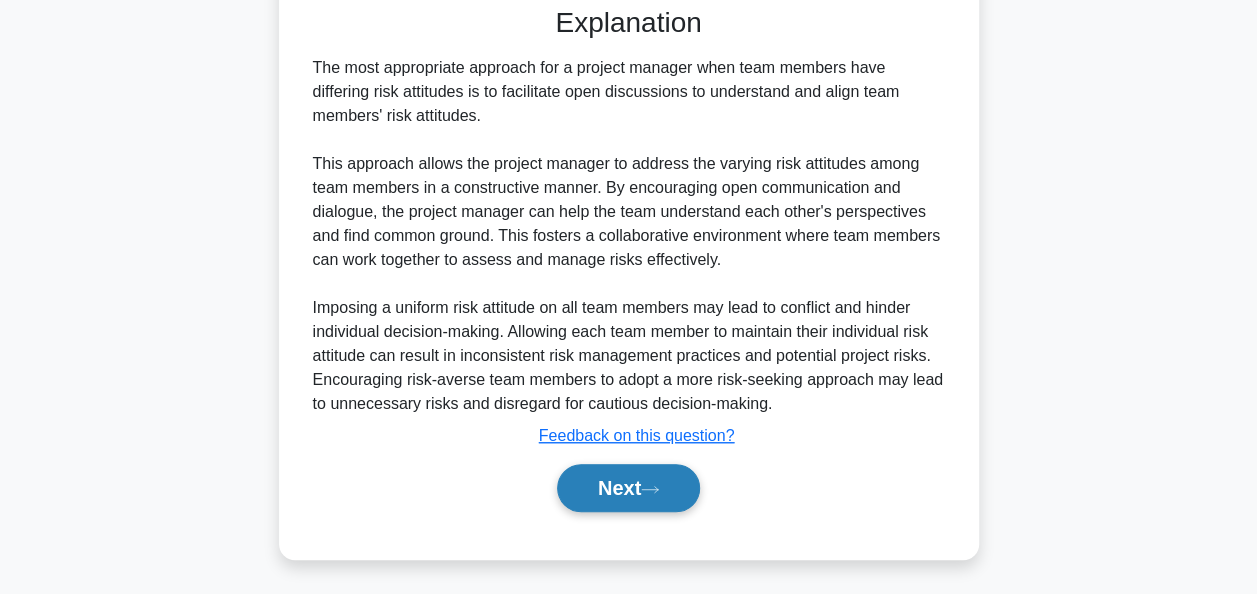 click on "Next" at bounding box center [628, 488] 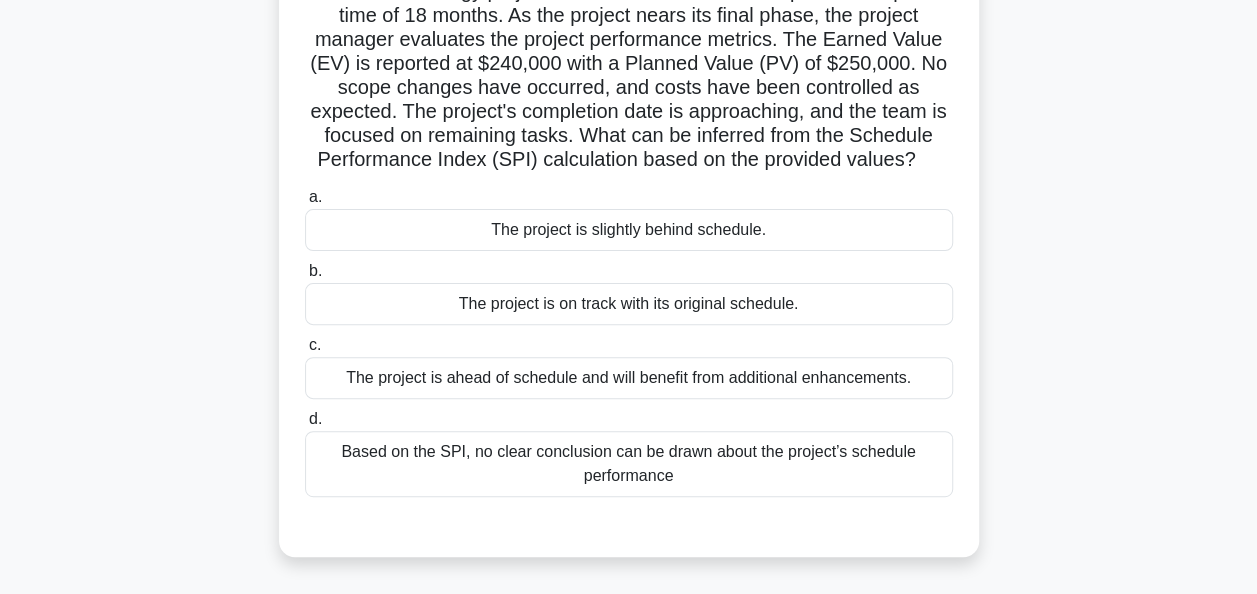 scroll, scrollTop: 172, scrollLeft: 0, axis: vertical 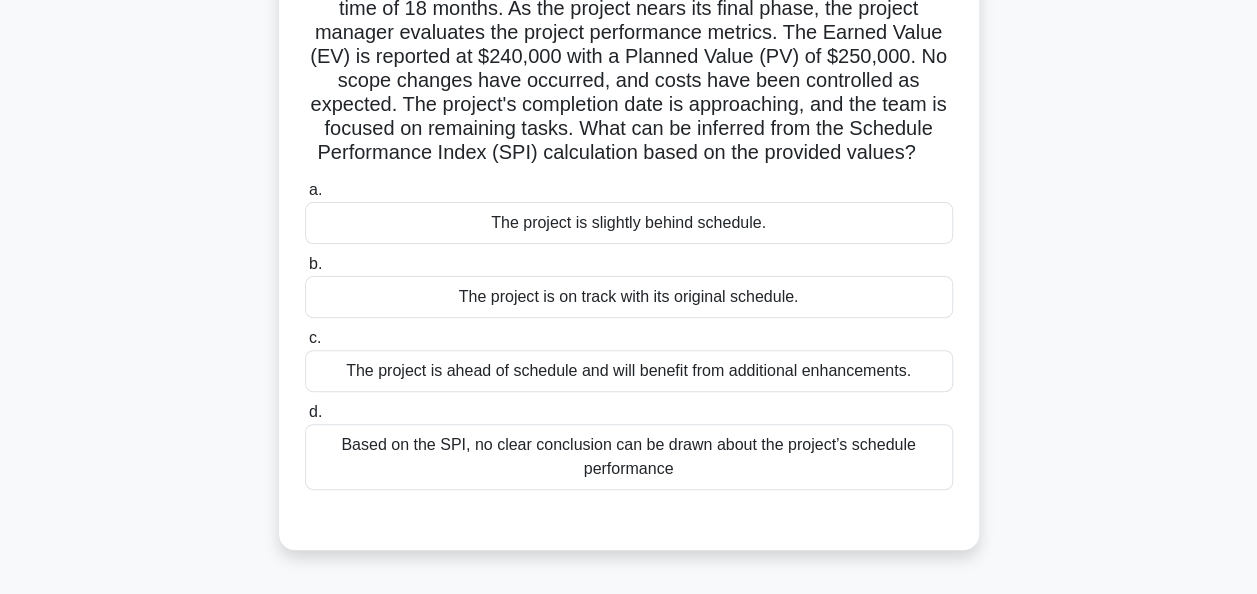 click on "The project is on track with its original schedule." at bounding box center [629, 297] 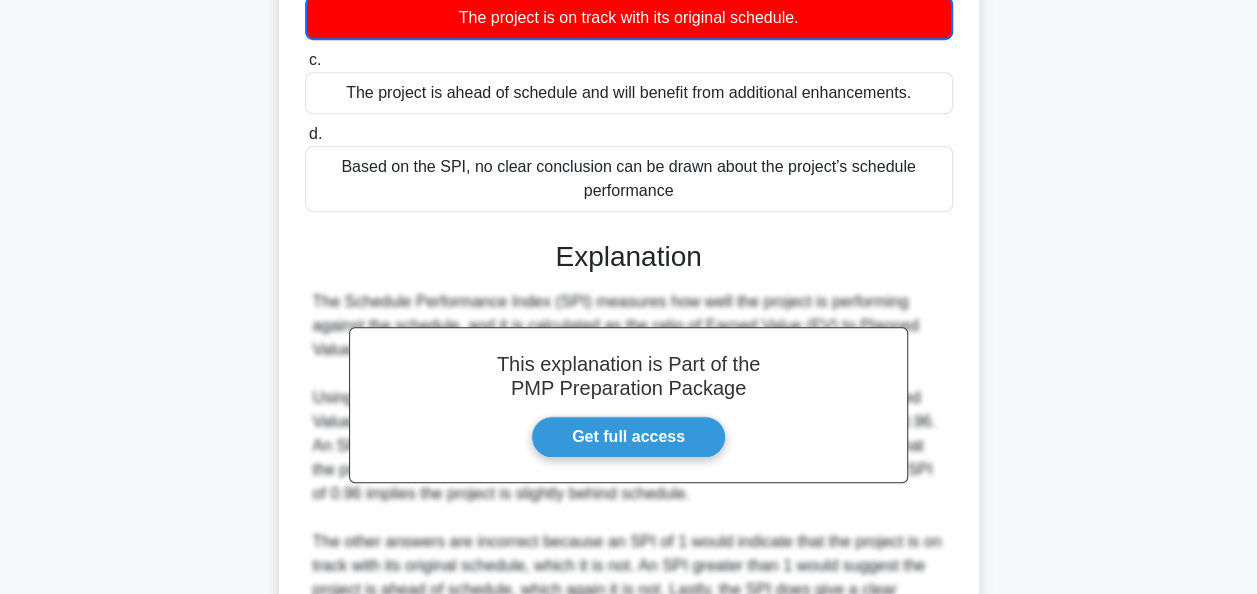 scroll, scrollTop: 711, scrollLeft: 0, axis: vertical 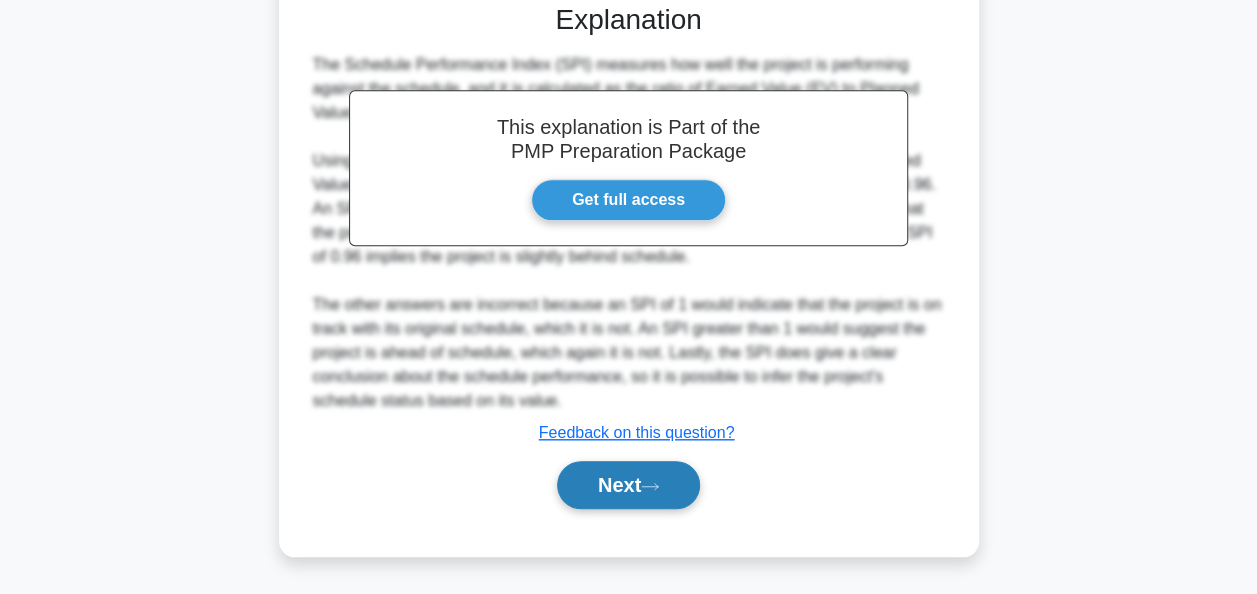 click on "Next" at bounding box center (628, 485) 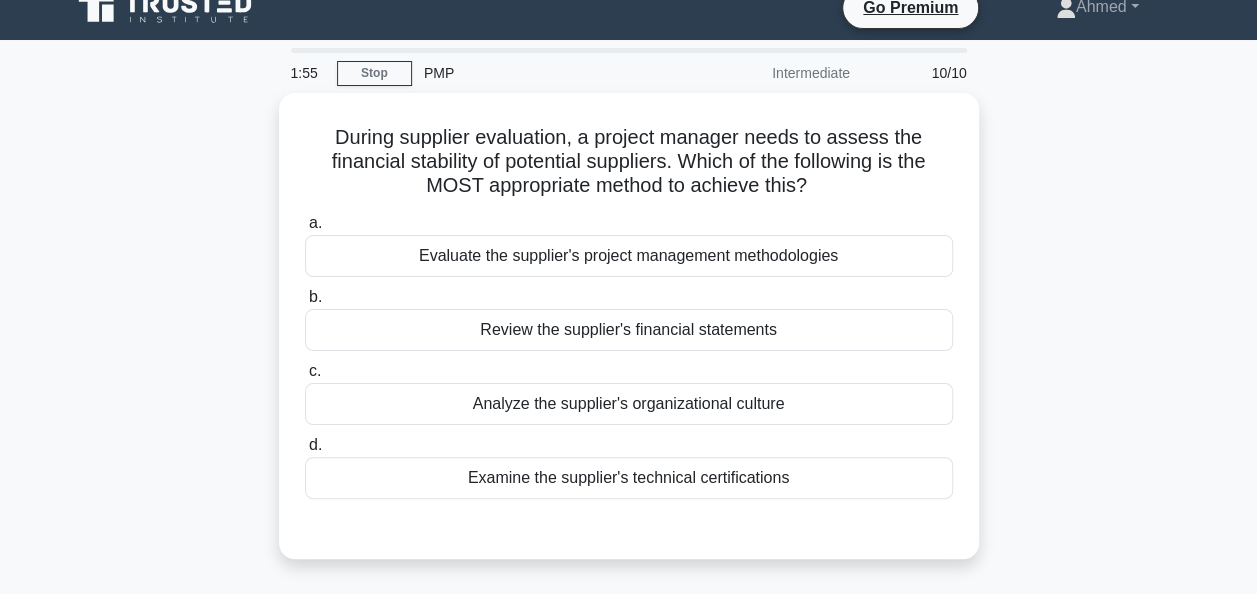 scroll, scrollTop: 0, scrollLeft: 0, axis: both 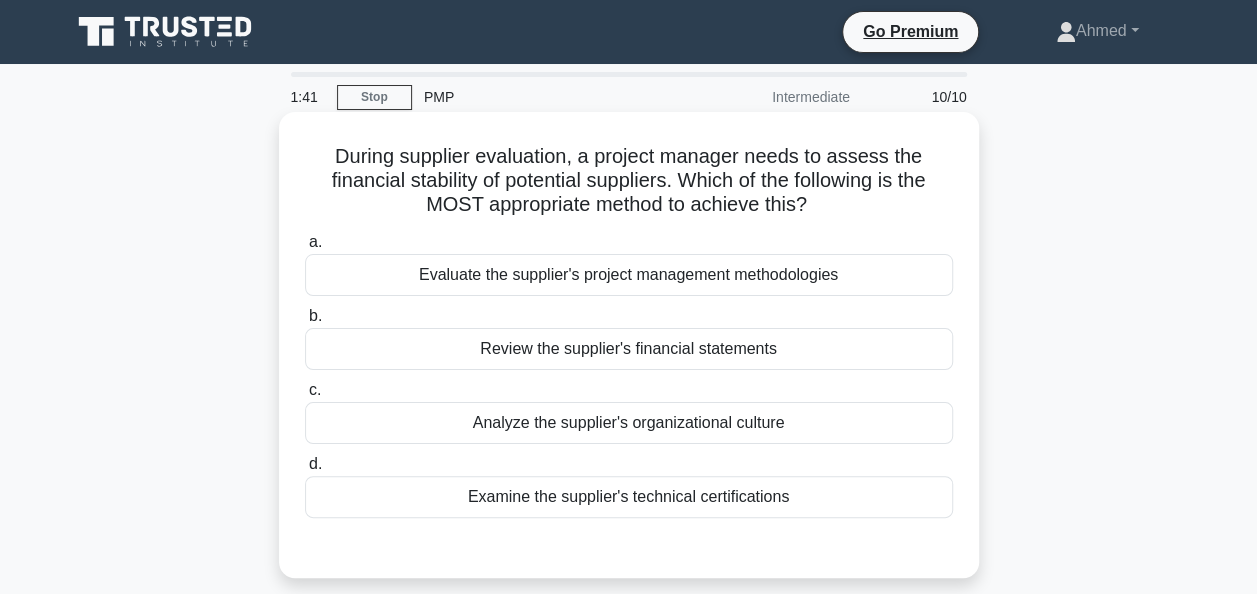 click on "Review the supplier's financial statements" at bounding box center [629, 349] 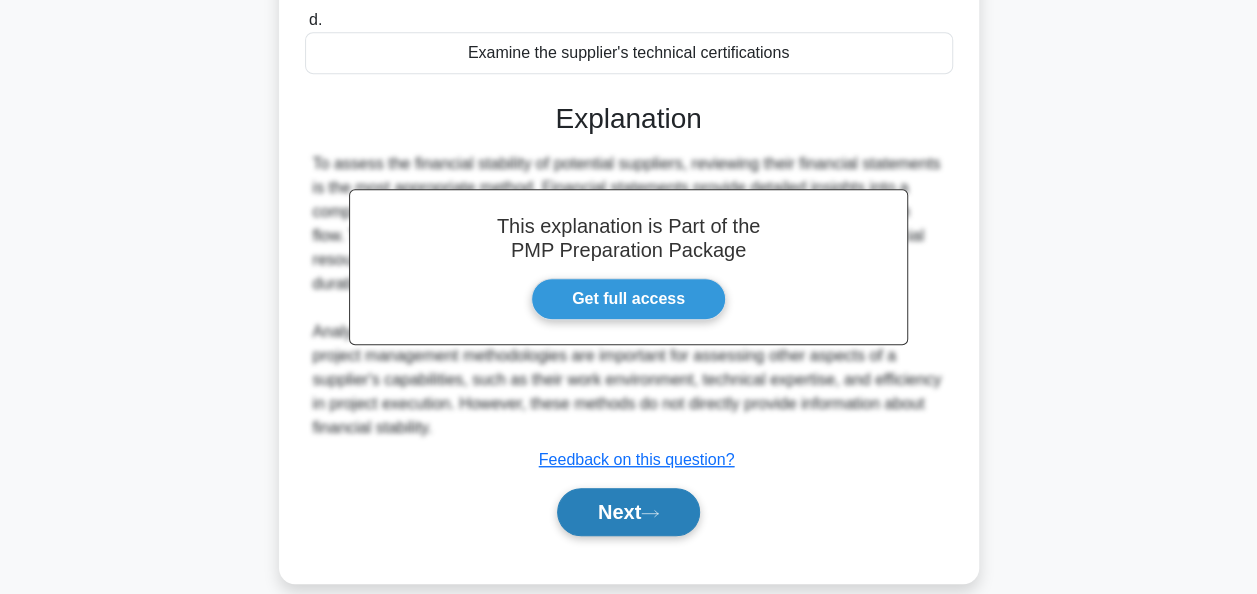 scroll, scrollTop: 454, scrollLeft: 0, axis: vertical 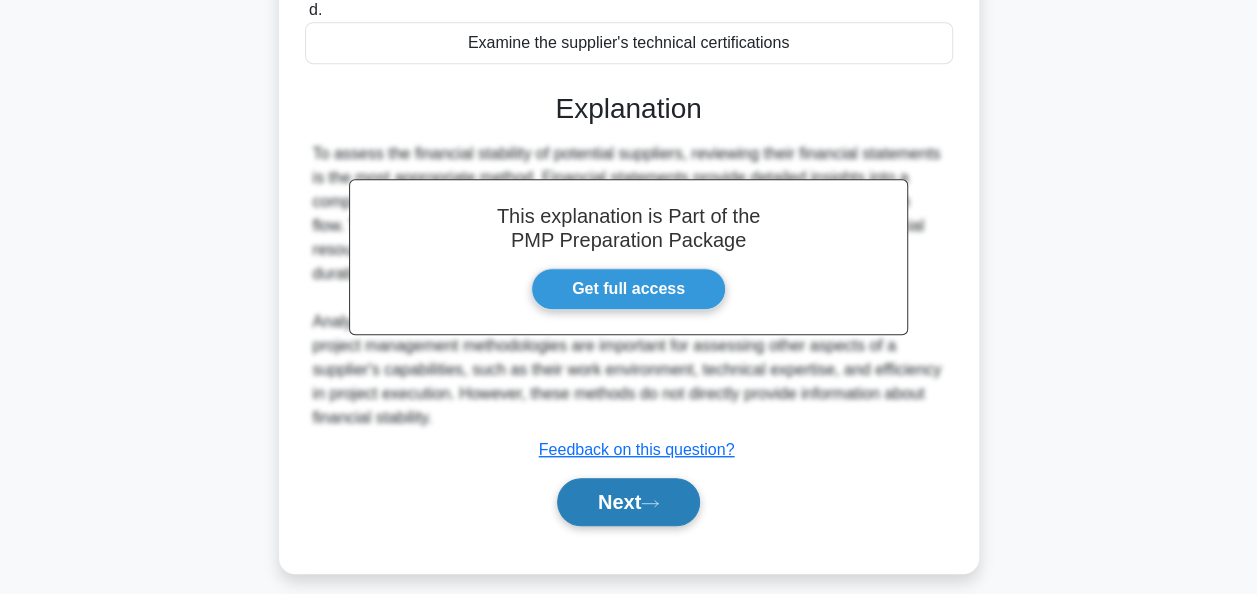 click on "Next" at bounding box center (628, 502) 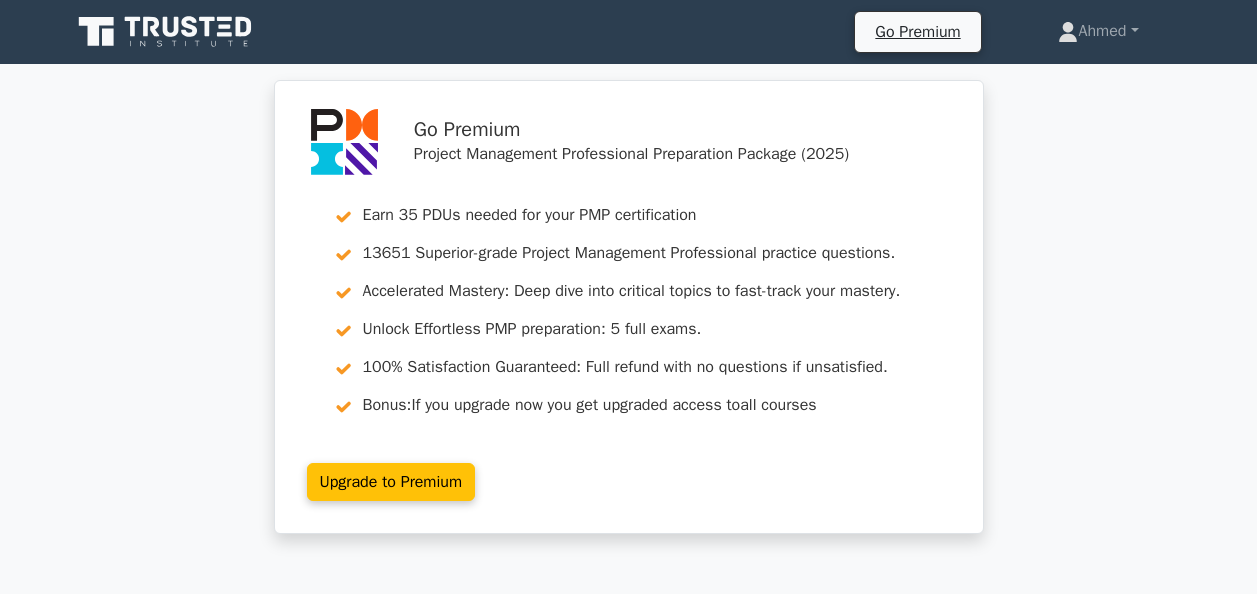 scroll, scrollTop: 0, scrollLeft: 0, axis: both 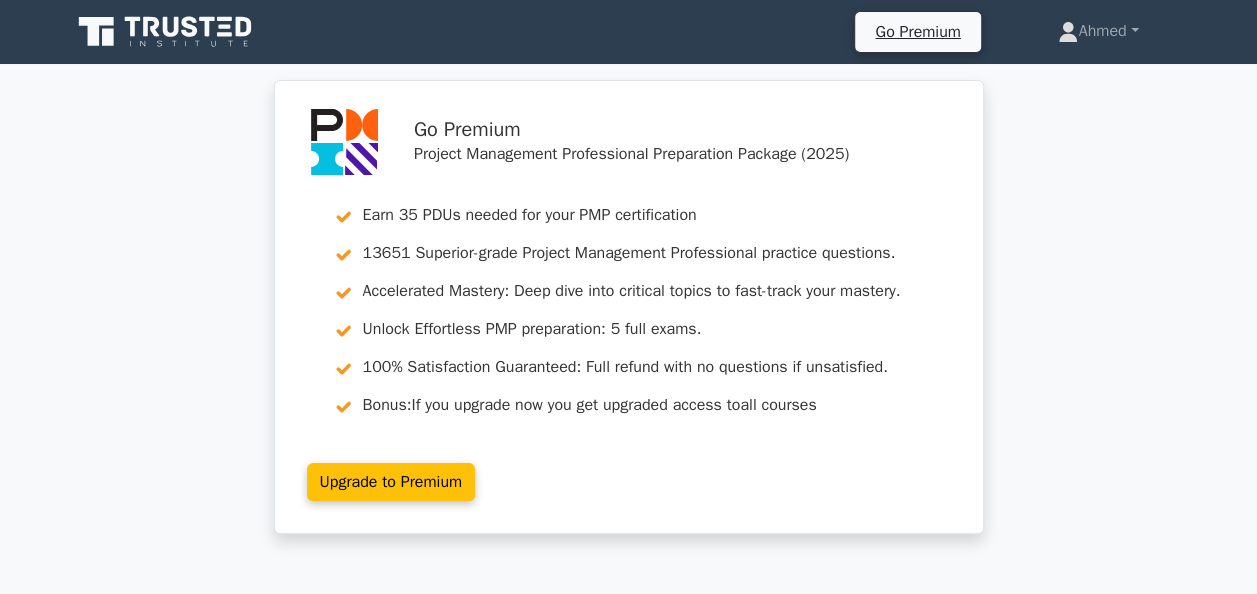 click 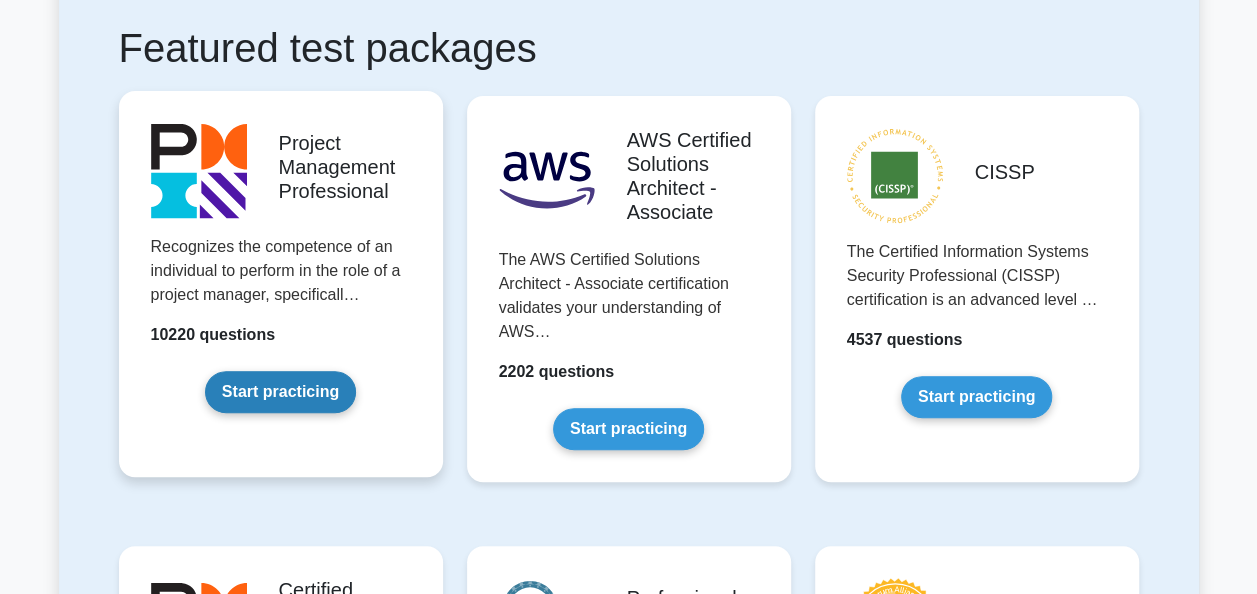 scroll, scrollTop: 370, scrollLeft: 0, axis: vertical 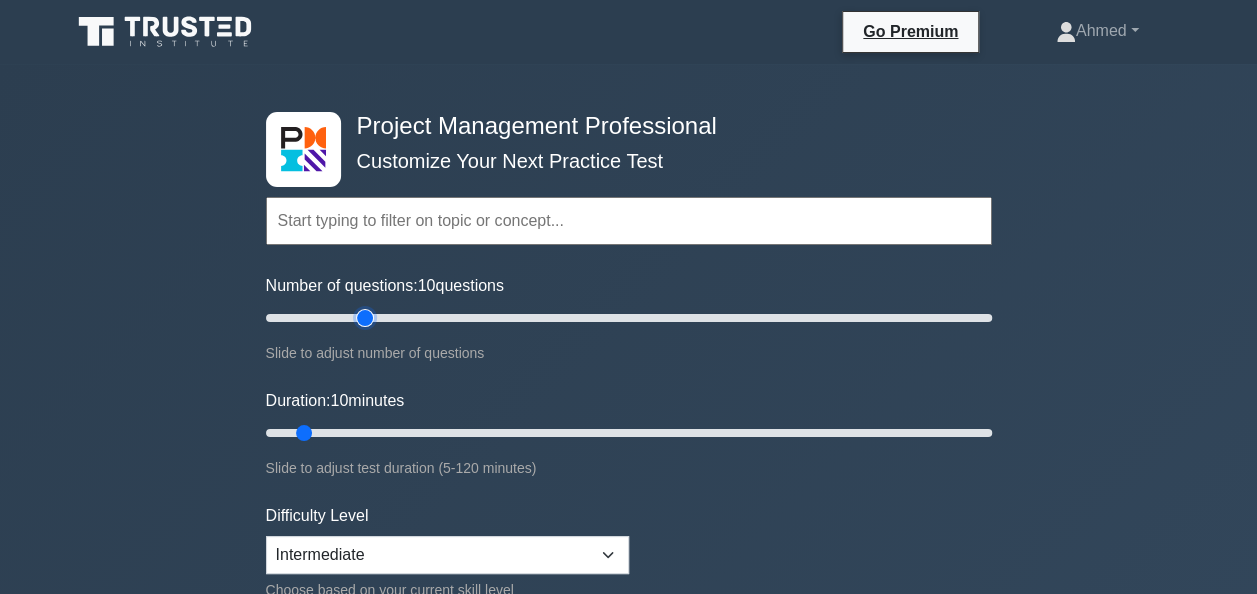 type on "30" 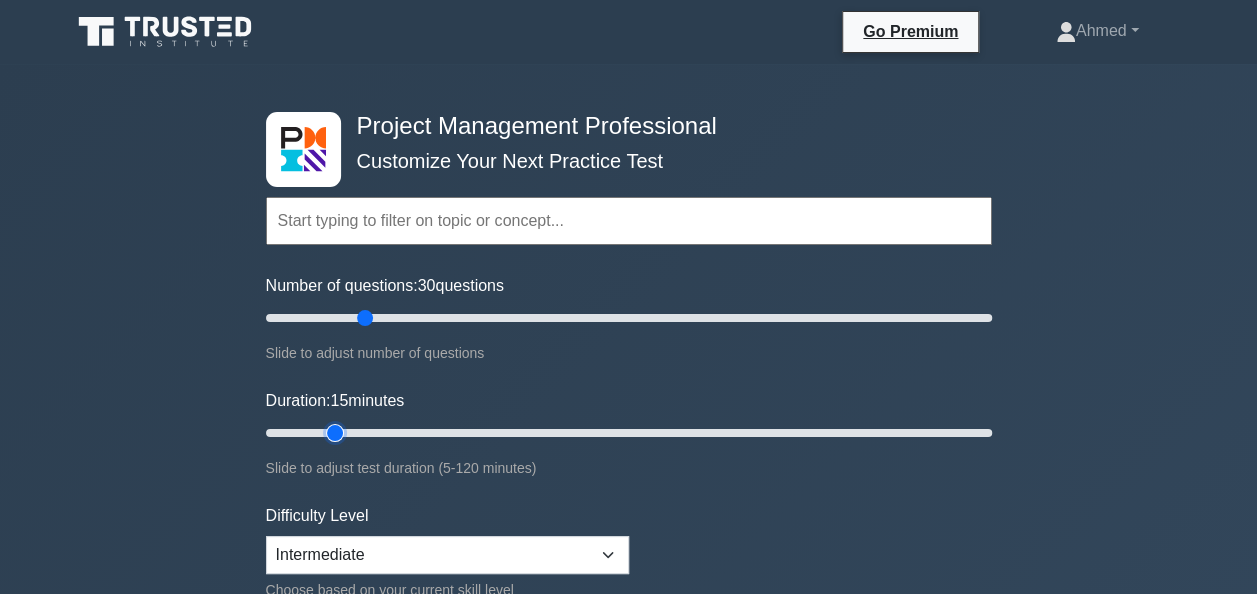 click on "Duration:  15  minutes" at bounding box center [629, 433] 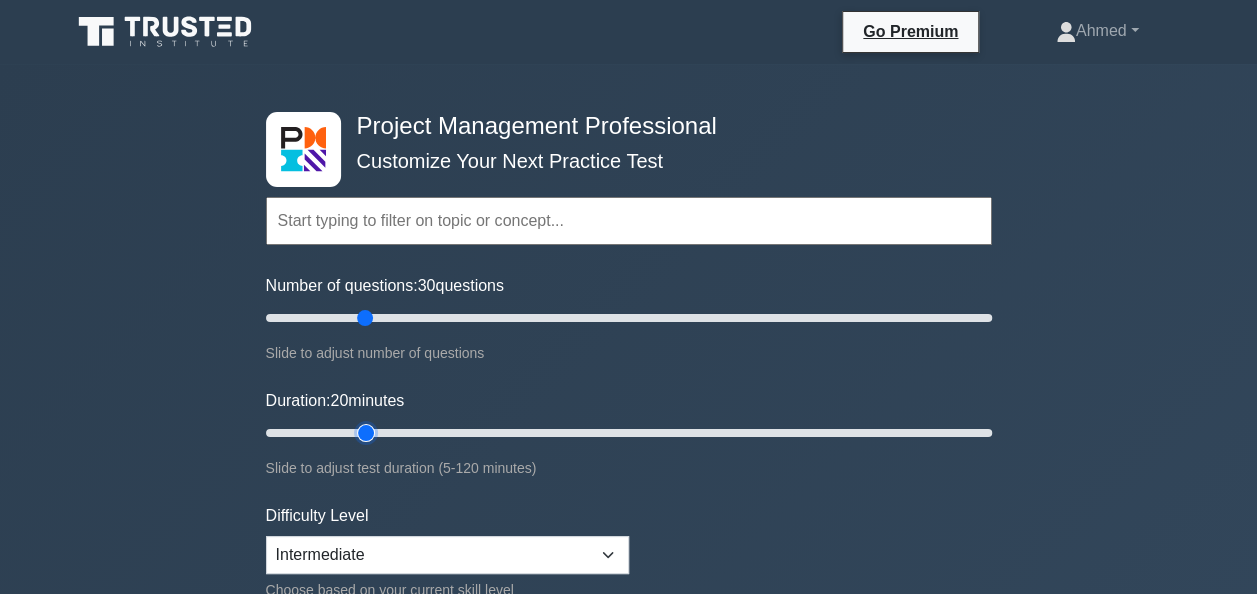 type on "20" 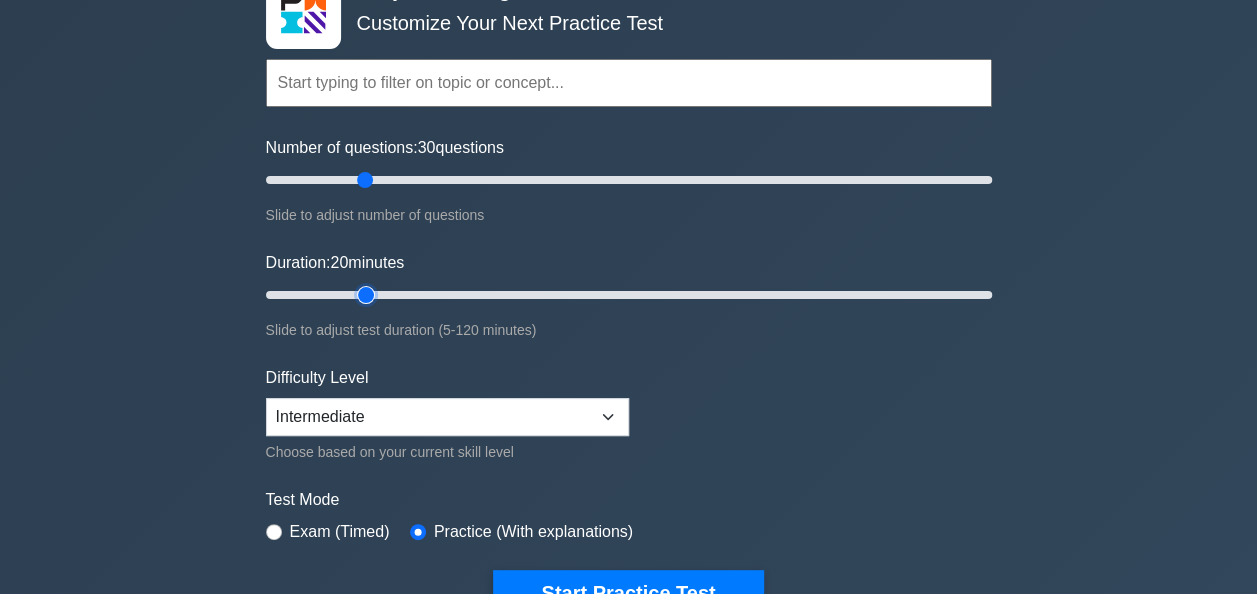 scroll, scrollTop: 136, scrollLeft: 0, axis: vertical 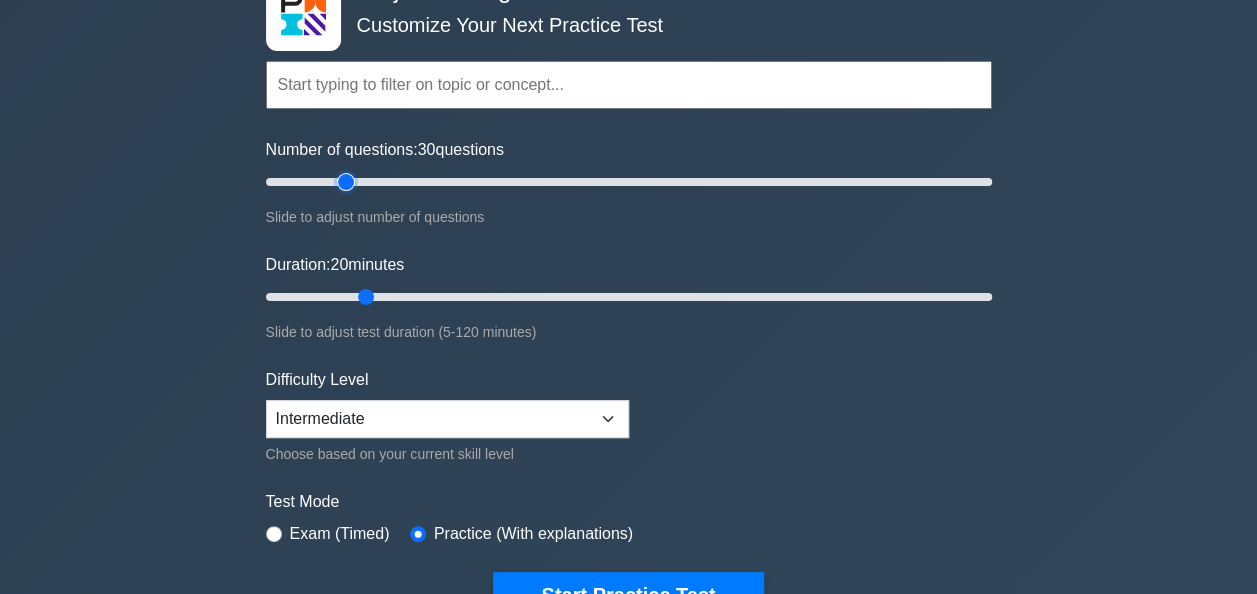 click on "Number of questions:  30  questions" at bounding box center [629, 182] 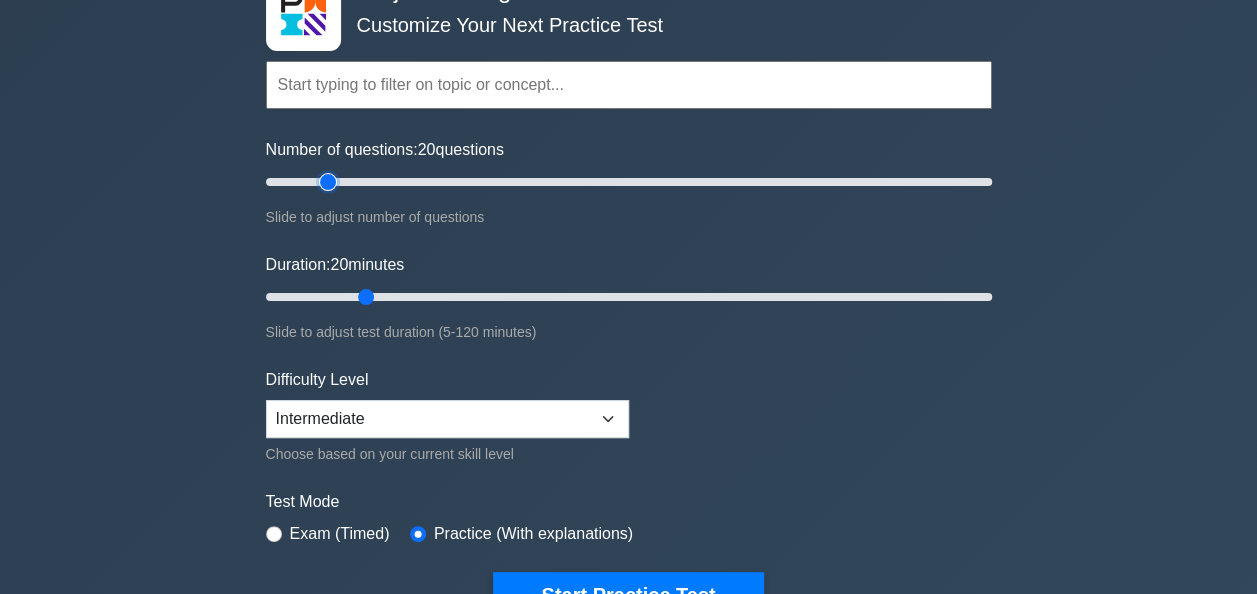 type on "20" 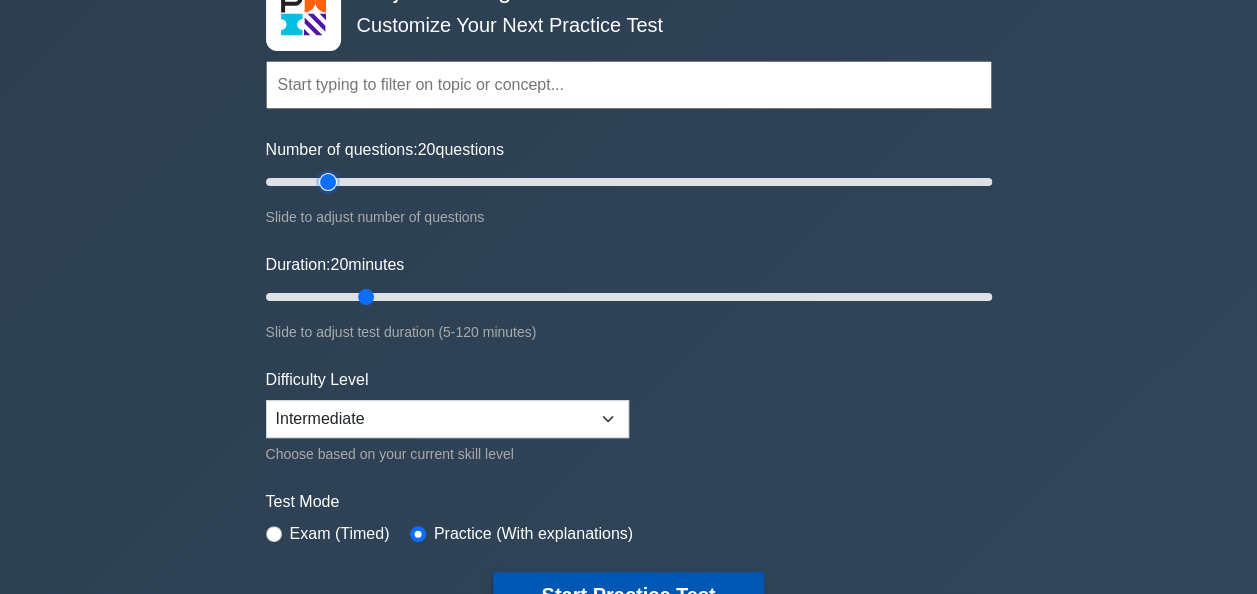 scroll, scrollTop: 254, scrollLeft: 0, axis: vertical 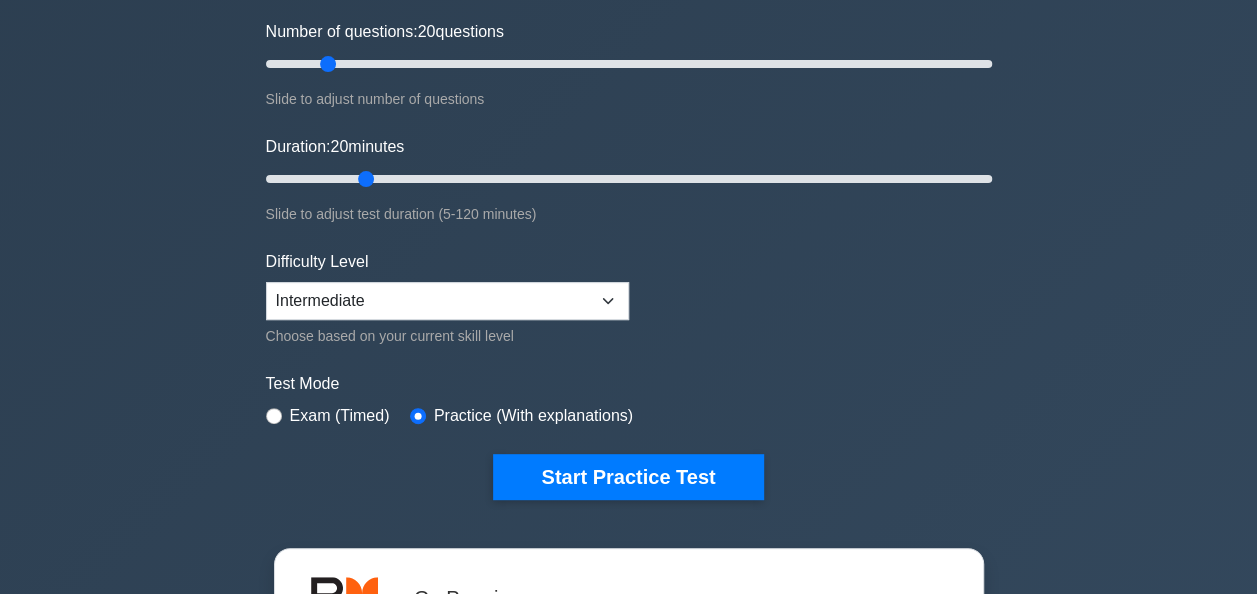 click on "Exam (Timed)" at bounding box center (340, 416) 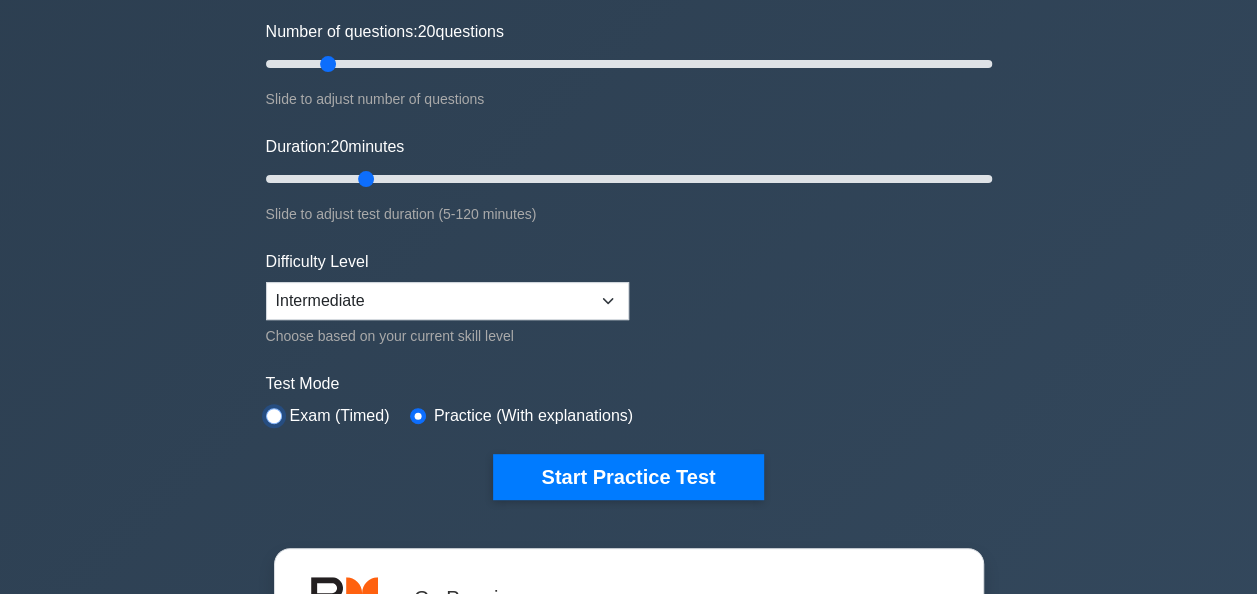 click at bounding box center [274, 416] 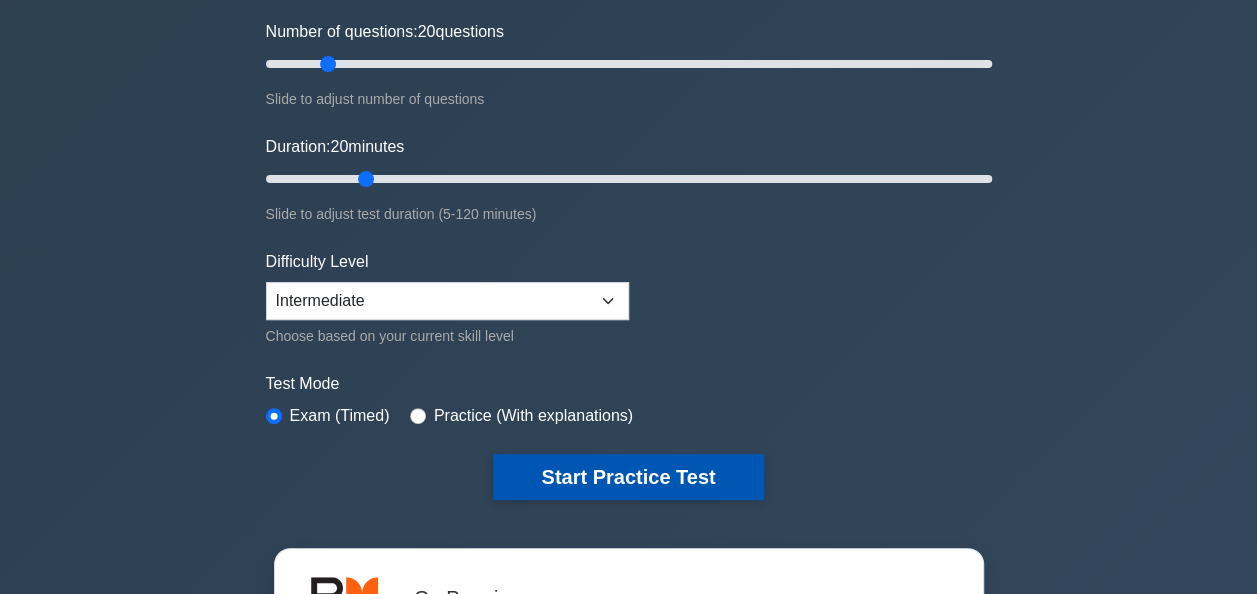 click on "Start Practice Test" at bounding box center (628, 477) 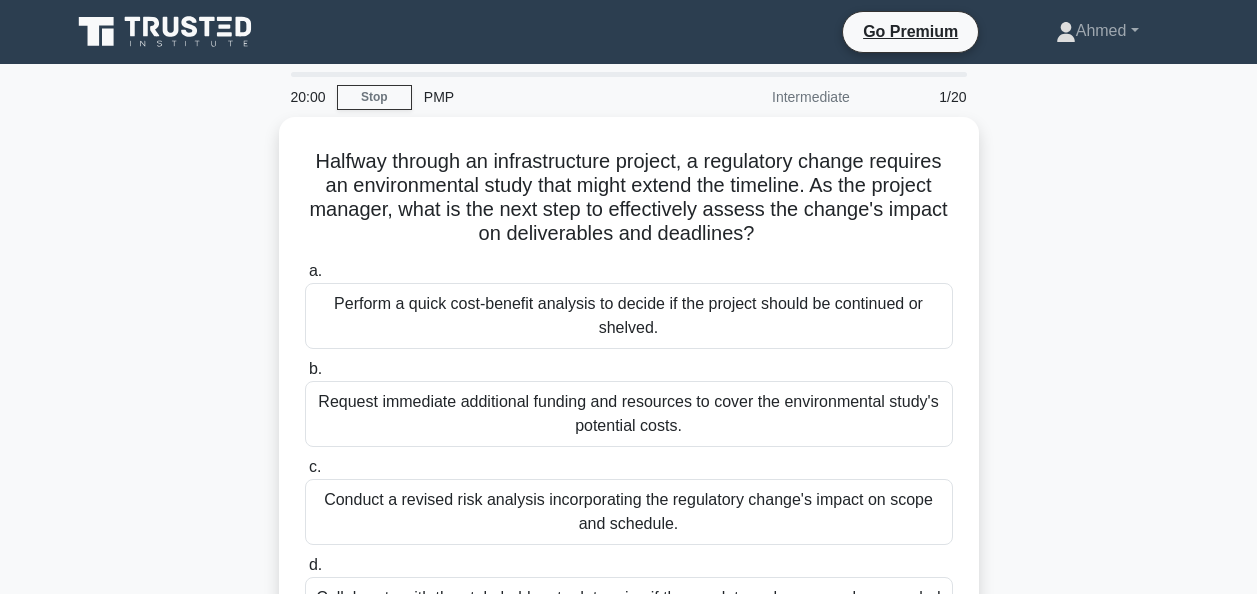 scroll, scrollTop: 0, scrollLeft: 0, axis: both 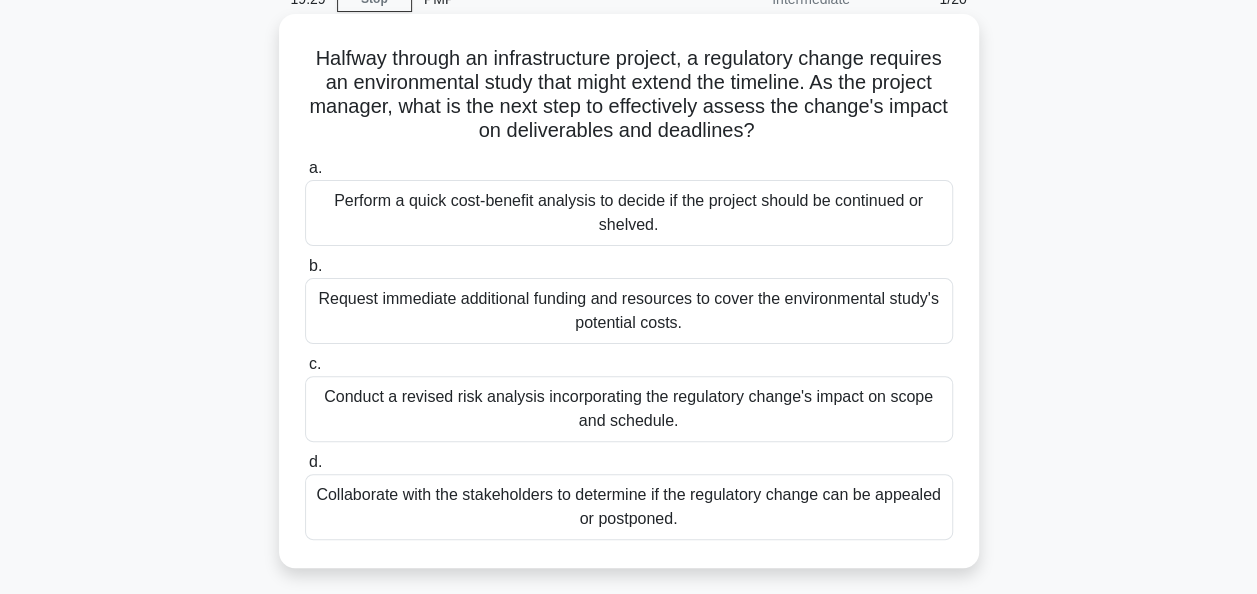 click on "Conduct a revised risk analysis incorporating the regulatory change's impact on scope and schedule." at bounding box center [629, 409] 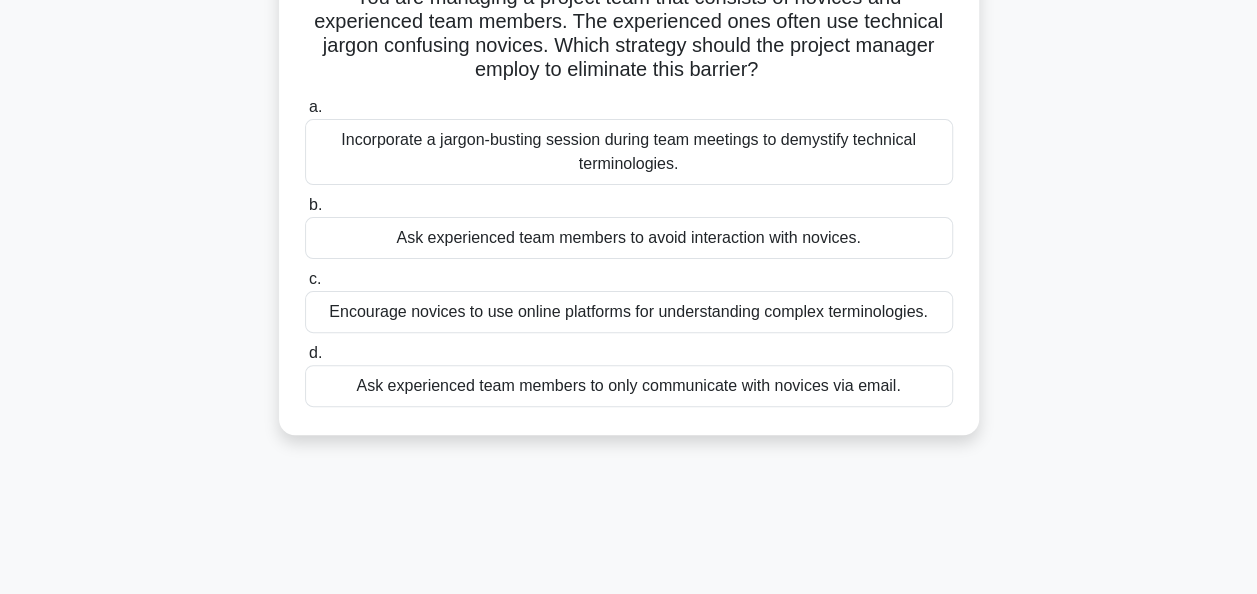 scroll, scrollTop: 163, scrollLeft: 0, axis: vertical 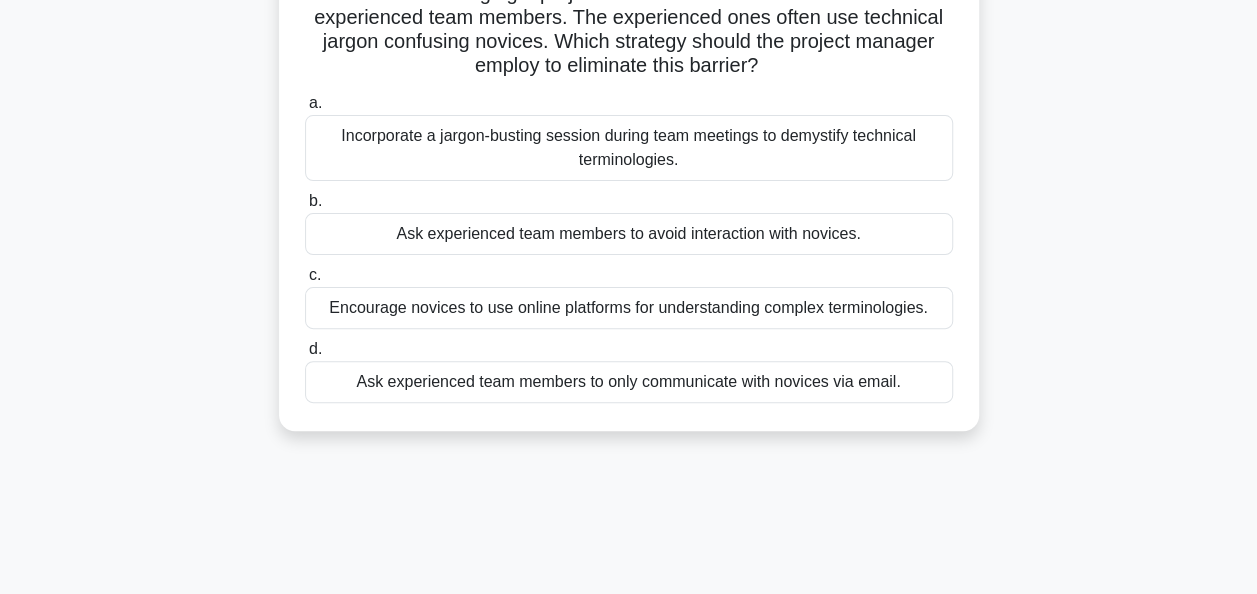 click on "Incorporate a jargon-busting session during team meetings to demystify technical terminologies." at bounding box center [629, 148] 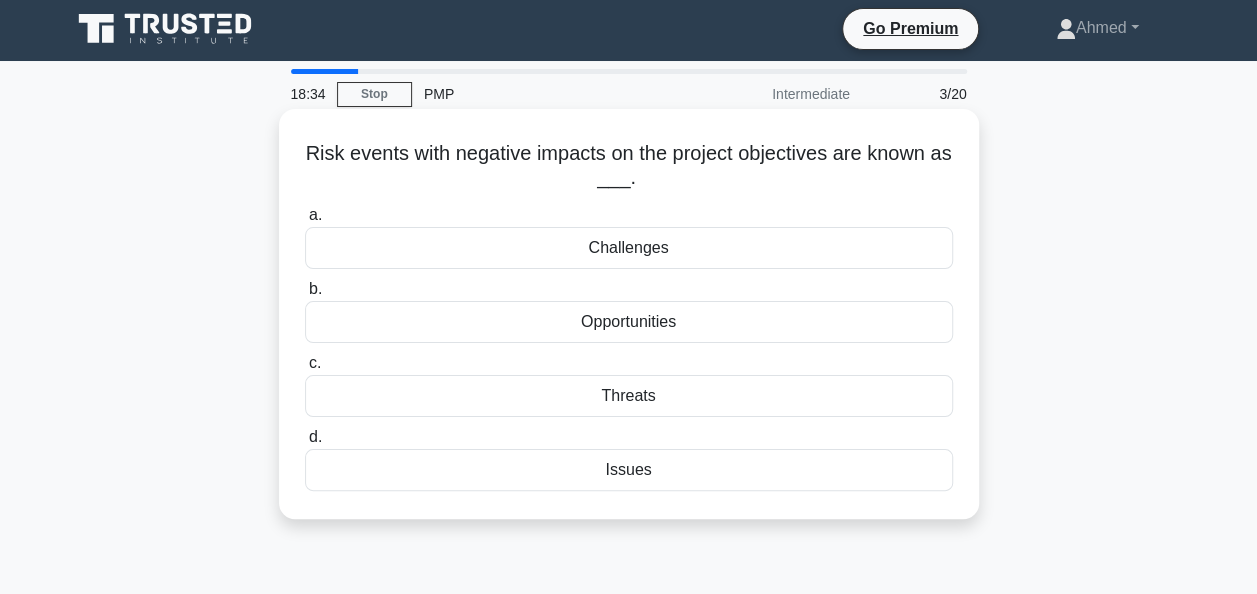 scroll, scrollTop: 0, scrollLeft: 0, axis: both 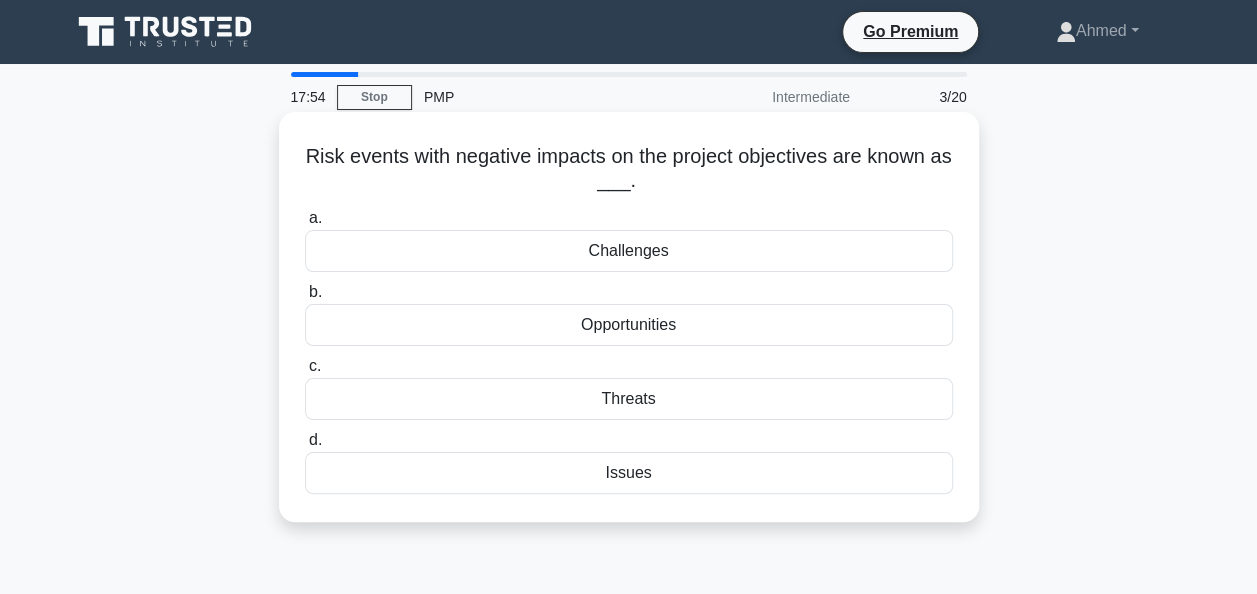 click on "Issues" at bounding box center [629, 473] 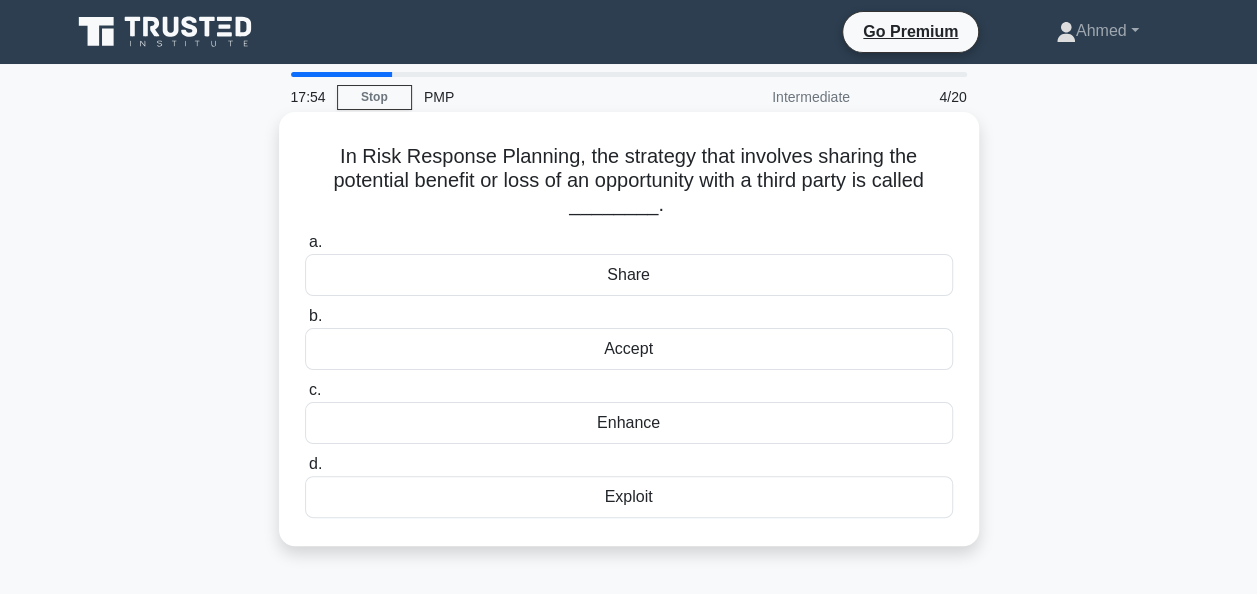 scroll, scrollTop: 36, scrollLeft: 0, axis: vertical 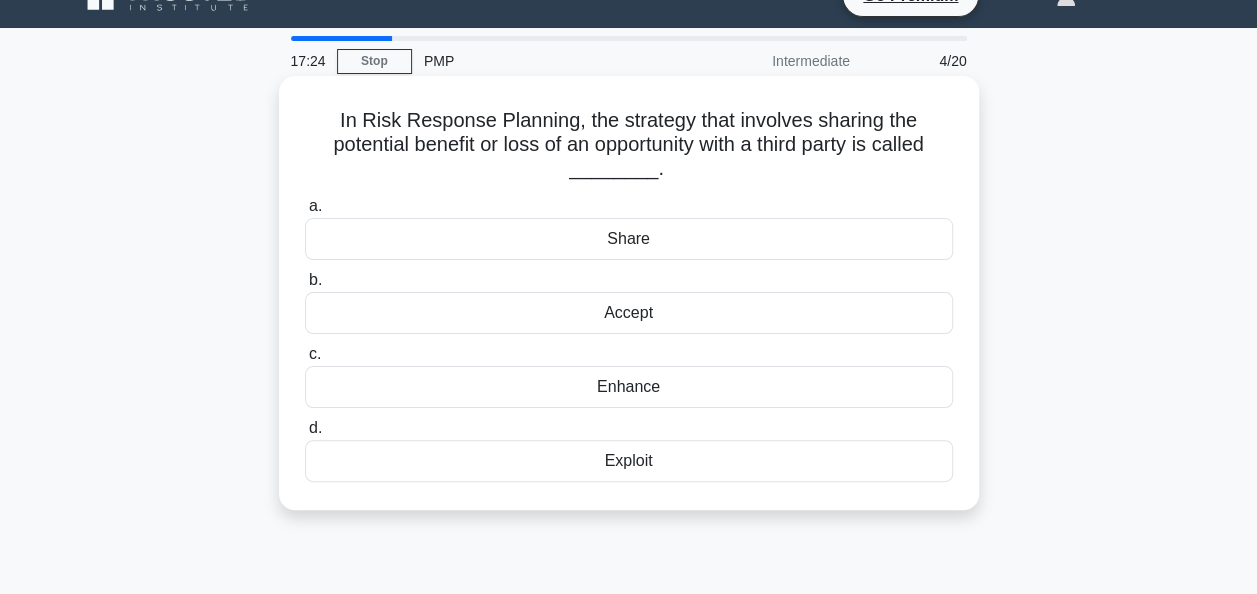 click on "Share" at bounding box center (629, 239) 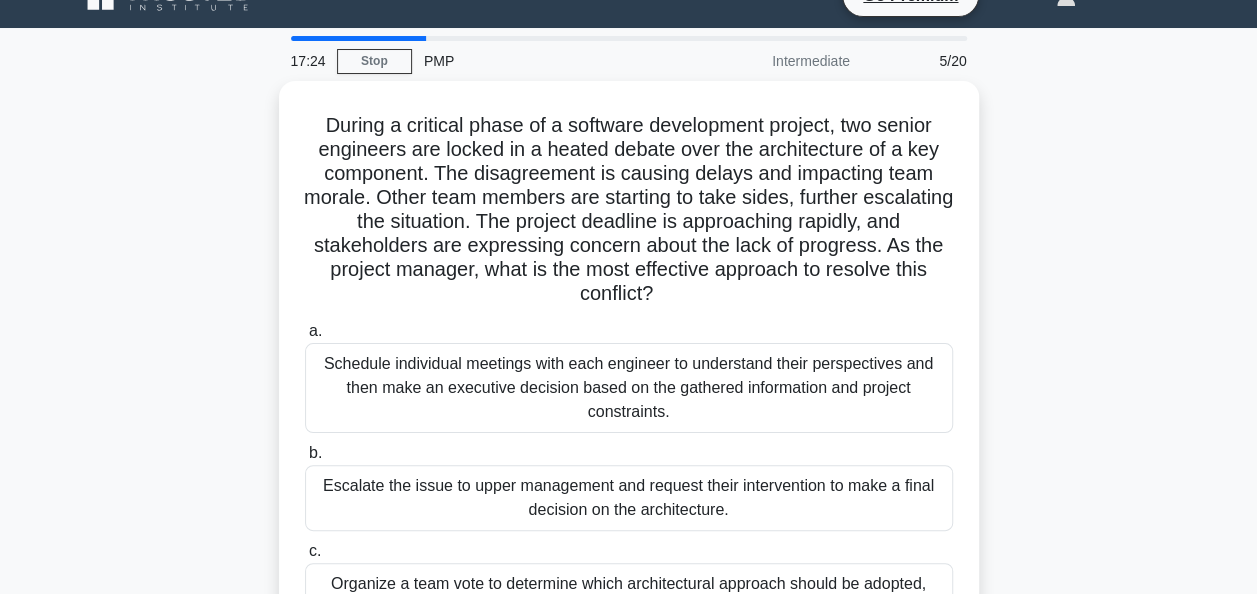 click on "During a critical phase of a software development project, two senior engineers are locked in a heated debate over the architecture of a key component. The disagreement is causing delays and impacting team morale. Other team members are starting to take sides, further escalating the situation. The project deadline is approaching rapidly, and stakeholders are expressing concern about the lack of progress. As the project manager, what is the most effective approach to resolve this conflict?
.spinner_0XTQ{transform-origin:center;animation:spinner_y6GP .75s linear infinite}@keyframes spinner_y6GP{100%{transform:rotate(360deg)}}" at bounding box center [629, 210] 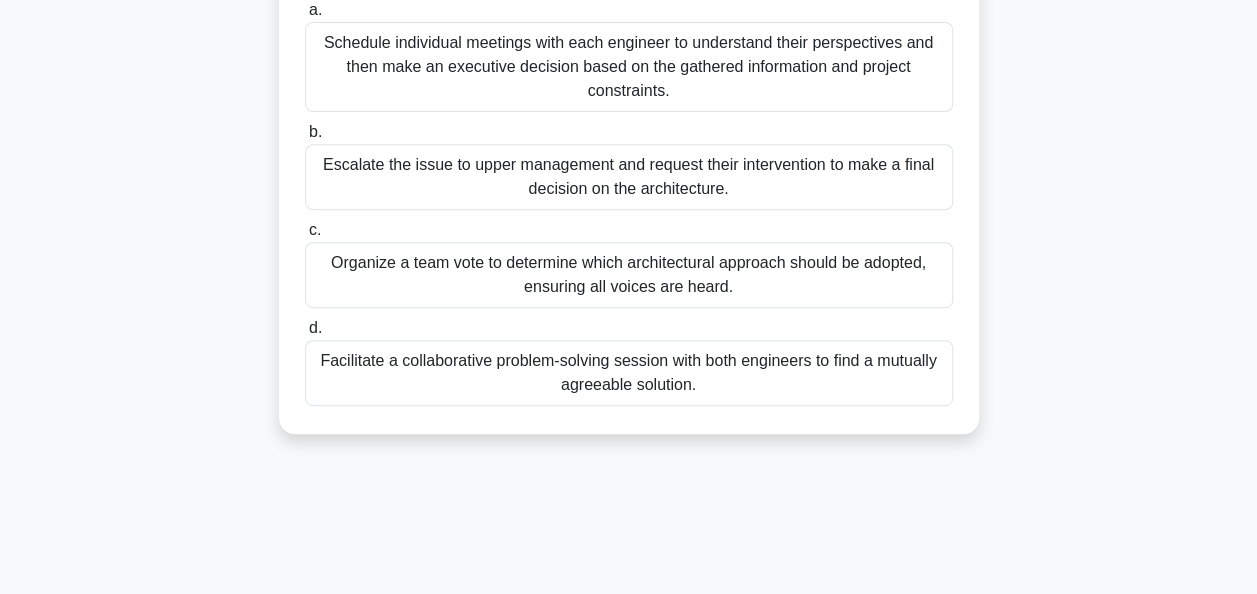 scroll, scrollTop: 356, scrollLeft: 0, axis: vertical 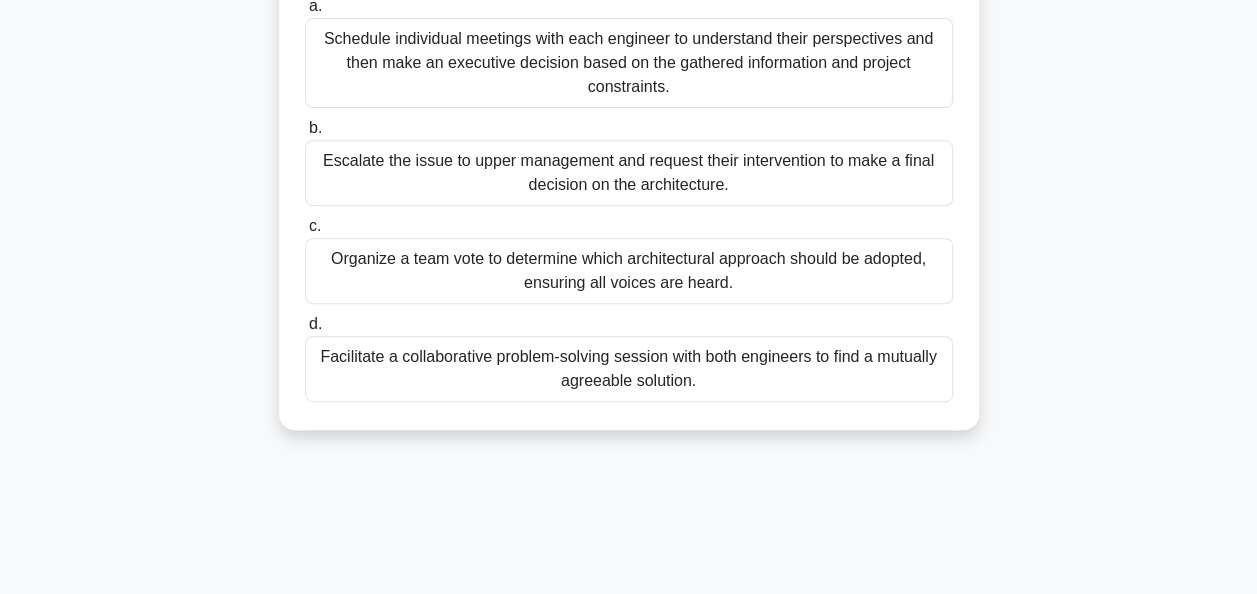 click on "Facilitate a collaborative problem-solving session with both engineers to find a mutually agreeable solution." at bounding box center (629, 369) 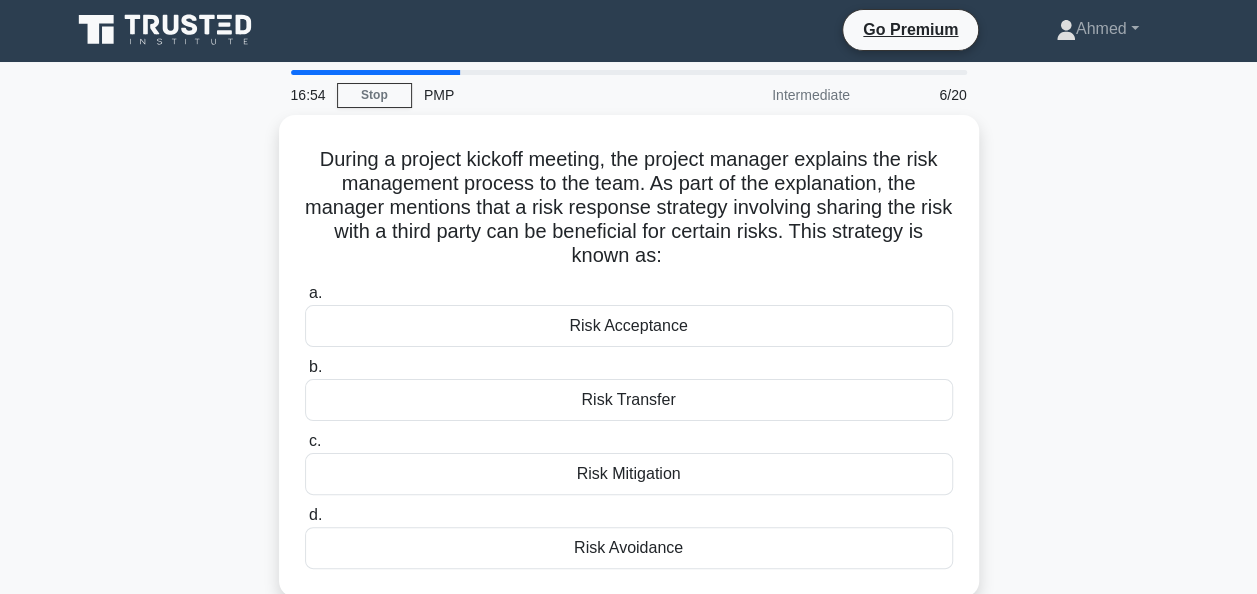 scroll, scrollTop: 68, scrollLeft: 0, axis: vertical 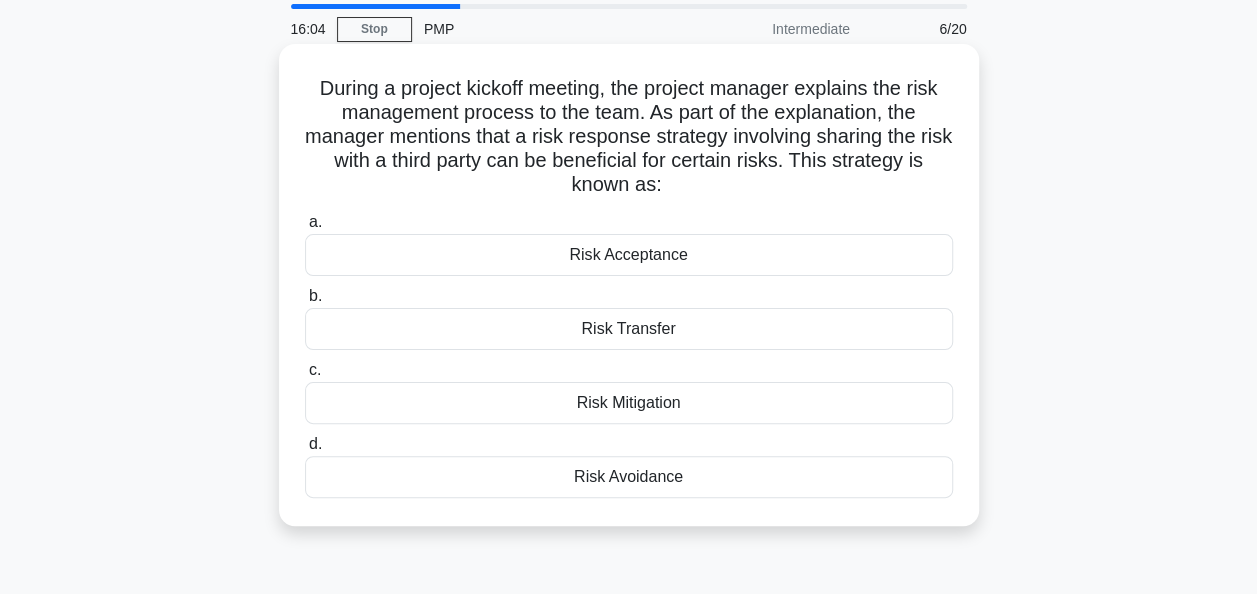 click on "Risk Transfer" at bounding box center (629, 329) 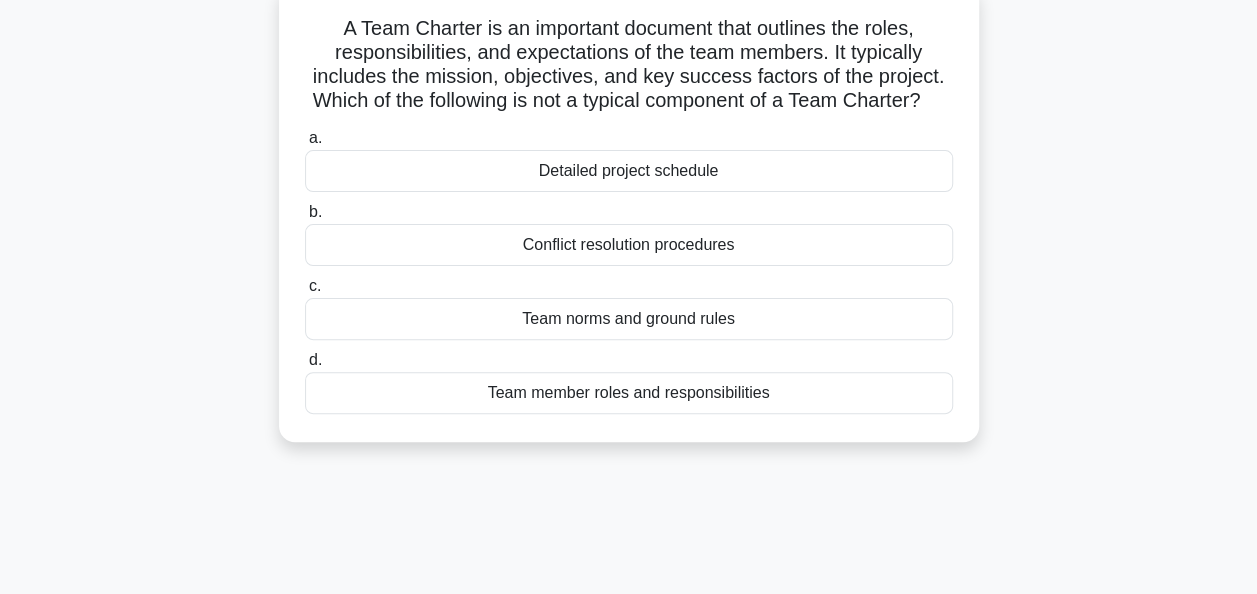scroll, scrollTop: 138, scrollLeft: 0, axis: vertical 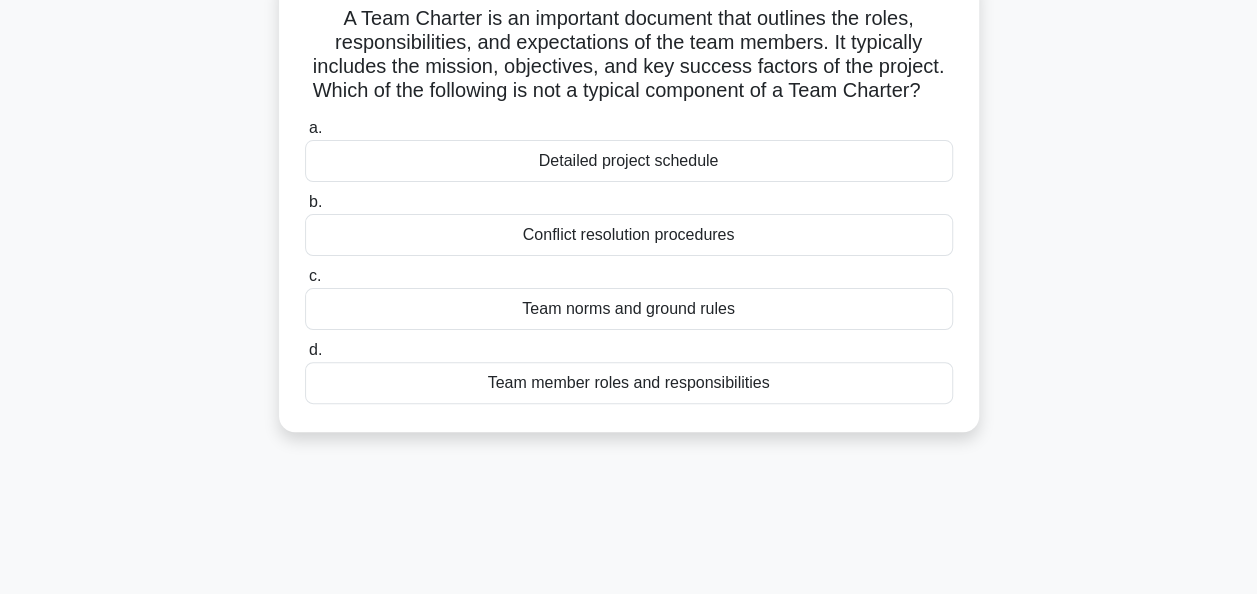 click on "Detailed project schedule" at bounding box center [629, 161] 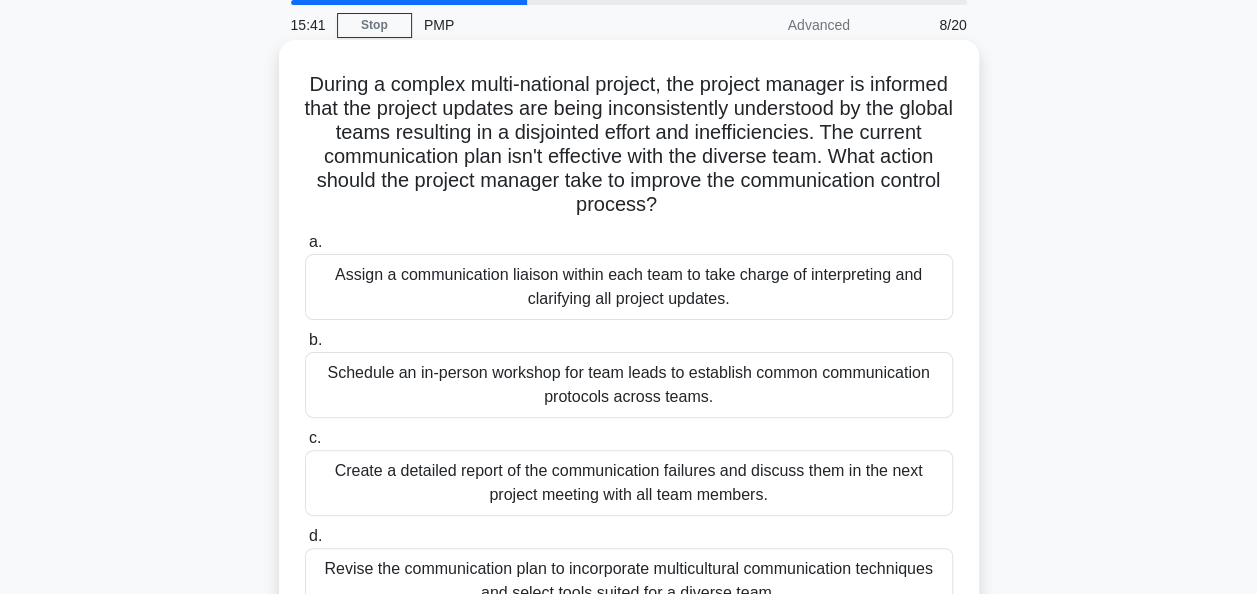scroll, scrollTop: 0, scrollLeft: 0, axis: both 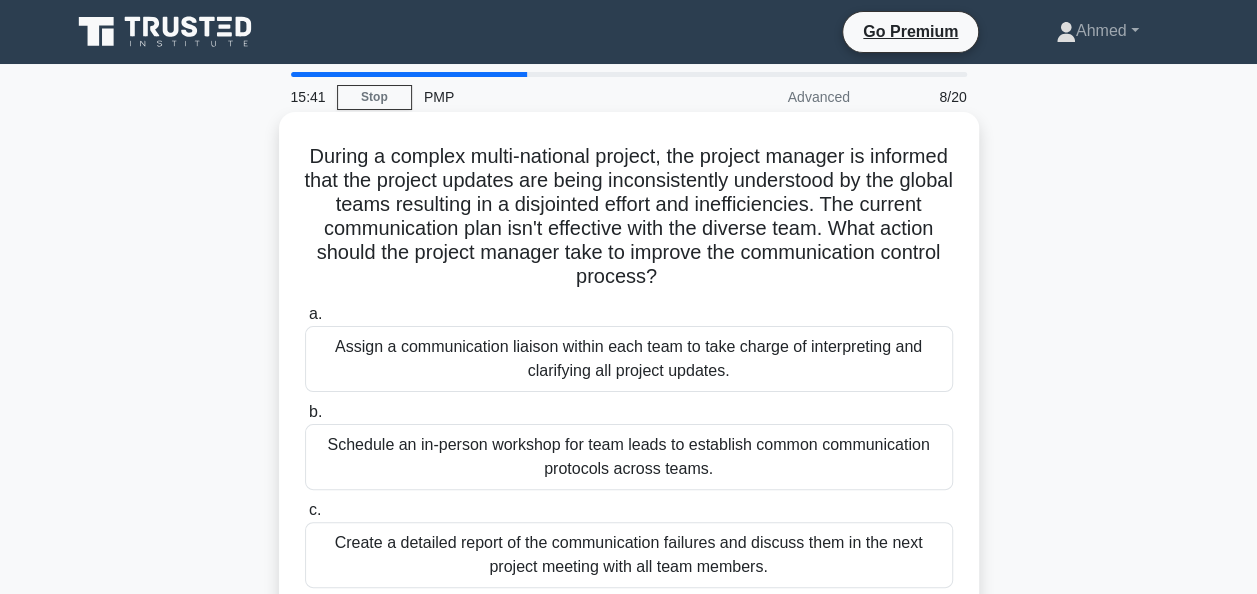 click on "During a complex multi-national project, the project manager is informed that the project updates are being inconsistently understood by the global teams resulting in a disjointed effort and inefficiencies. The current communication plan isn't effective with the diverse team. What action should the project manager take to improve the communication control process?
.spinner_0XTQ{transform-origin:center;animation:spinner_y6GP .75s linear infinite}@keyframes spinner_y6GP{100%{transform:rotate(360deg)}}" at bounding box center (629, 217) 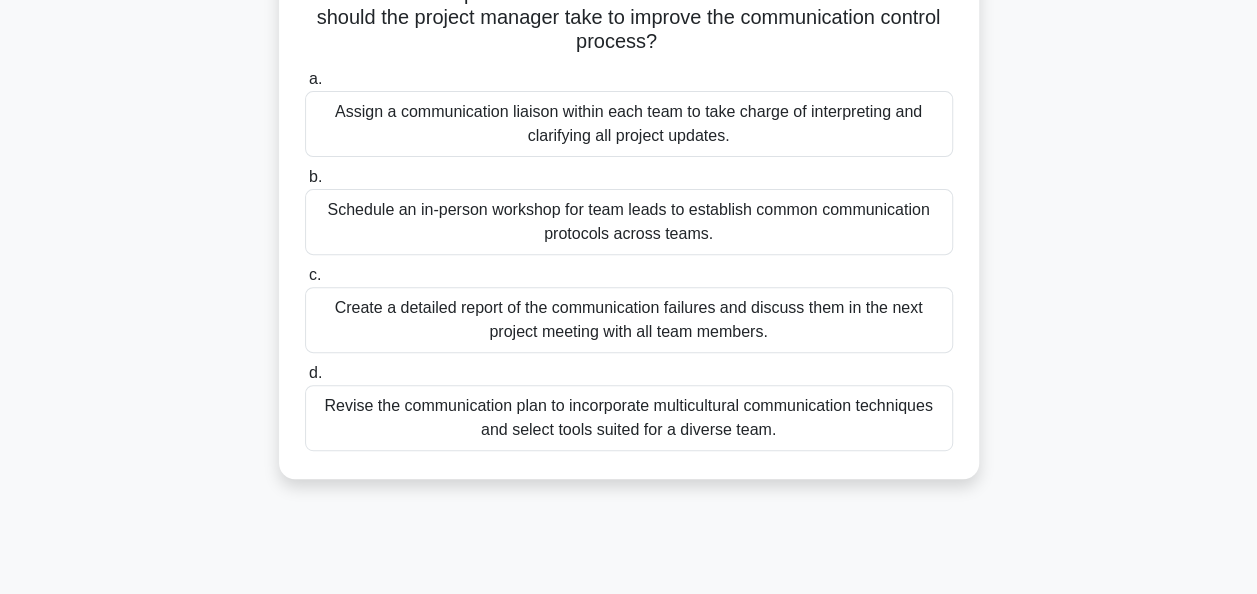 scroll, scrollTop: 244, scrollLeft: 0, axis: vertical 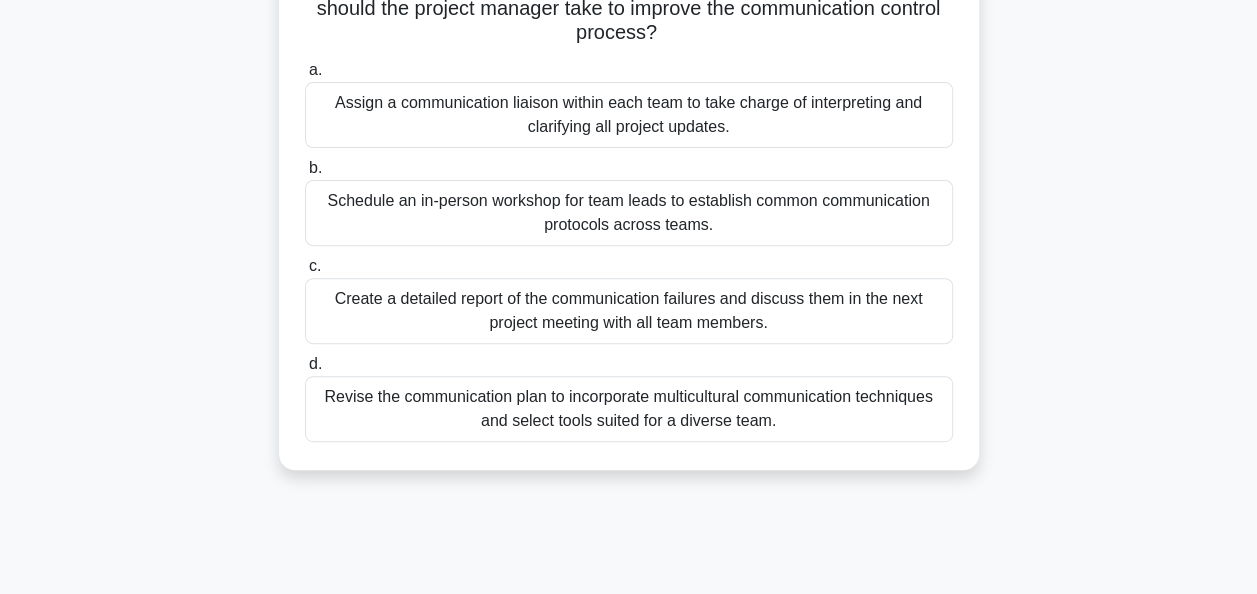 click on "Revise the communication plan to incorporate multicultural communication techniques and select tools suited for a diverse team." at bounding box center (629, 409) 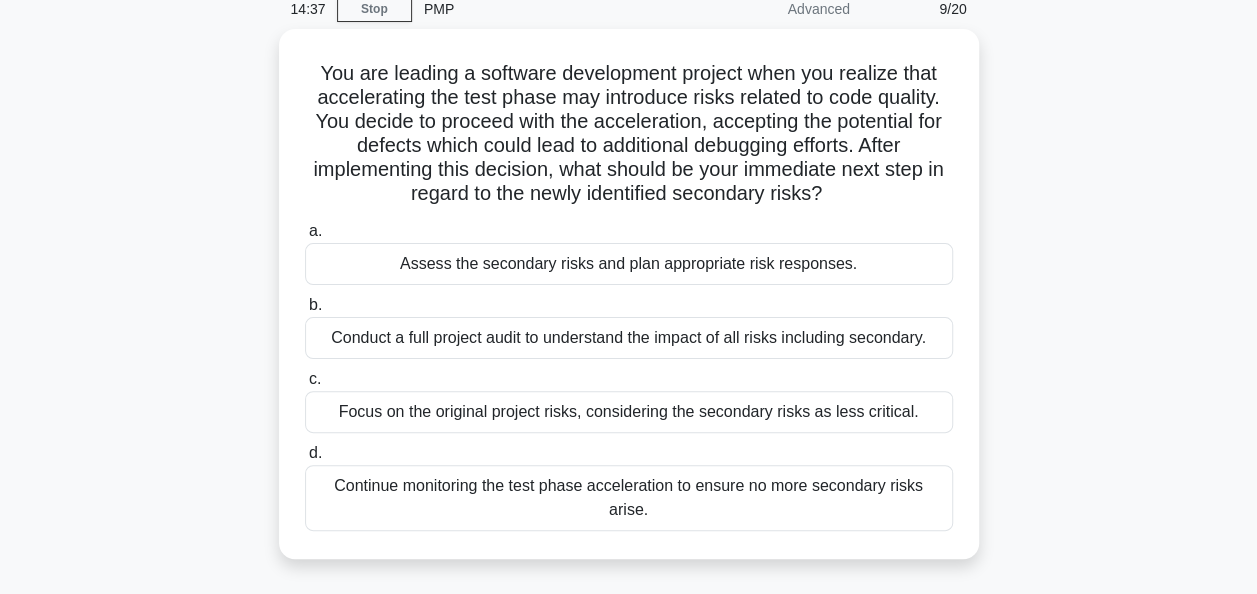 scroll, scrollTop: 87, scrollLeft: 0, axis: vertical 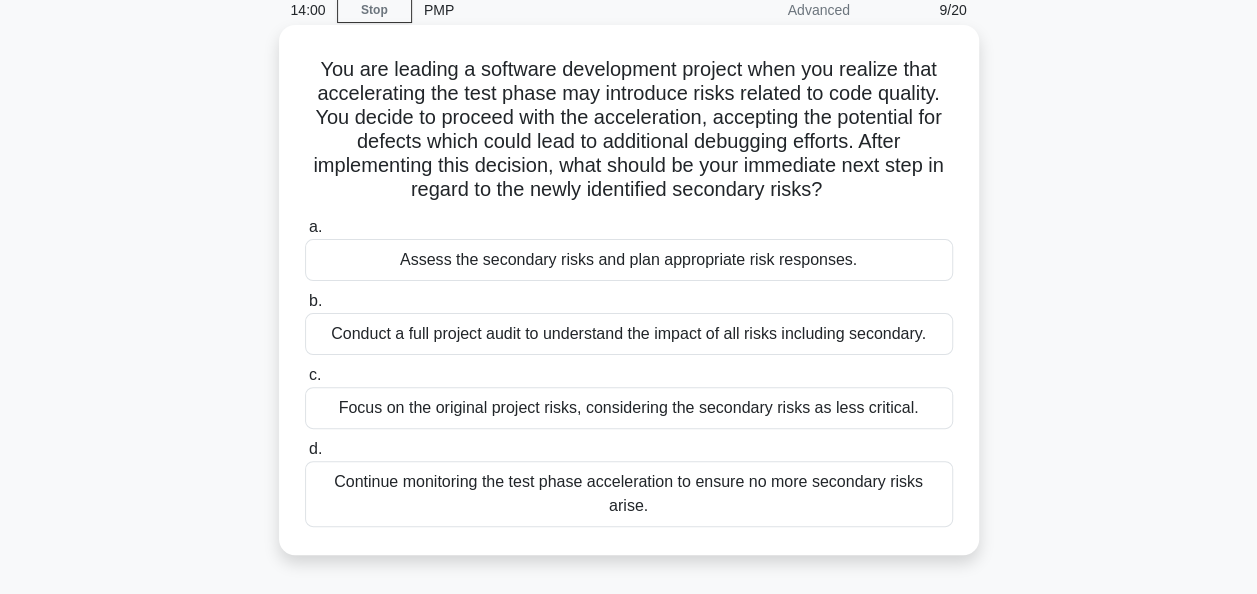 drag, startPoint x: 714, startPoint y: 264, endPoint x: 616, endPoint y: 299, distance: 104.062485 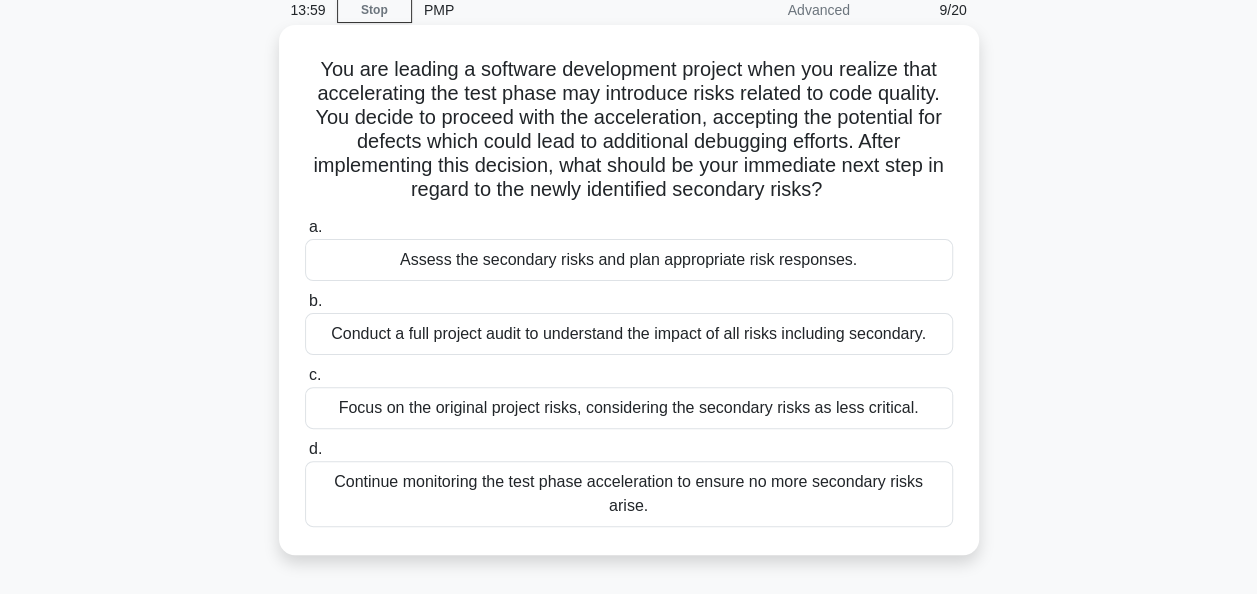 click on "b.
Conduct a full project audit to understand the impact of all risks including secondary." at bounding box center [629, 322] 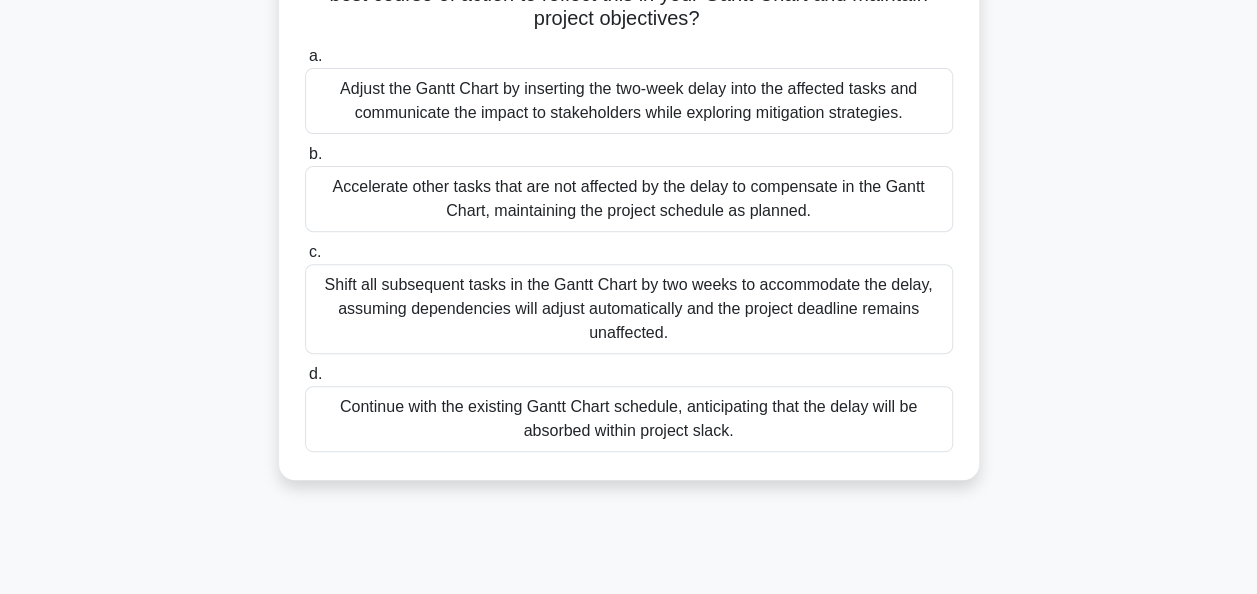 scroll, scrollTop: 268, scrollLeft: 0, axis: vertical 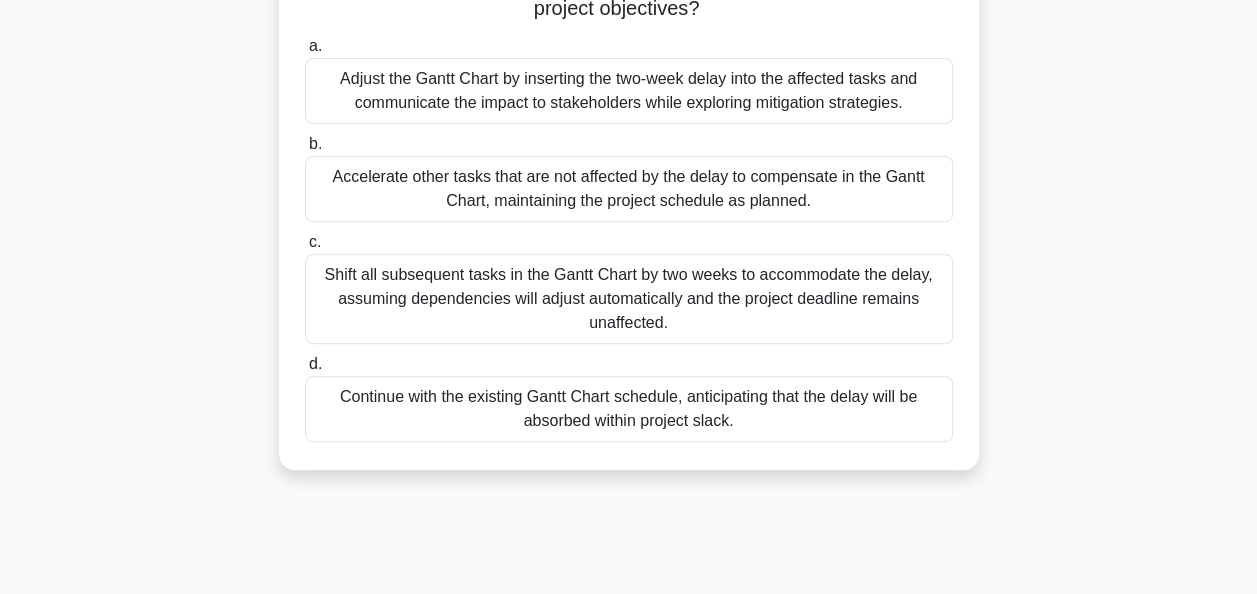 click on "Accelerate other tasks that are not affected by the delay to compensate in the Gantt Chart, maintaining the project schedule as planned." at bounding box center [629, 189] 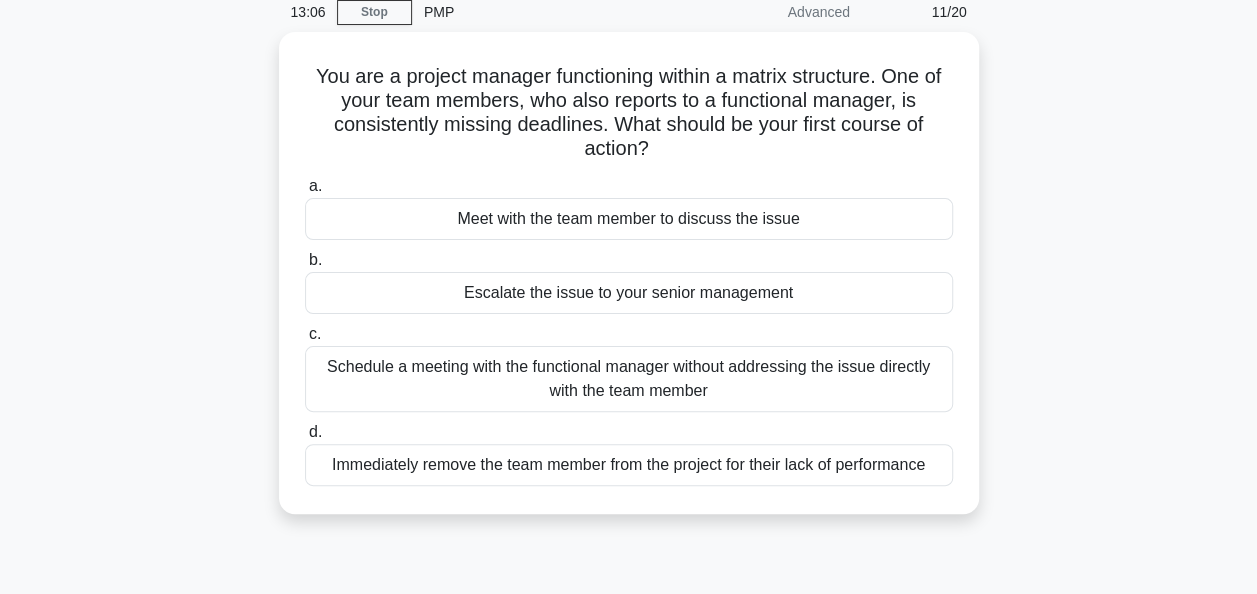 scroll, scrollTop: 86, scrollLeft: 0, axis: vertical 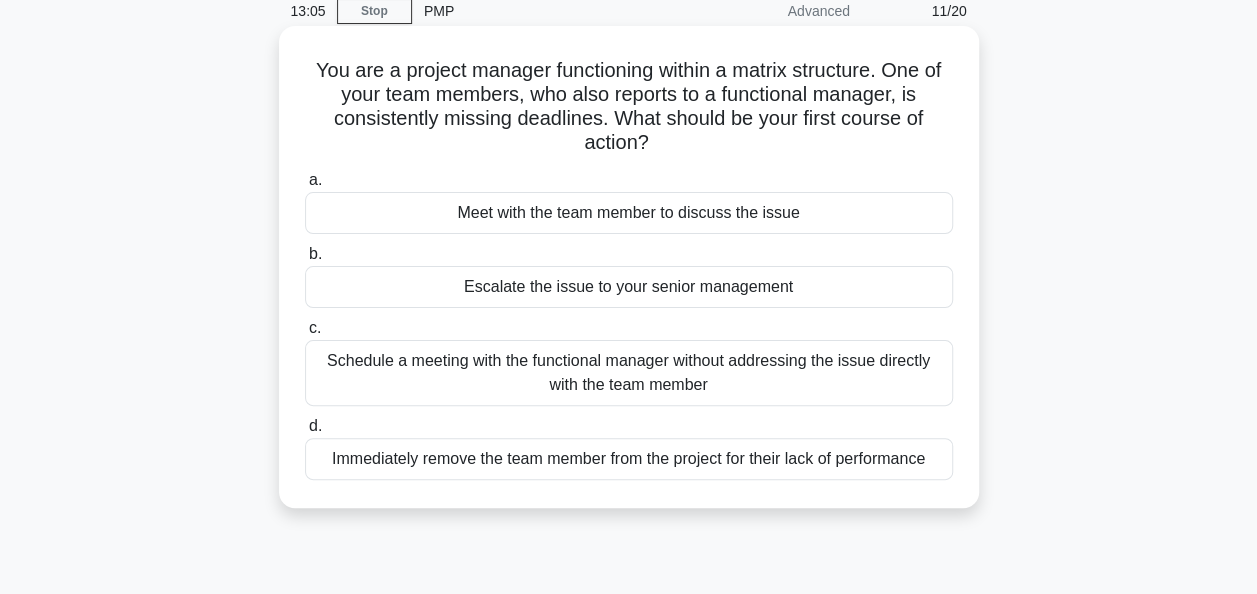 click on "Meet with the team member to discuss the issue" at bounding box center (629, 213) 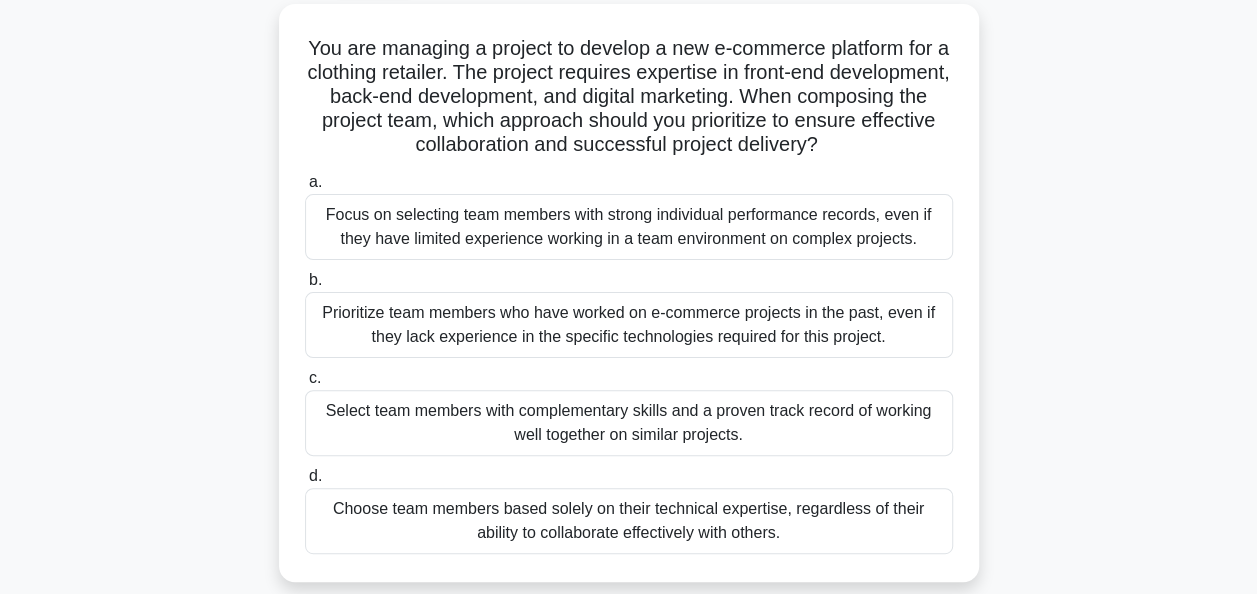 scroll, scrollTop: 114, scrollLeft: 0, axis: vertical 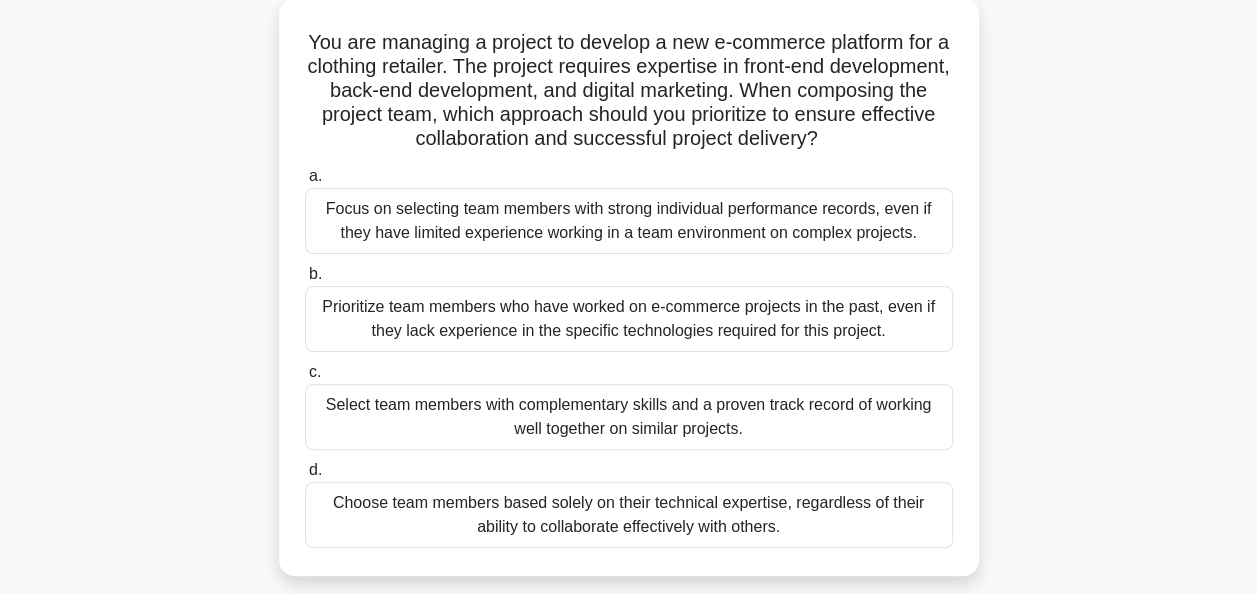 click on "Select team members with complementary skills and a proven track record of working well together on similar projects." at bounding box center [629, 417] 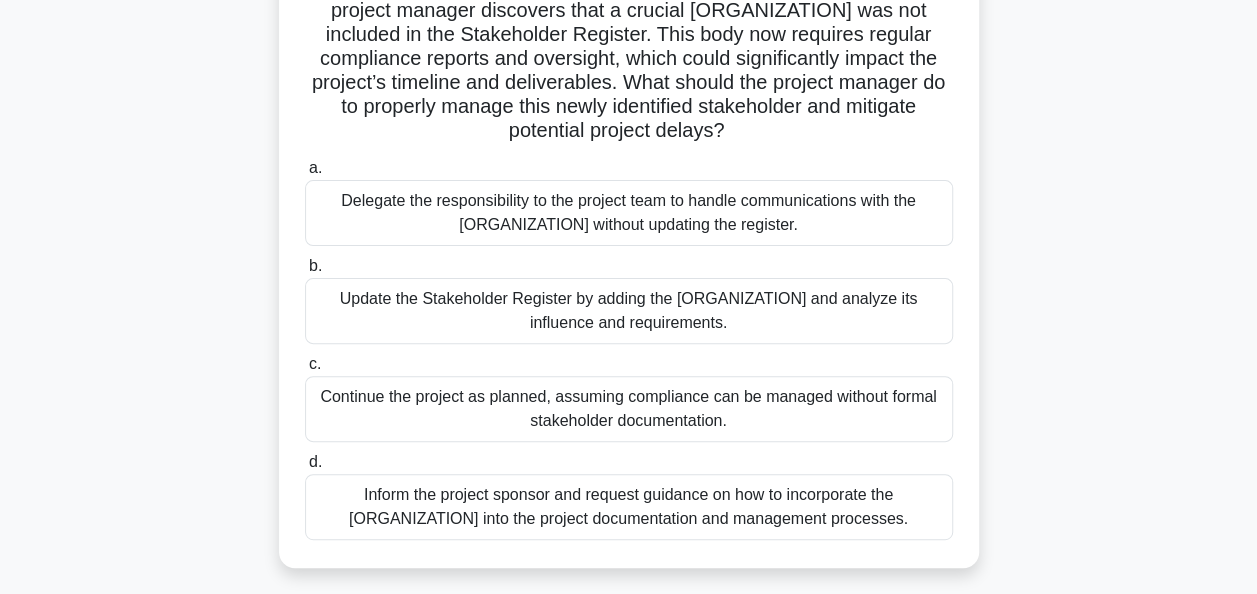 scroll, scrollTop: 176, scrollLeft: 0, axis: vertical 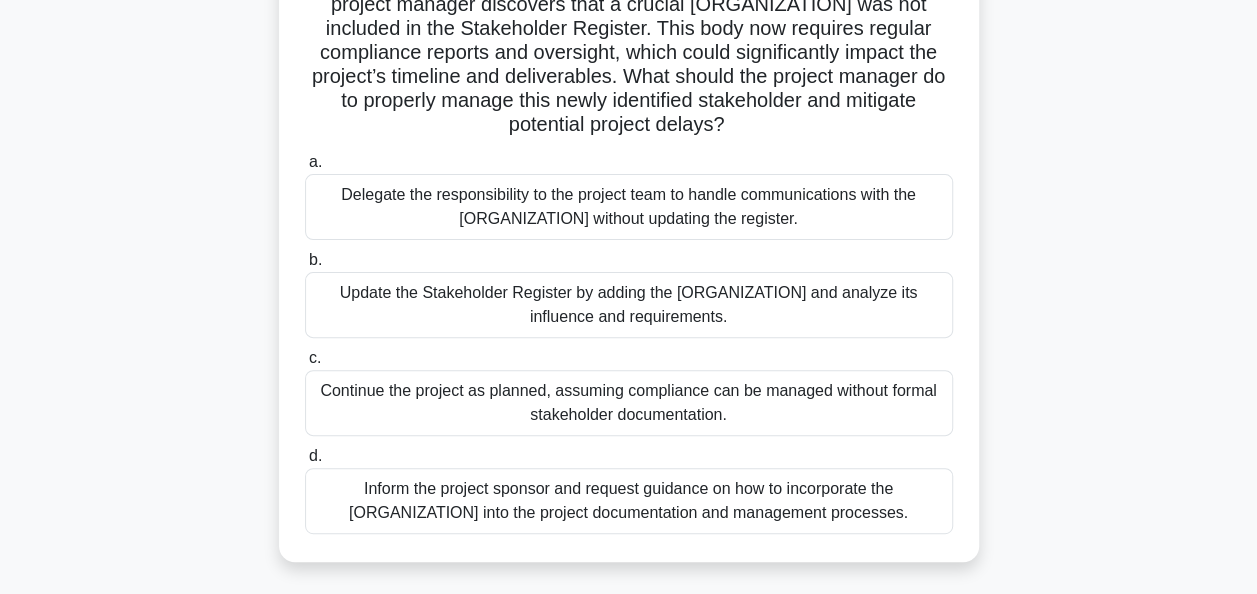 click on "Update the Stakeholder Register by adding the regulatory body and analyze its influence and requirements." at bounding box center (629, 305) 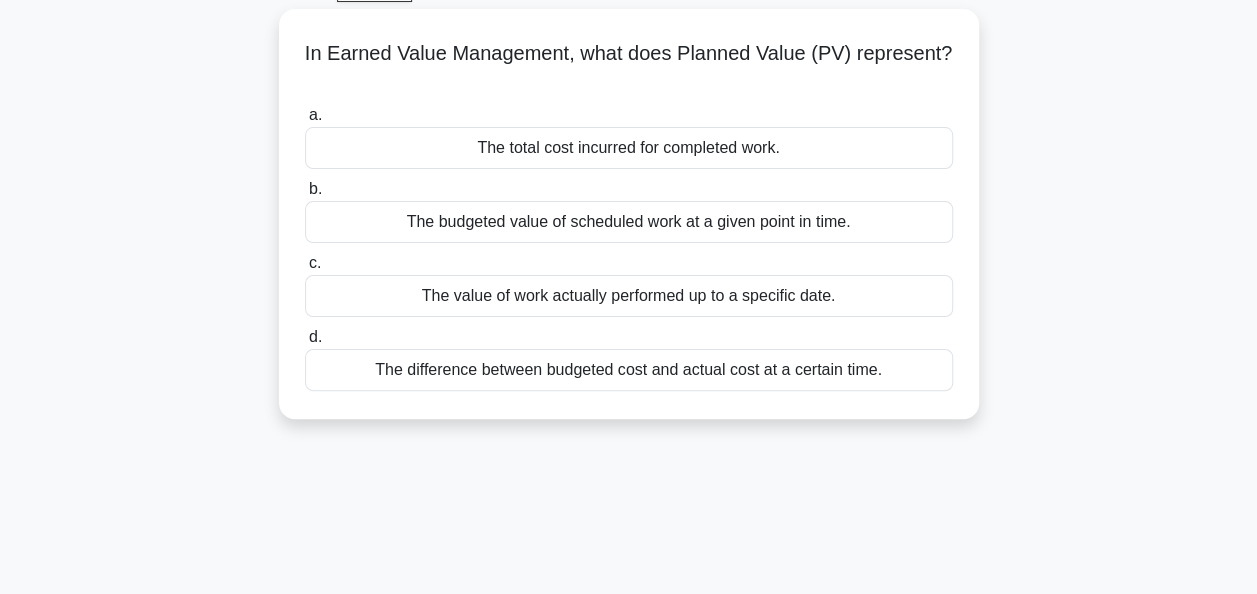 scroll, scrollTop: 0, scrollLeft: 0, axis: both 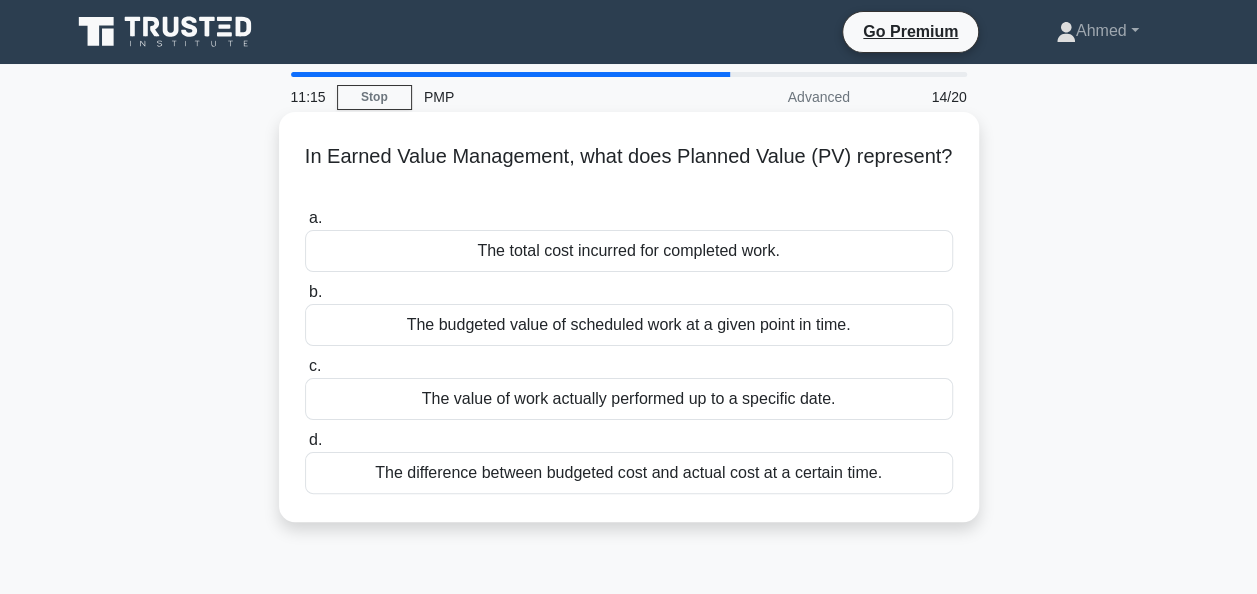 drag, startPoint x: 629, startPoint y: 326, endPoint x: 433, endPoint y: 304, distance: 197.23083 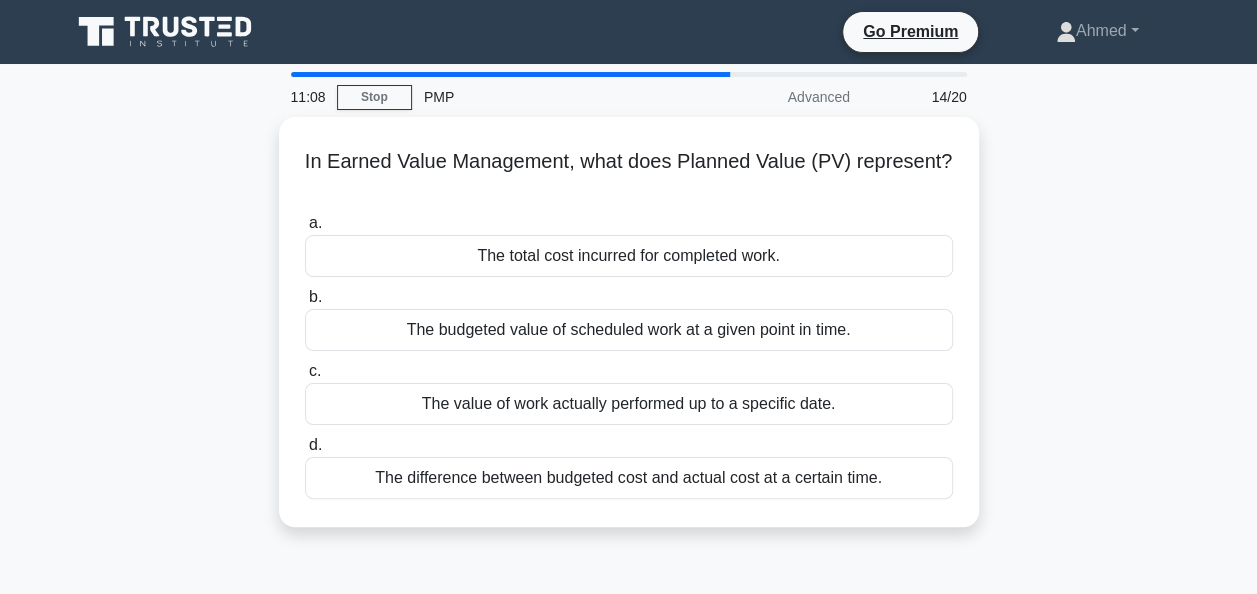 click on "In Earned Value Management, what does Planned Value (PV) represent?
.spinner_0XTQ{transform-origin:center;animation:spinner_y6GP .75s linear infinite}@keyframes spinner_y6GP{100%{transform:rotate(360deg)}}
a.
The total cost incurred for completed work.
b. c. d." at bounding box center [629, 334] 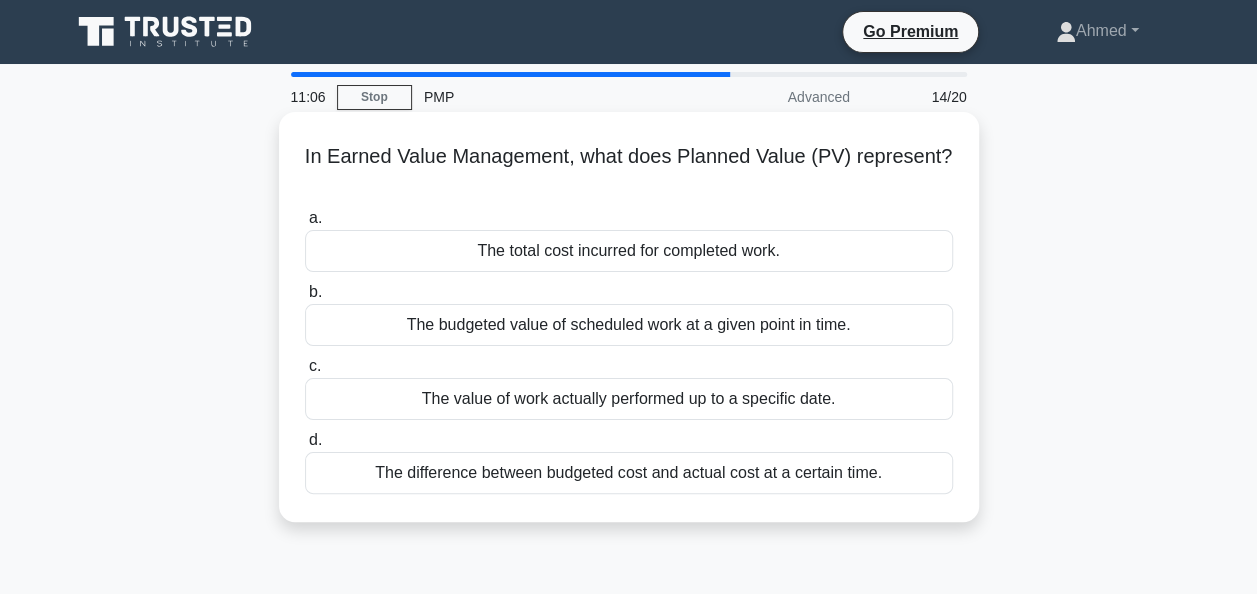 click on "The budgeted value of scheduled work at a given point in time." at bounding box center [629, 325] 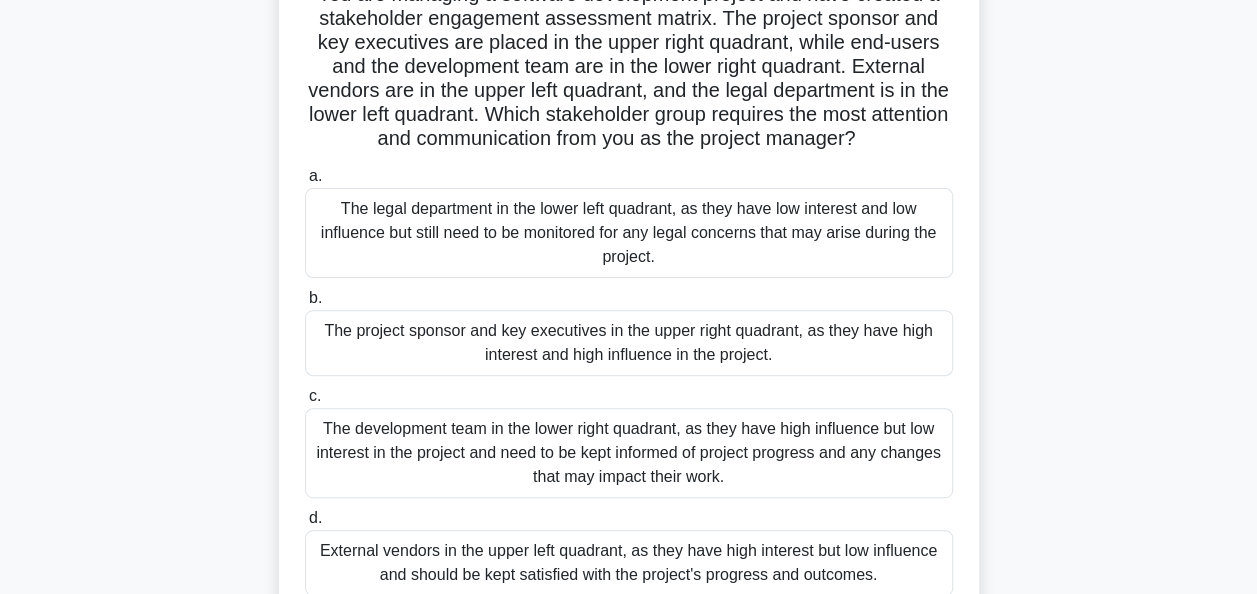 scroll, scrollTop: 163, scrollLeft: 0, axis: vertical 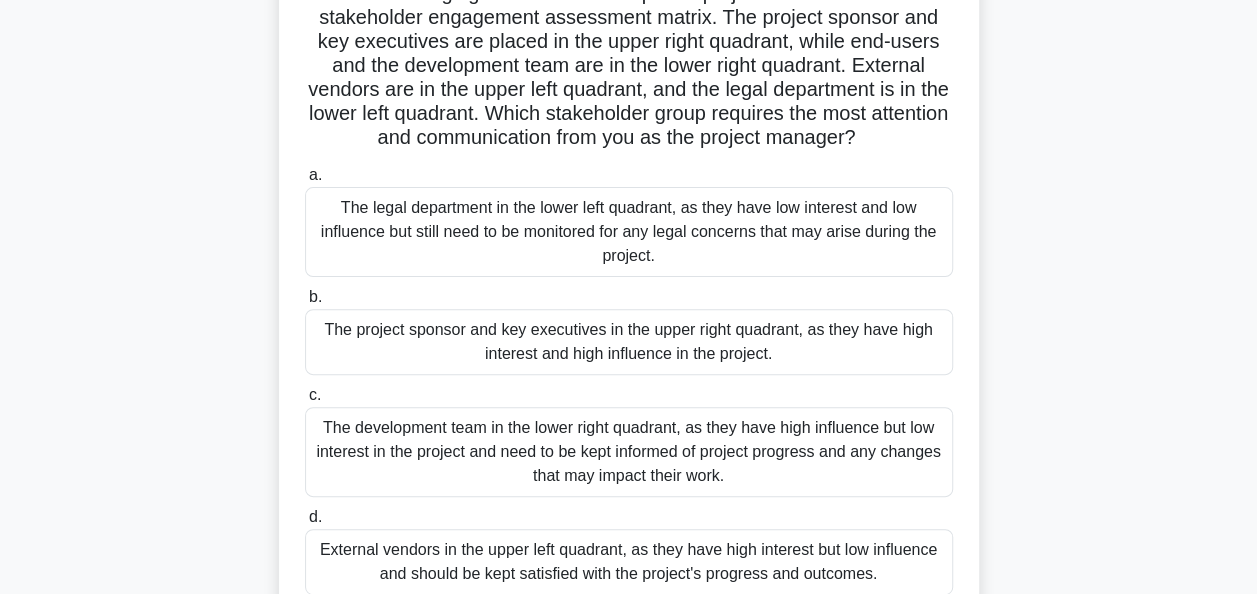 click on "The legal department in the lower left quadrant, as they have low interest and low influence but still need to be monitored for any legal concerns that may arise during the project." at bounding box center [629, 232] 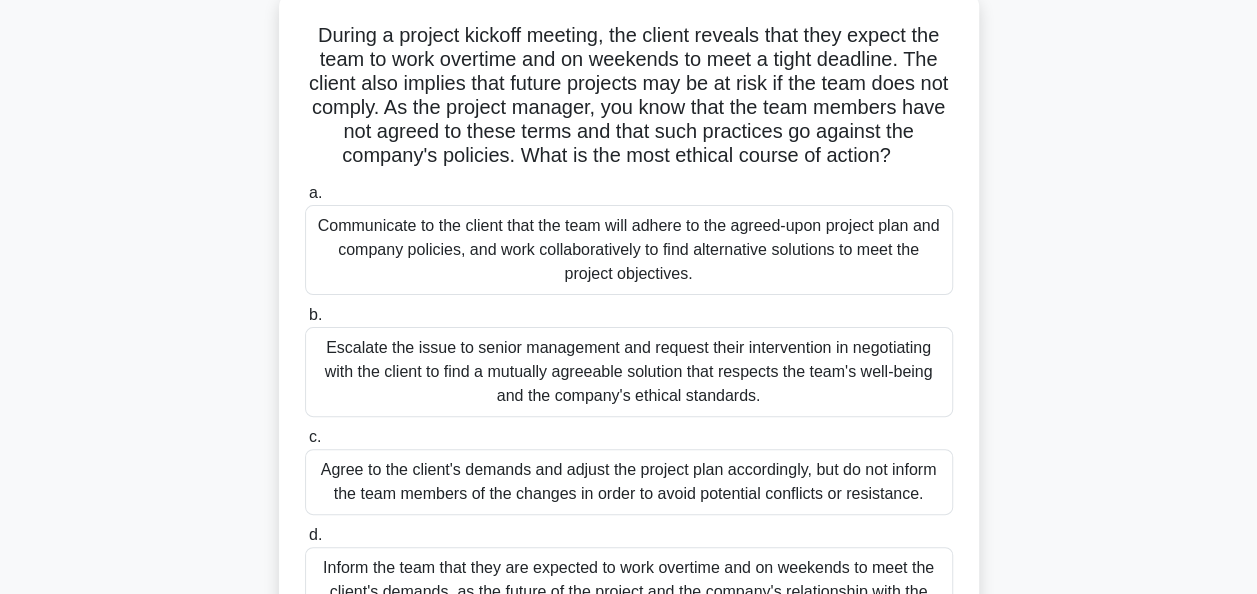 scroll, scrollTop: 132, scrollLeft: 0, axis: vertical 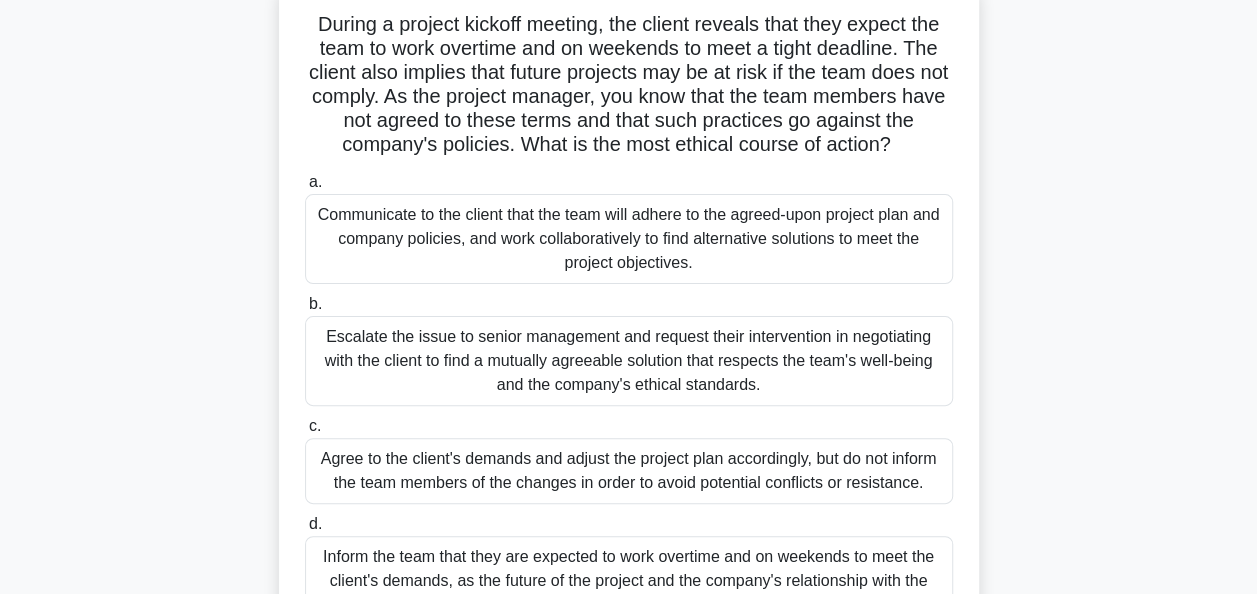 click on "Communicate to the client that the team will adhere to the agreed-upon project plan and company policies, and work collaboratively to find alternative solutions to meet the project objectives." at bounding box center (629, 239) 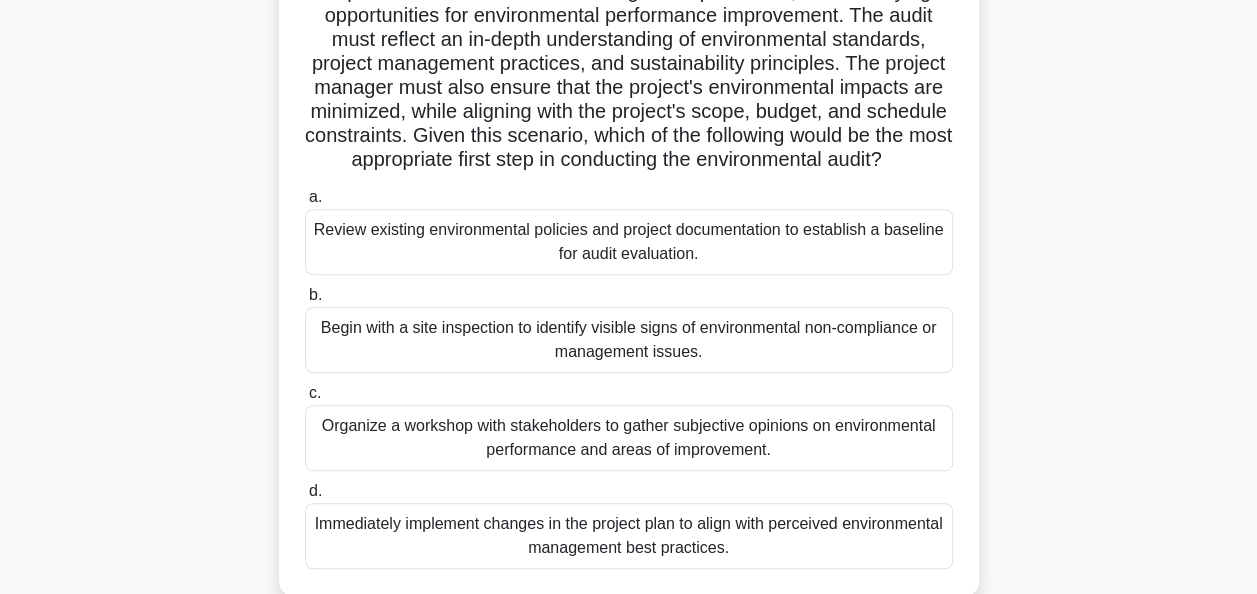 scroll, scrollTop: 308, scrollLeft: 0, axis: vertical 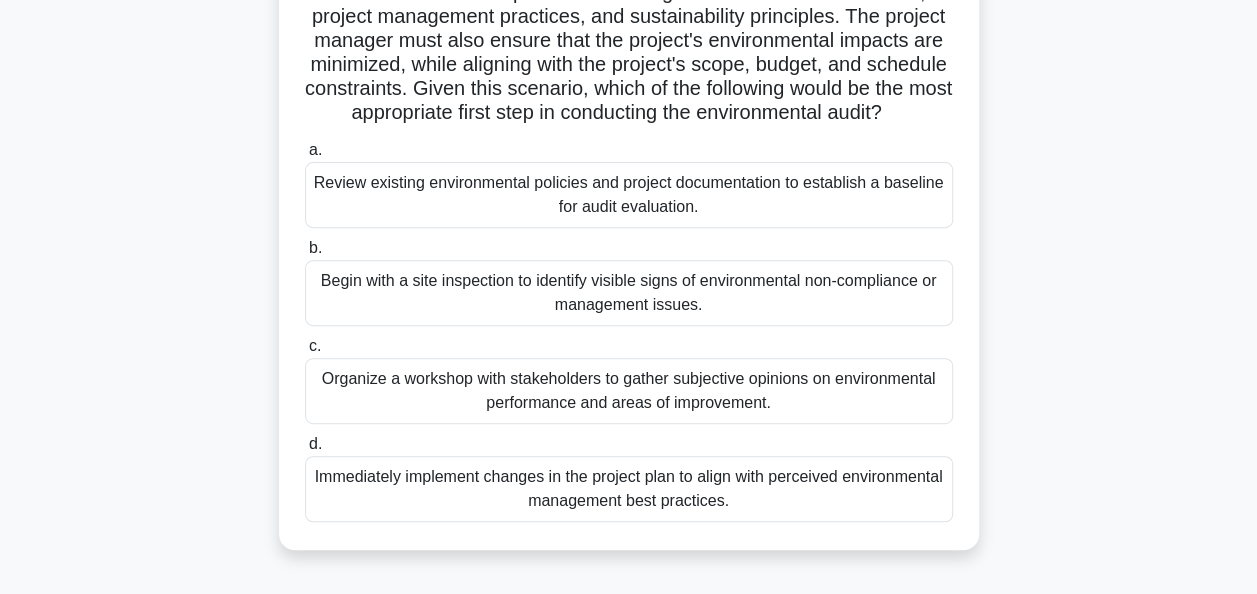 click on "Review existing environmental policies and project documentation to establish a baseline for audit evaluation." at bounding box center [629, 195] 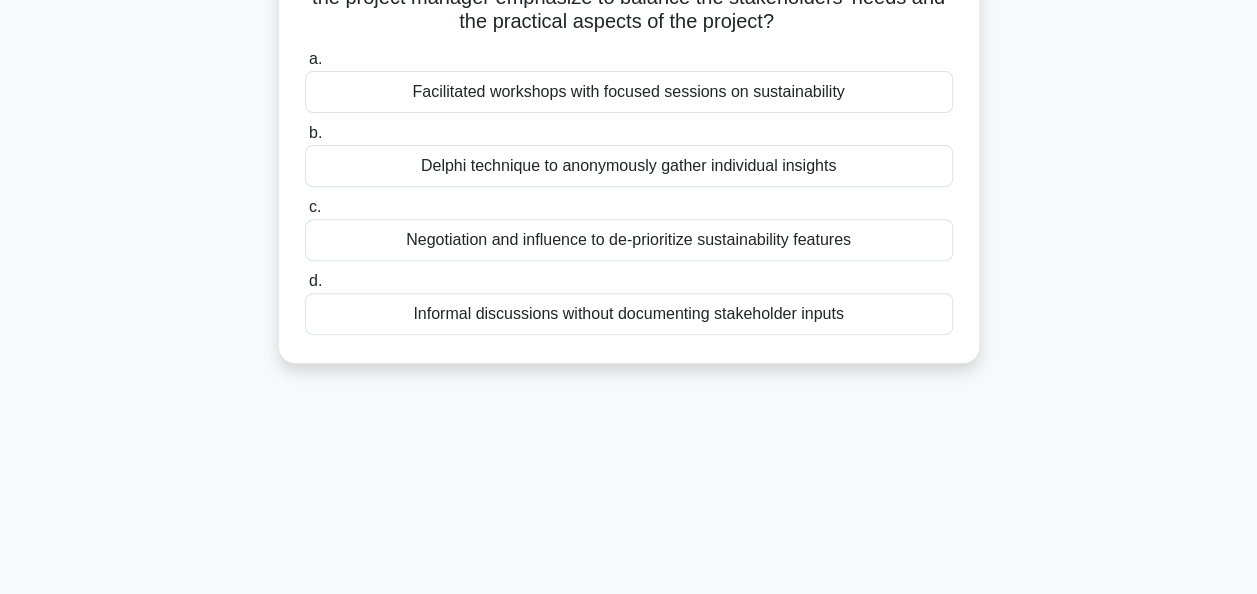 click on "a.
Facilitated workshops with focused sessions on sustainability
b.
Delphi technique to anonymously gather individual insights
c. d." at bounding box center (629, 191) 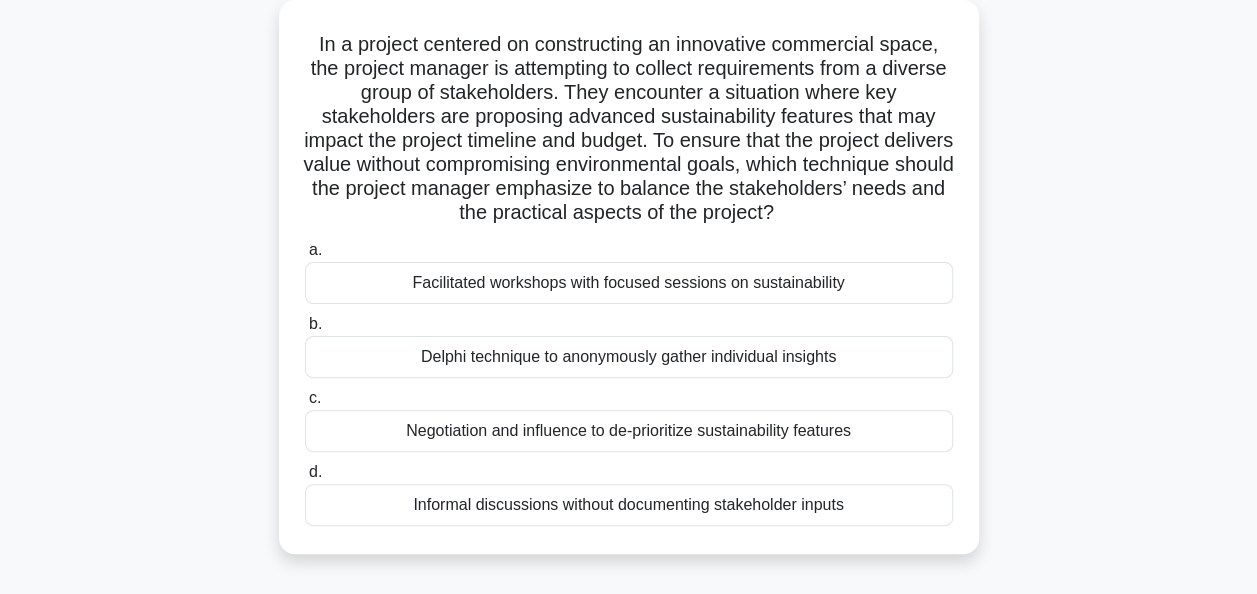 scroll, scrollTop: 117, scrollLeft: 0, axis: vertical 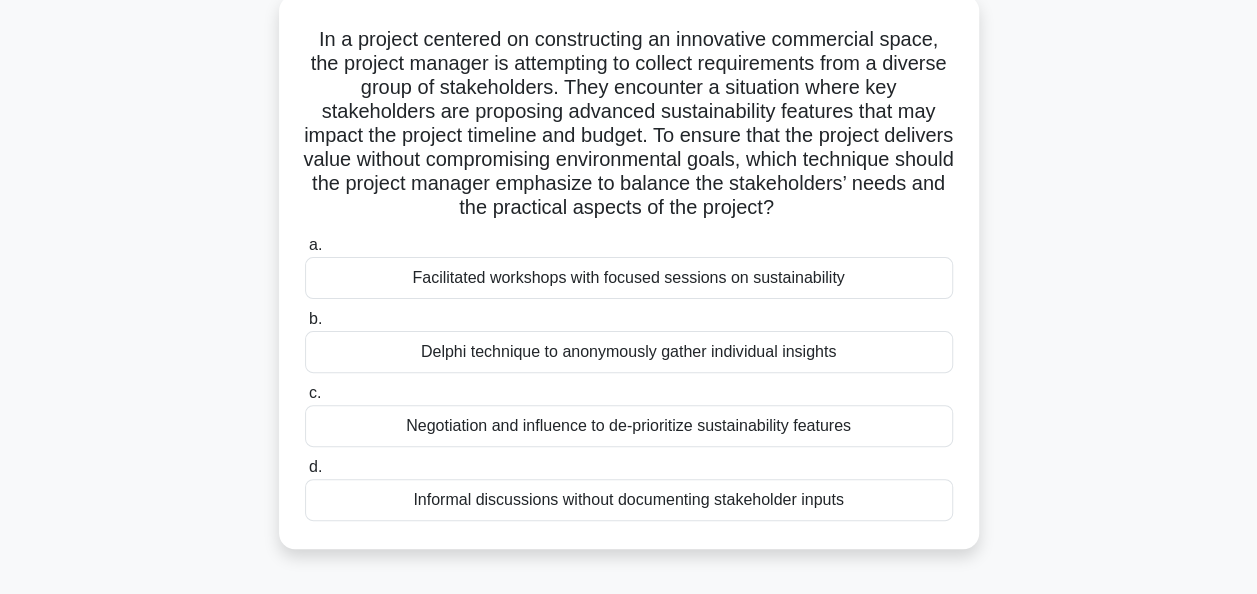 click on "Delphi technique to anonymously gather individual insights" at bounding box center (629, 352) 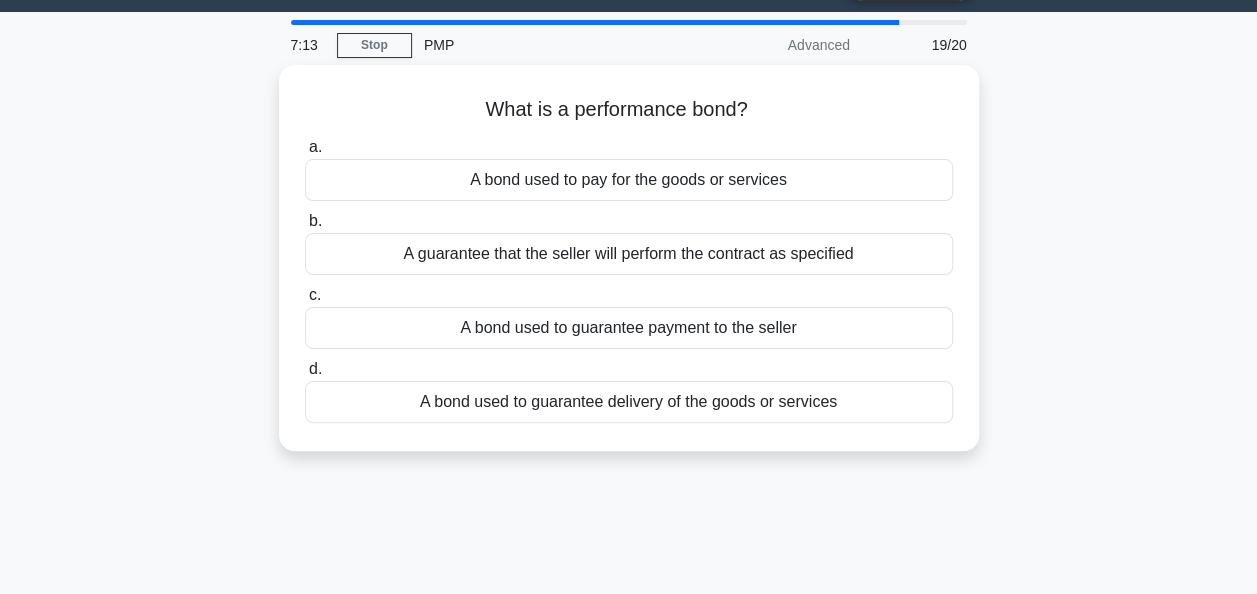 scroll, scrollTop: 0, scrollLeft: 0, axis: both 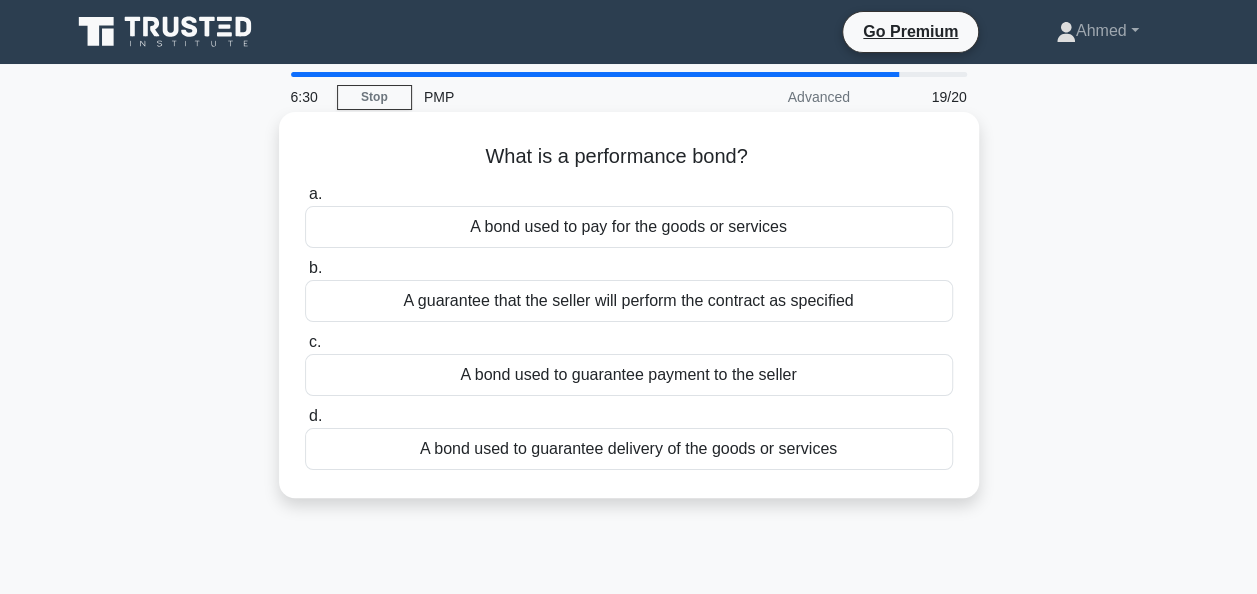 click on "A guarantee that the seller will perform the contract as specified" at bounding box center (629, 301) 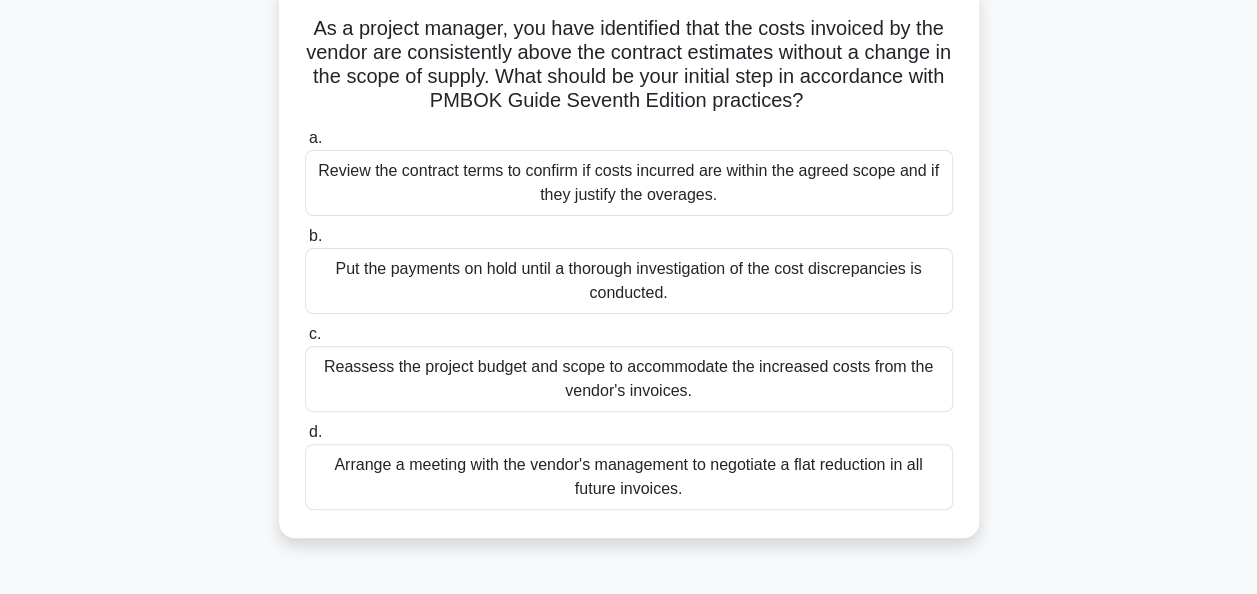 scroll, scrollTop: 106, scrollLeft: 0, axis: vertical 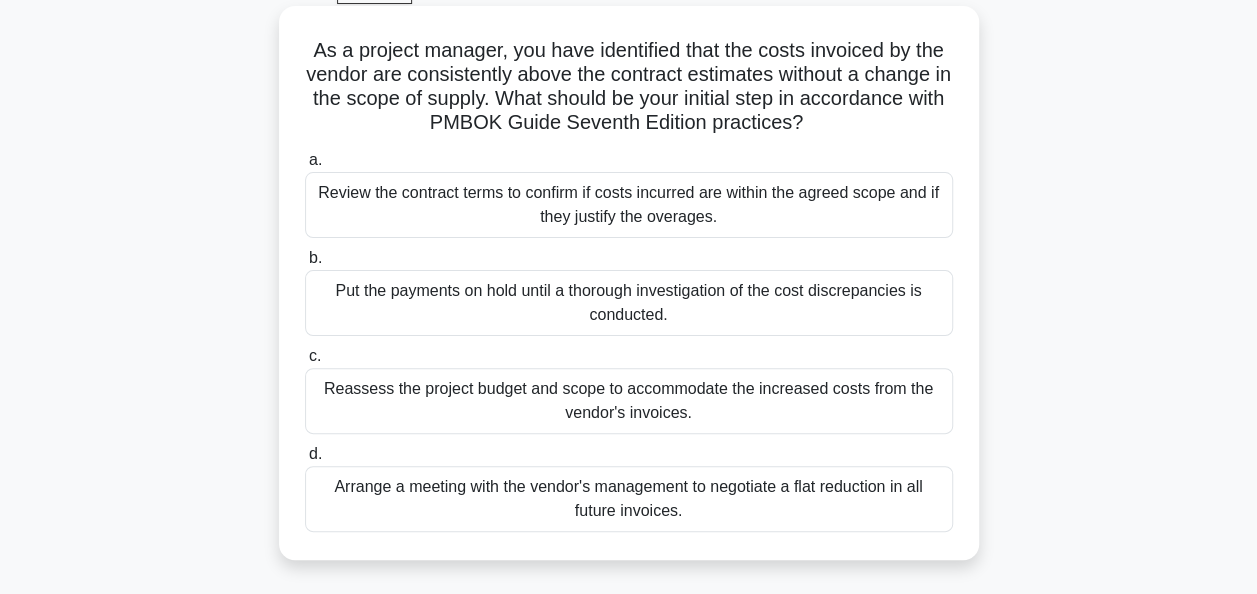 click on "Review the contract terms to confirm if costs incurred are within the agreed scope and if they justify the overages." at bounding box center (629, 205) 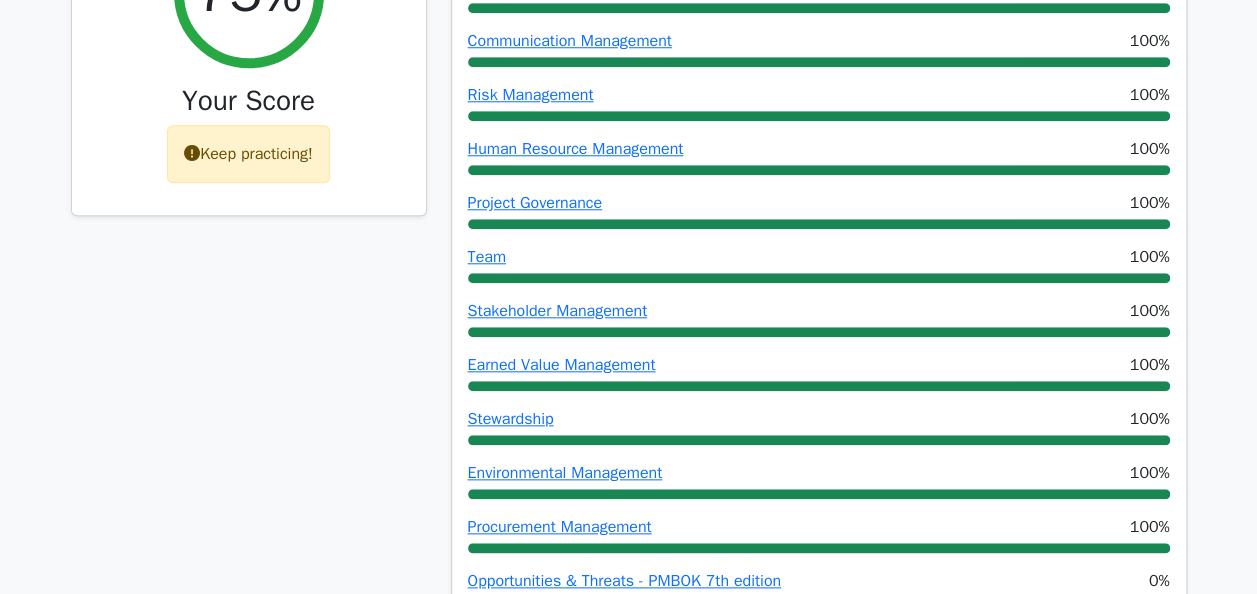 scroll, scrollTop: 0, scrollLeft: 0, axis: both 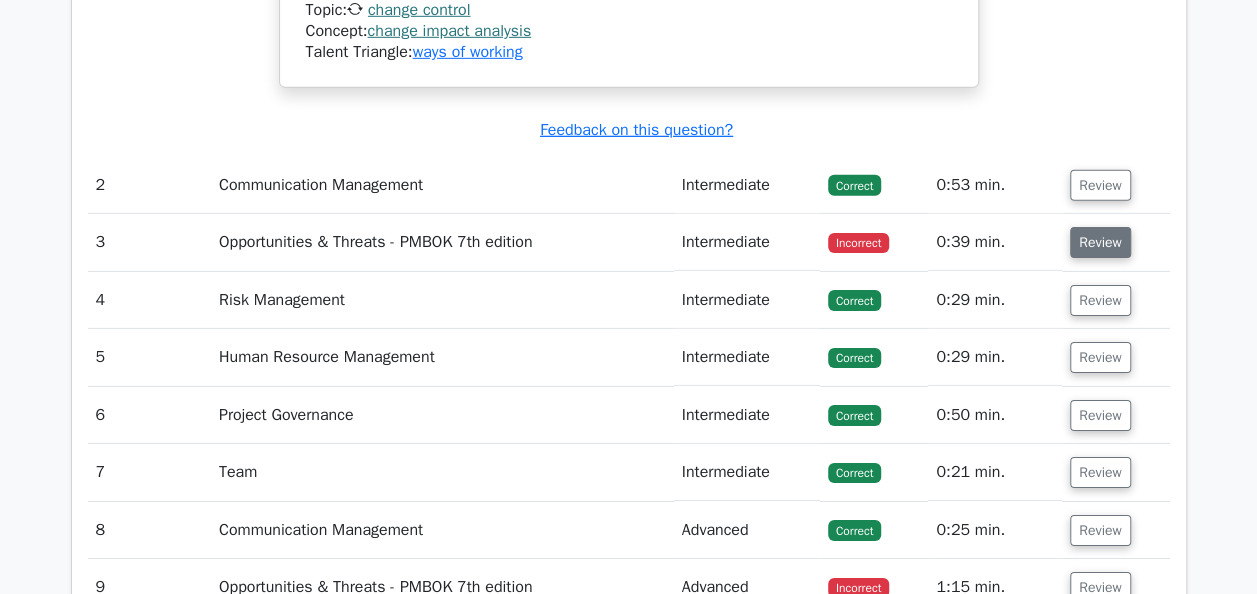 click on "Review" at bounding box center (1100, 242) 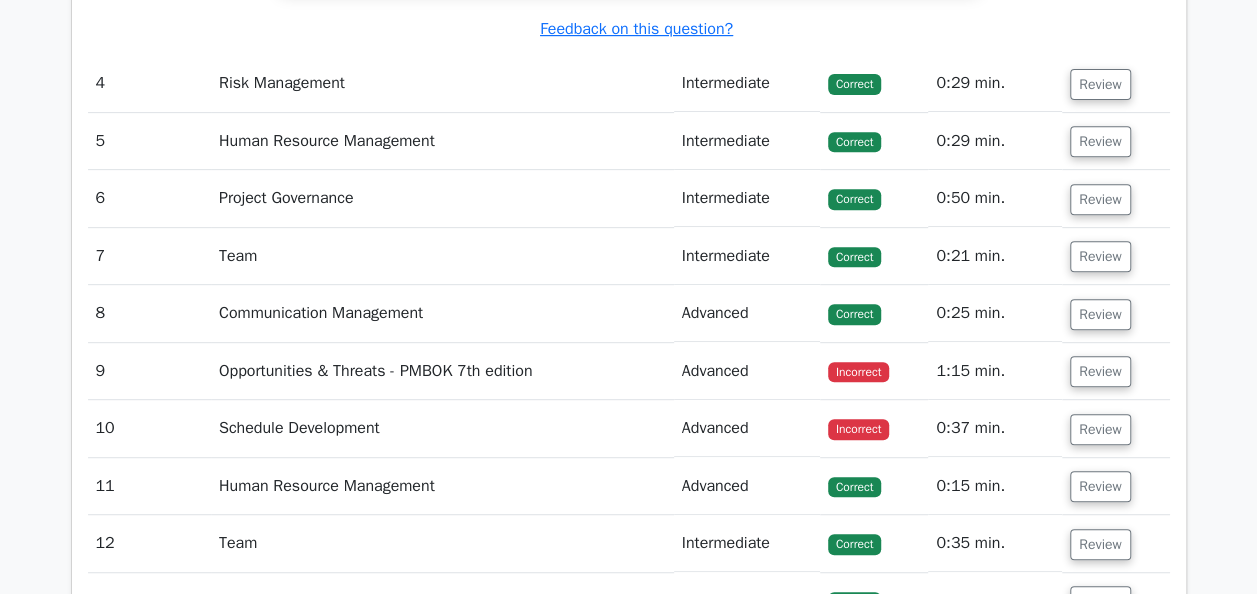 scroll, scrollTop: 4126, scrollLeft: 0, axis: vertical 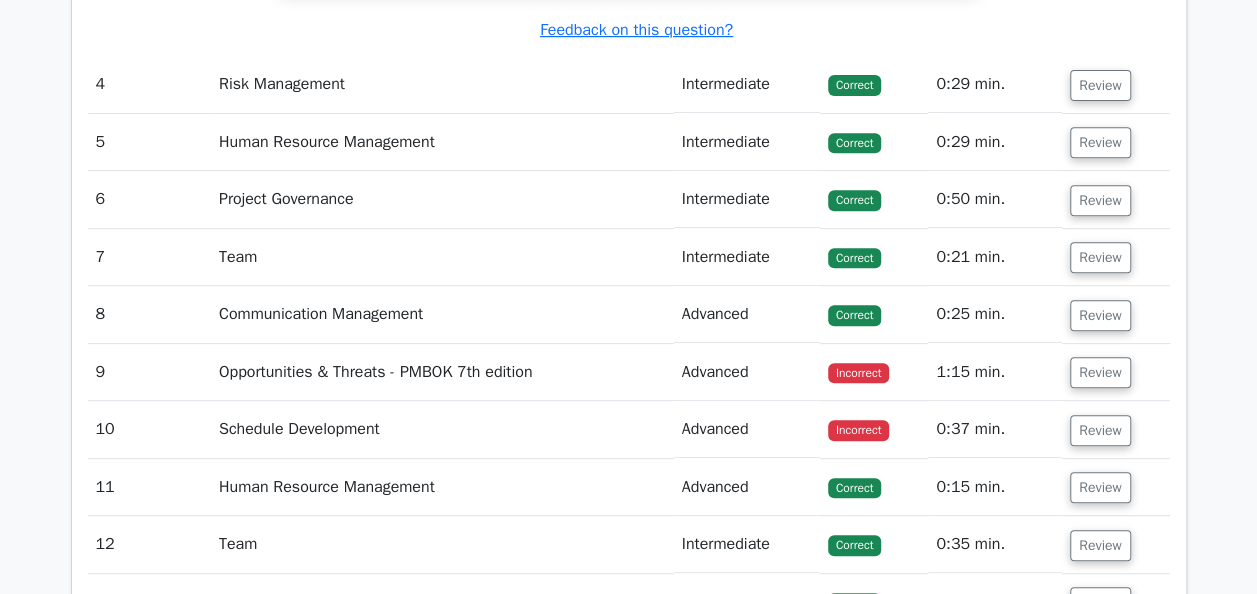 click on "Incorrect" at bounding box center [858, 373] 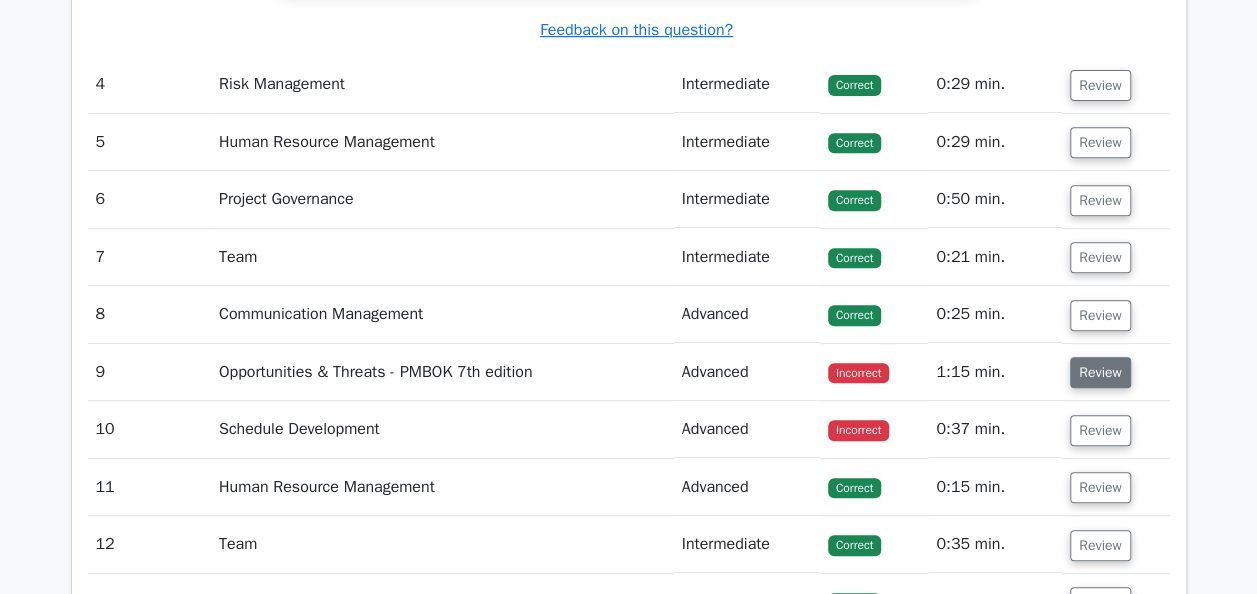 click on "Review" at bounding box center (1100, 372) 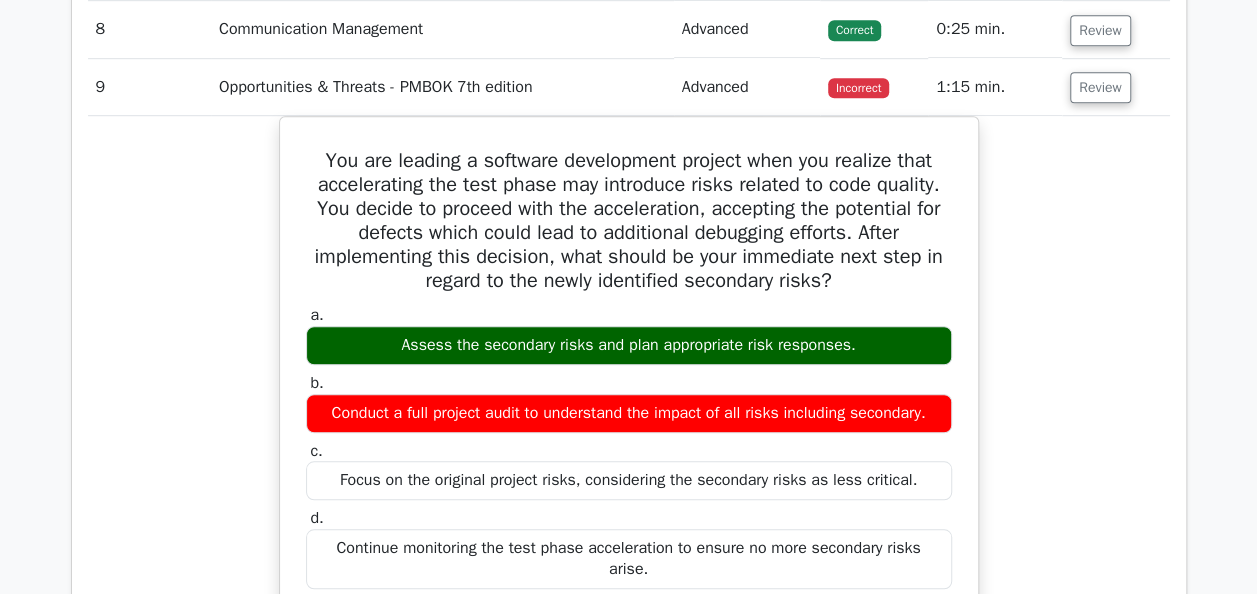 scroll, scrollTop: 4231, scrollLeft: 0, axis: vertical 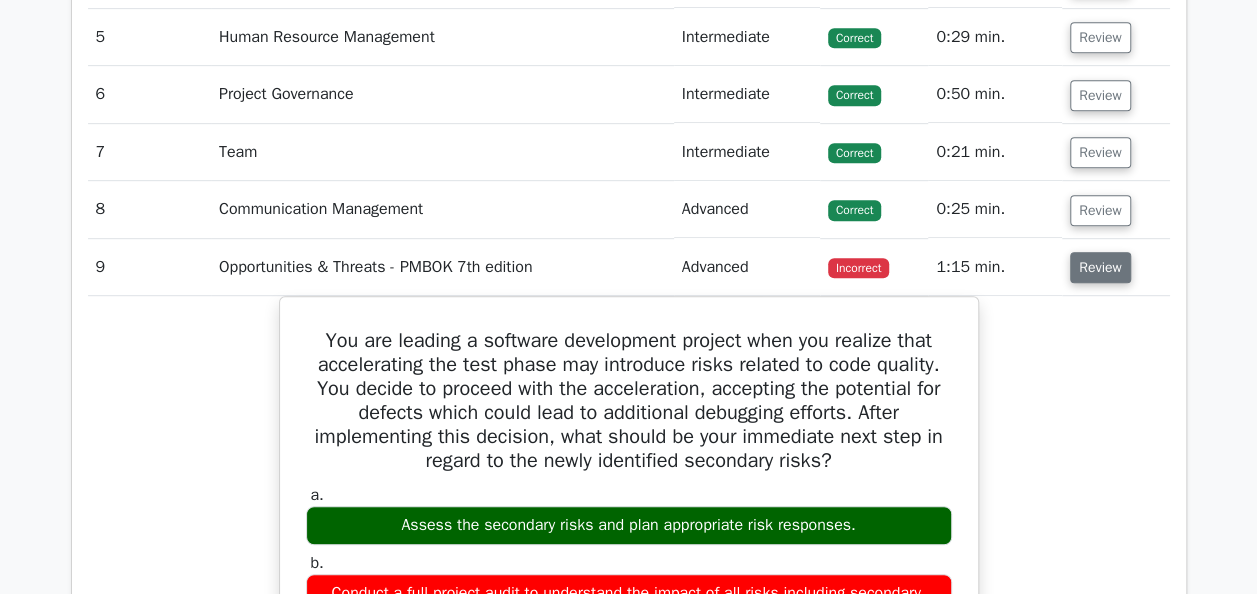 click on "Review" at bounding box center (1100, 267) 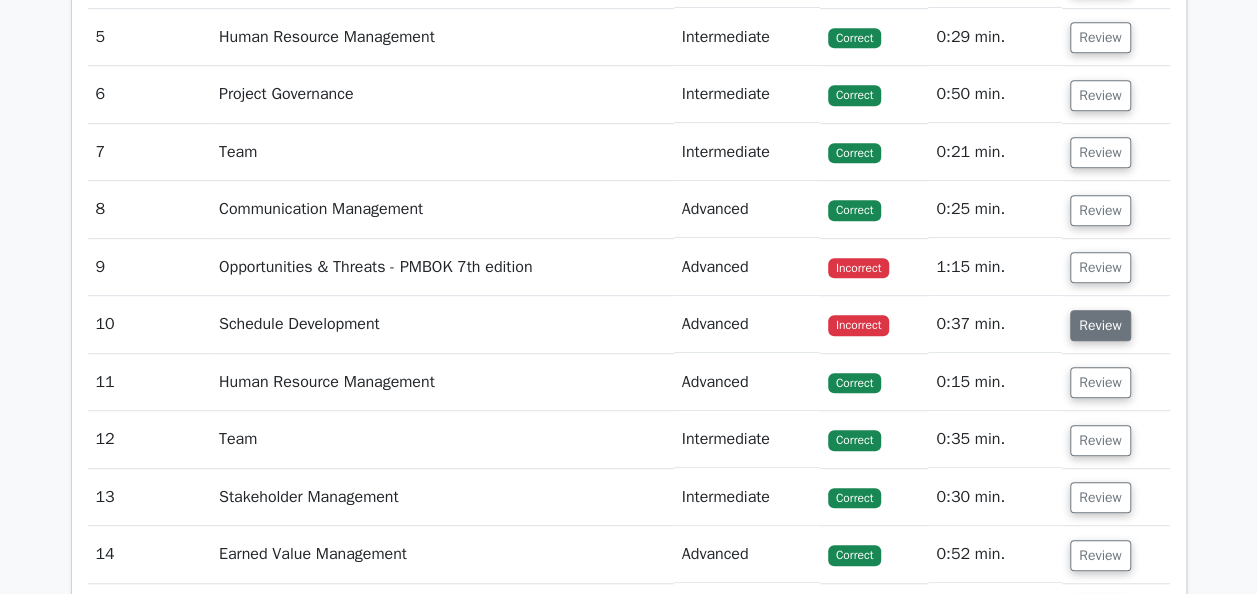 click on "Review" at bounding box center (1100, 325) 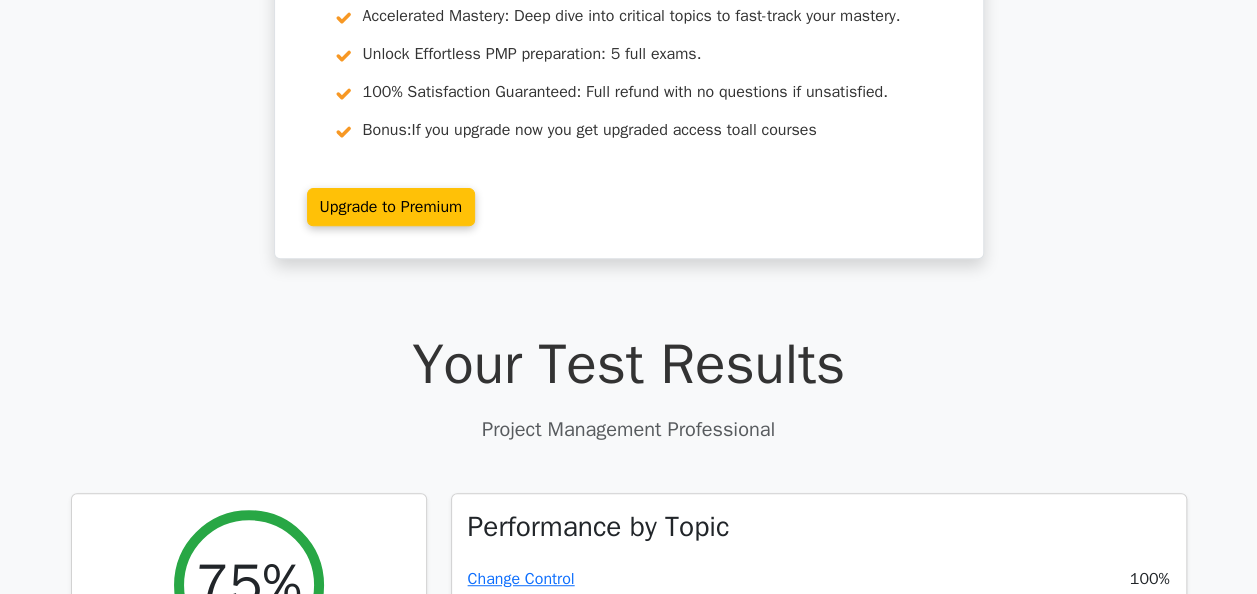 scroll, scrollTop: 0, scrollLeft: 0, axis: both 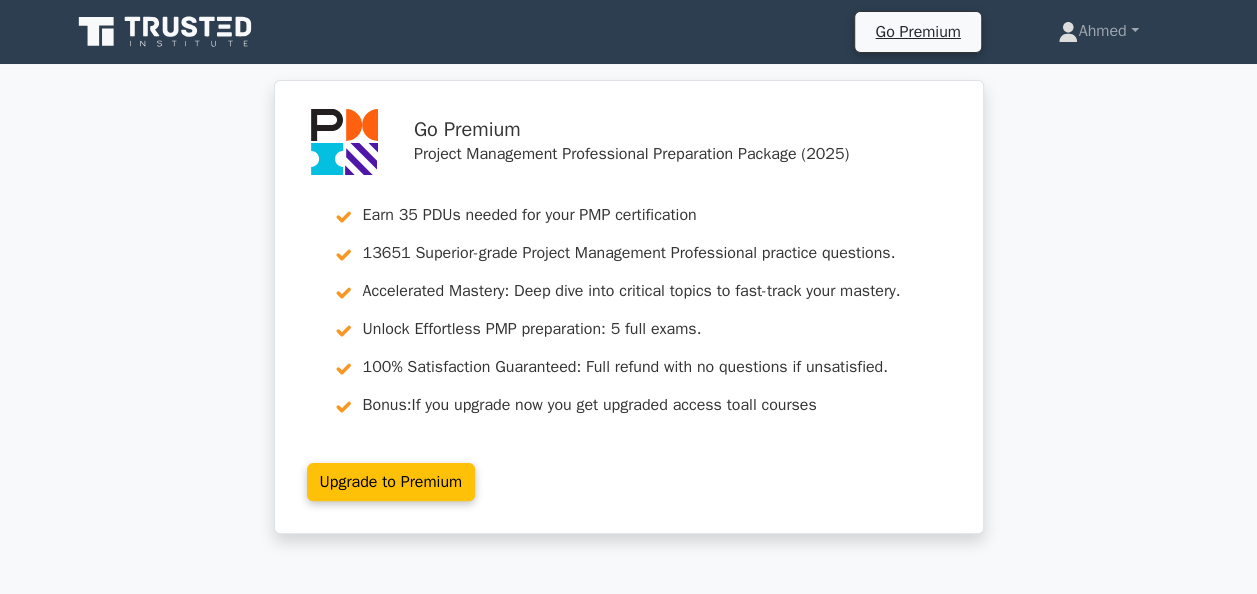 click 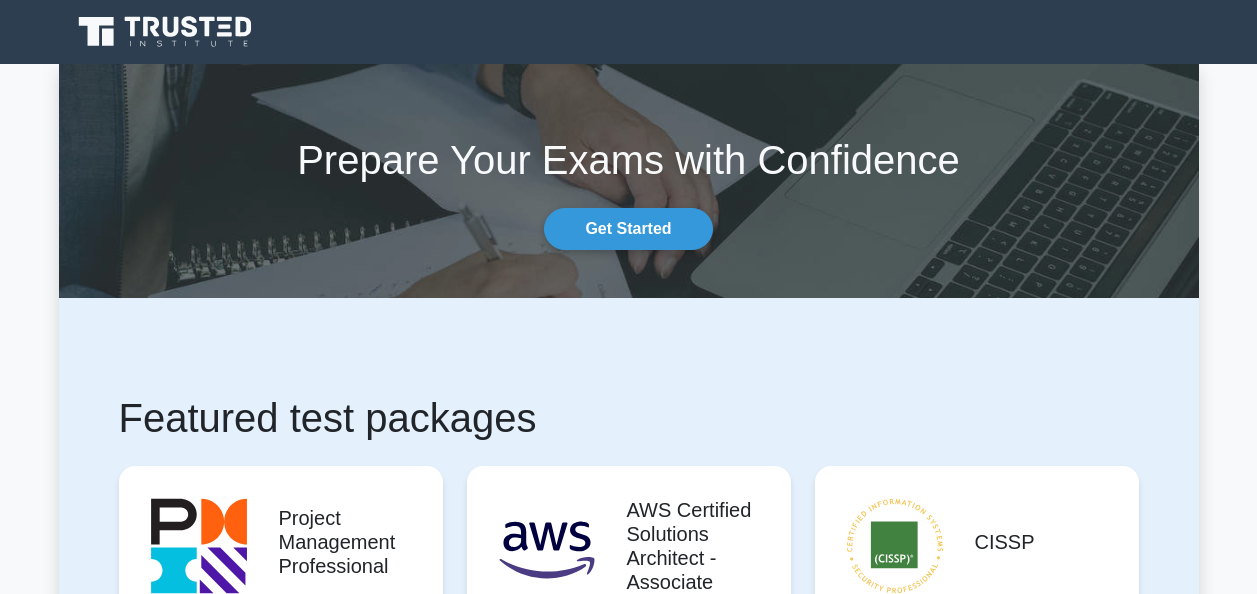 scroll, scrollTop: 406, scrollLeft: 0, axis: vertical 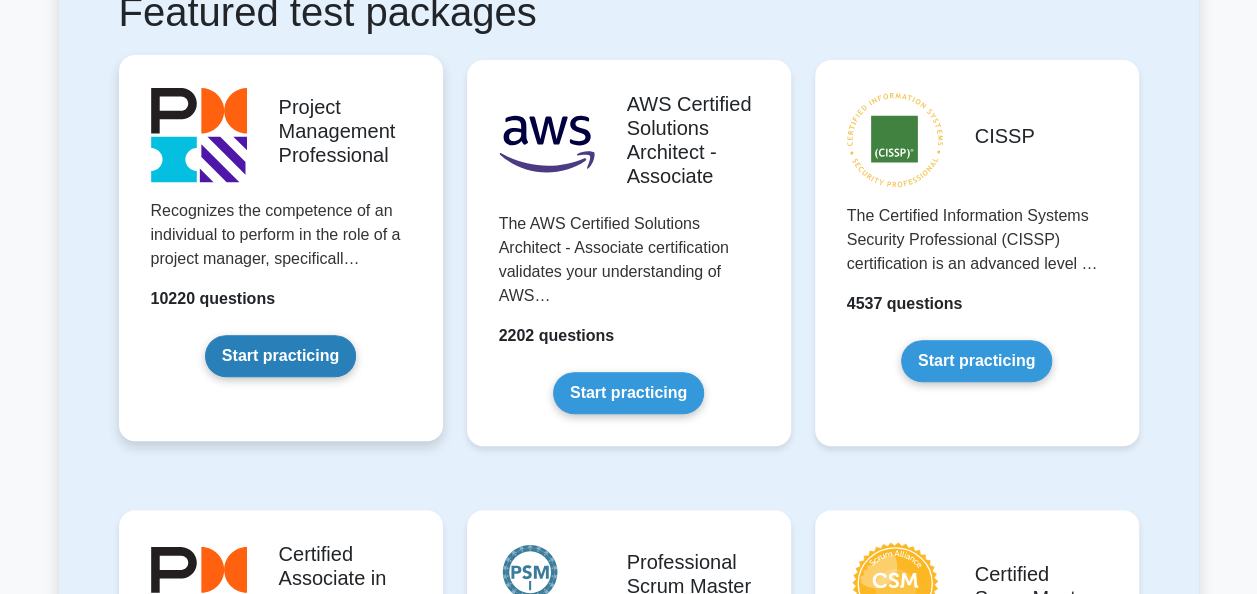 click on "Start practicing" at bounding box center (280, 356) 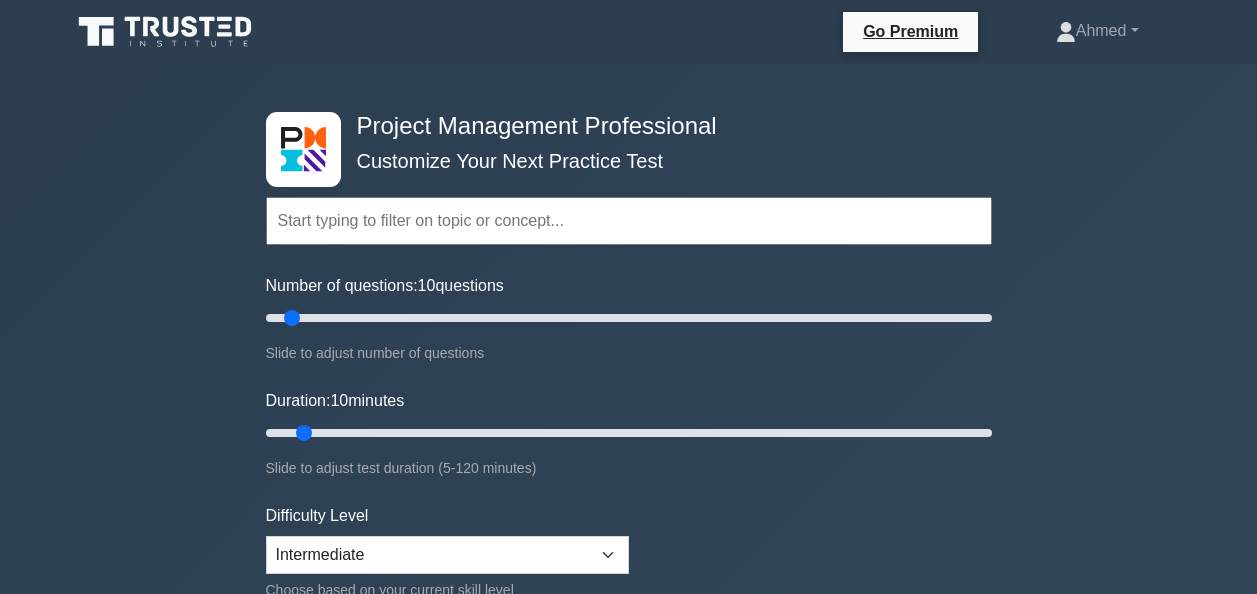 scroll, scrollTop: 834, scrollLeft: 0, axis: vertical 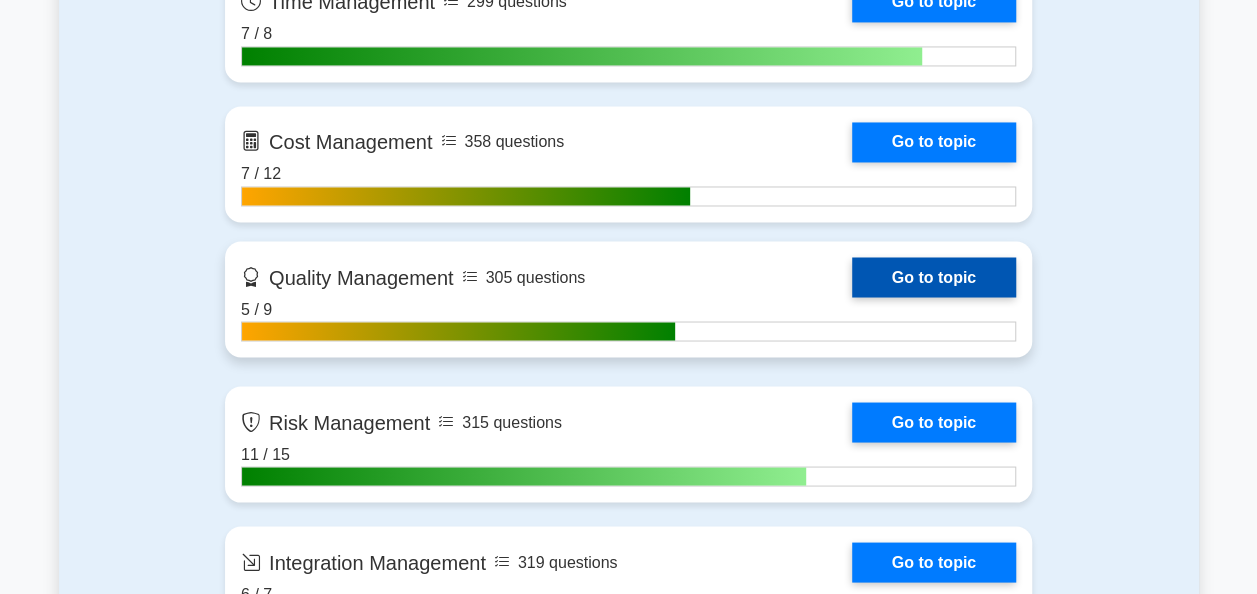 click on "Go to topic" at bounding box center [934, 277] 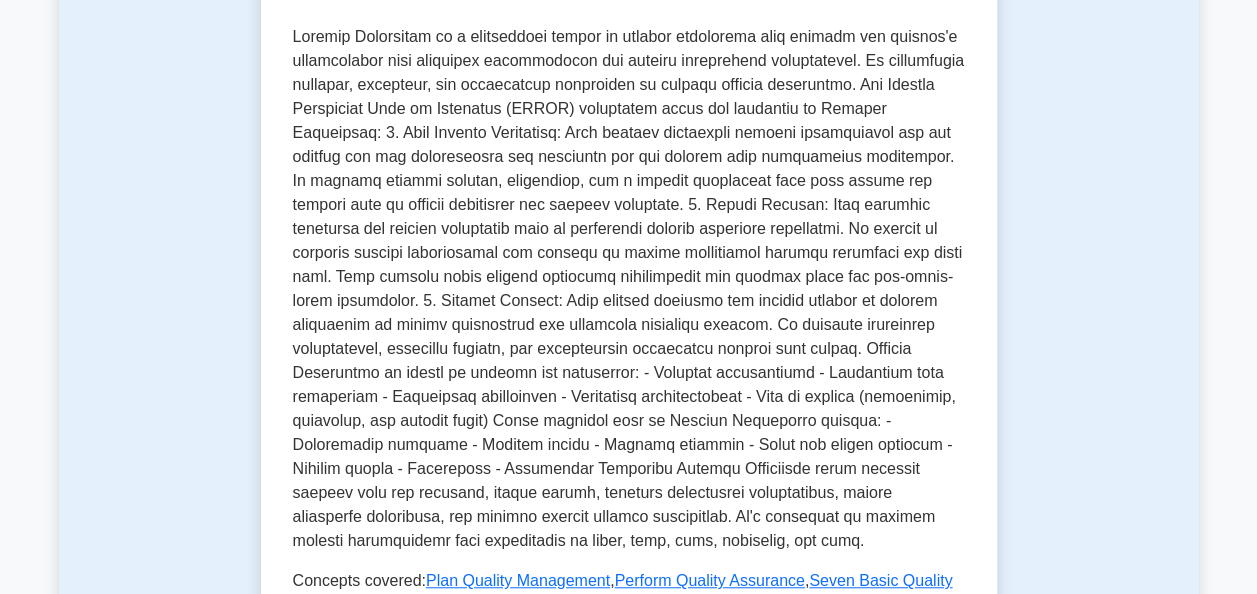 scroll, scrollTop: 0, scrollLeft: 0, axis: both 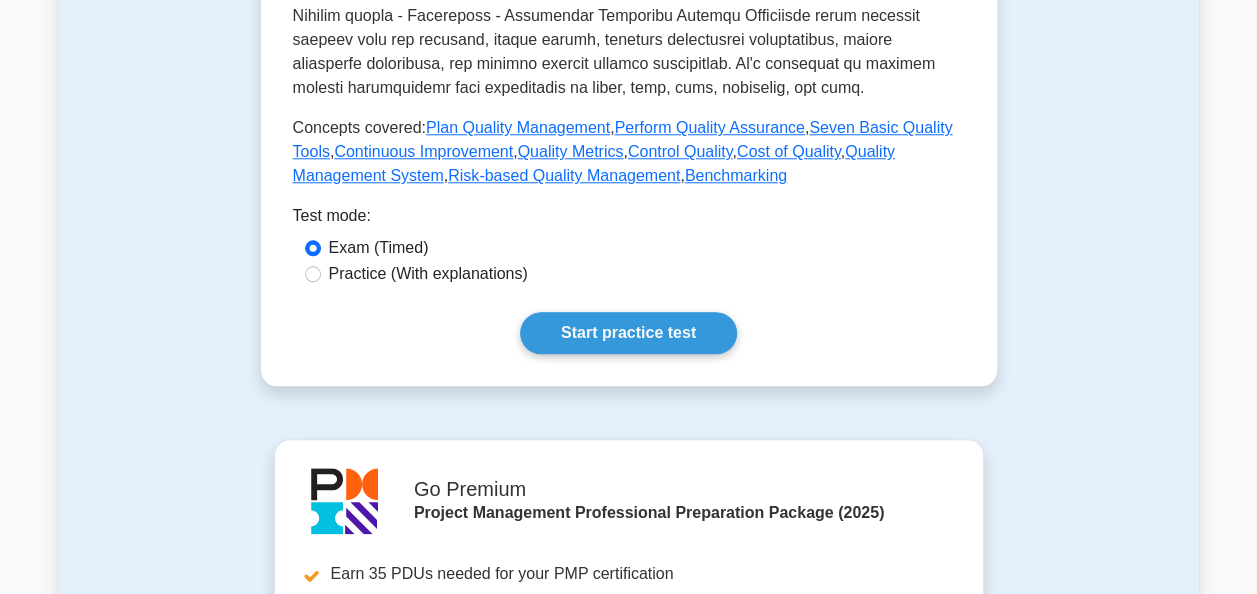 click on "Practice (With explanations)" at bounding box center (629, 274) 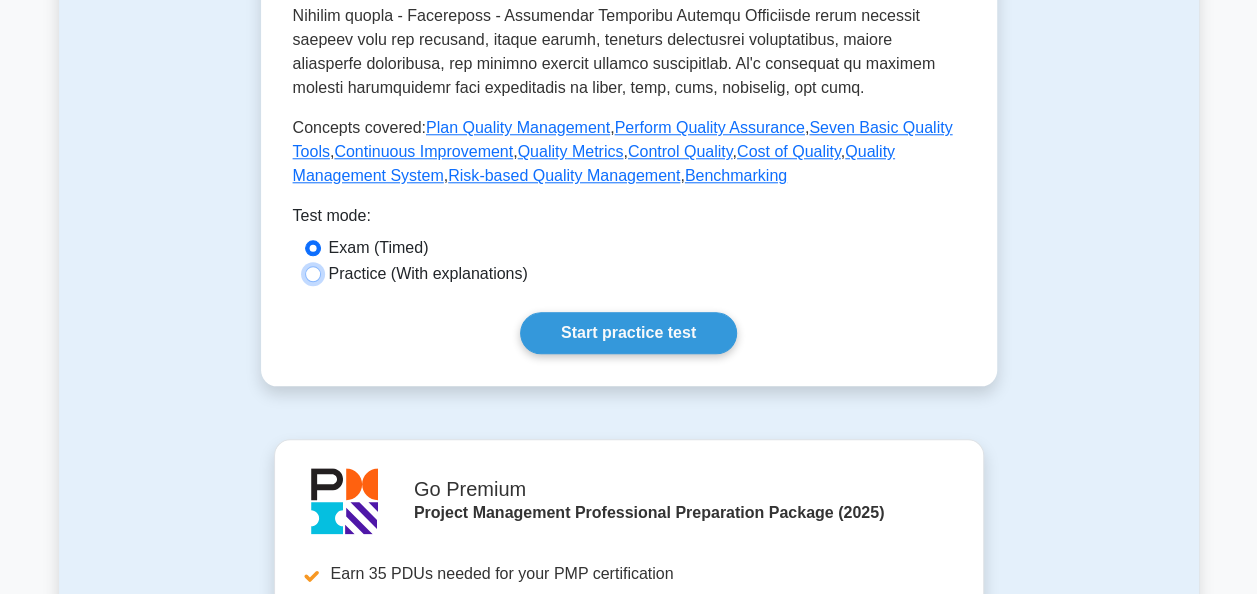 click on "Practice (With explanations)" at bounding box center [313, 274] 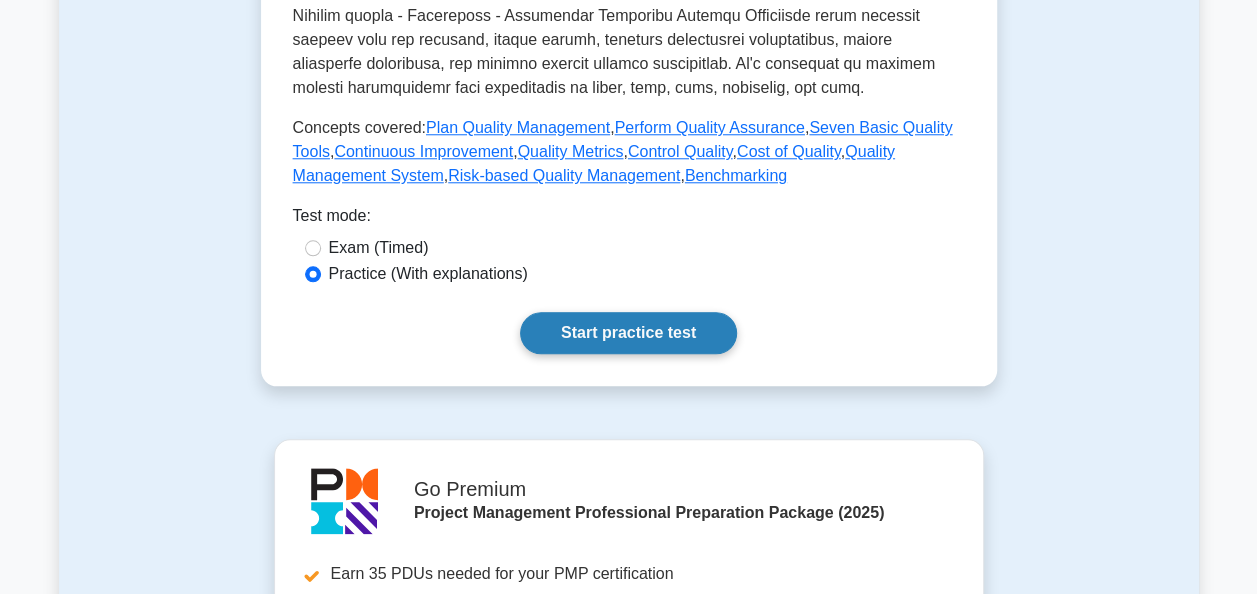 click on "Start practice test" at bounding box center (628, 333) 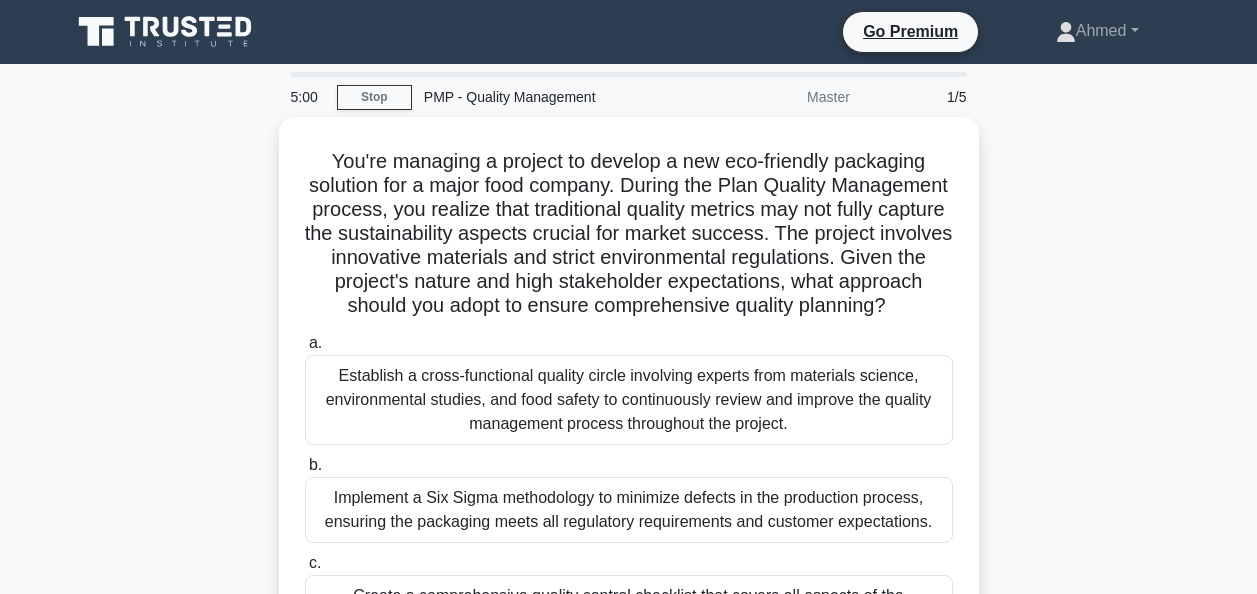 scroll, scrollTop: 0, scrollLeft: 0, axis: both 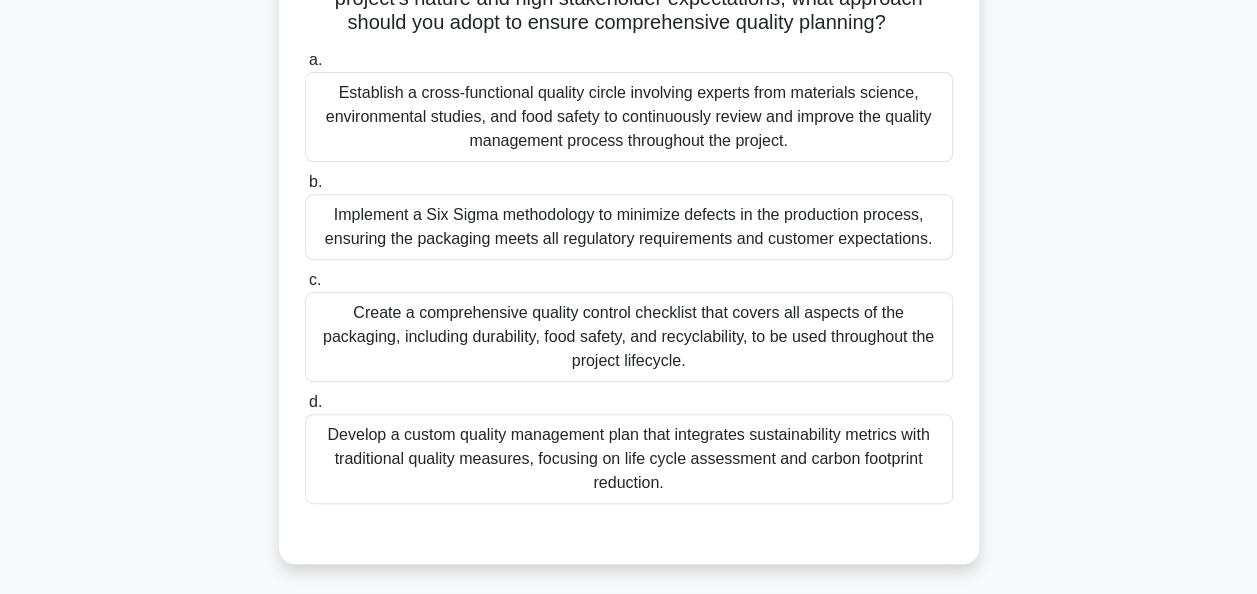 click on "Create a comprehensive quality control checklist that covers all aspects of the packaging, including durability, food safety, and recyclability, to be used throughout the project lifecycle." at bounding box center (629, 337) 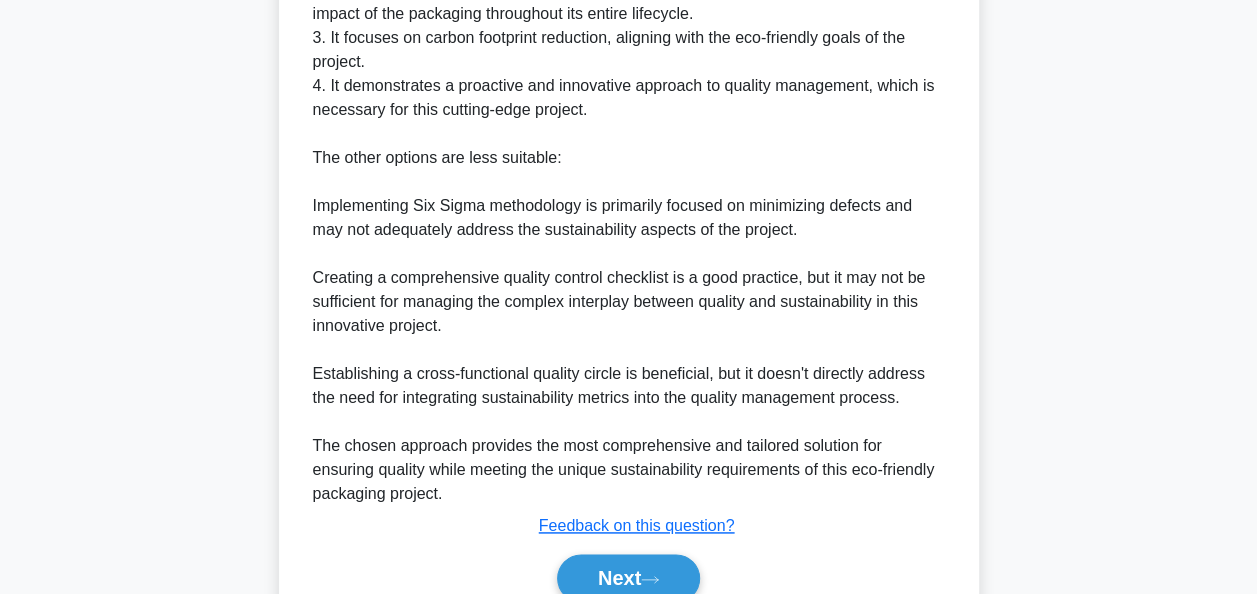 scroll, scrollTop: 1167, scrollLeft: 0, axis: vertical 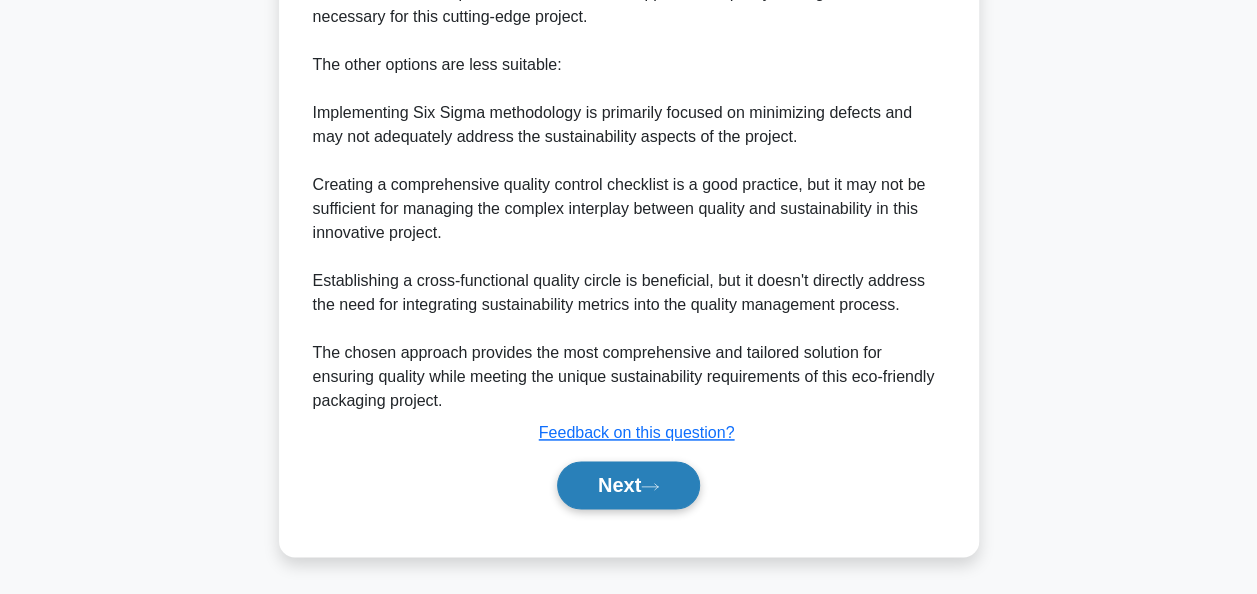click on "Next" at bounding box center (628, 485) 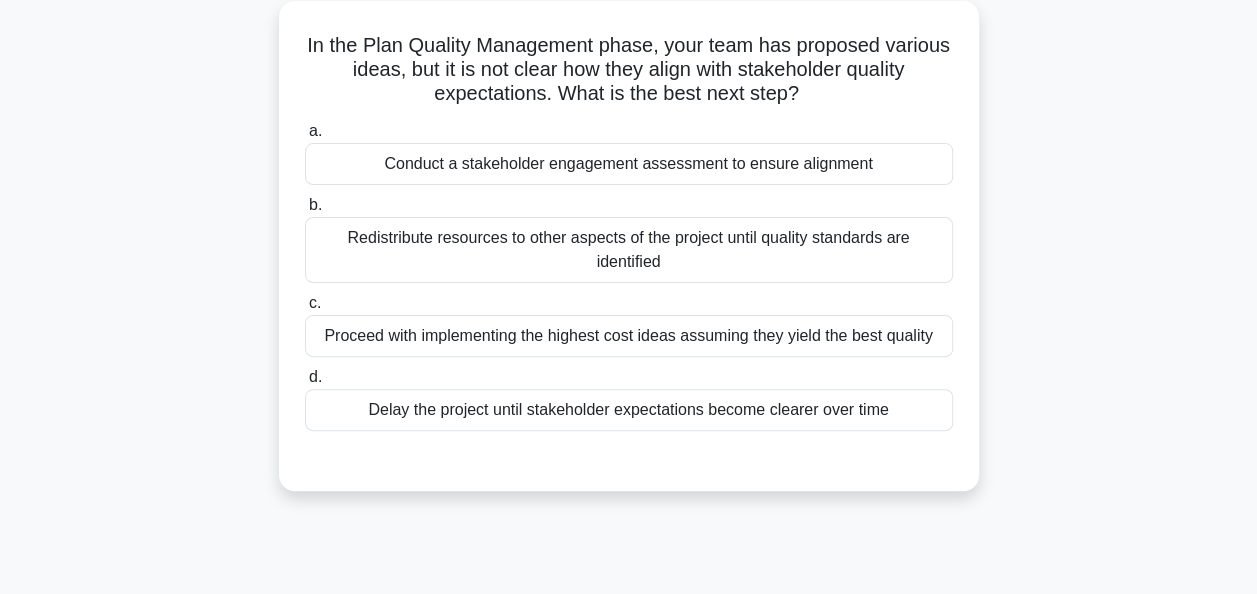scroll, scrollTop: 115, scrollLeft: 0, axis: vertical 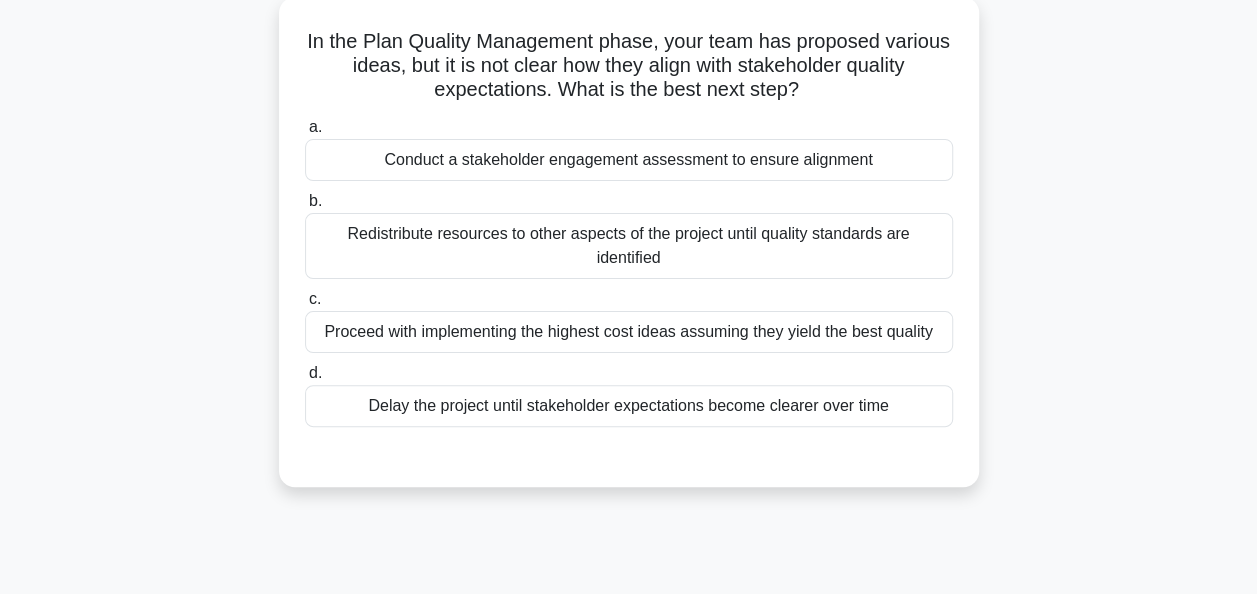 click on "Conduct a stakeholder engagement assessment to ensure alignment" at bounding box center (629, 160) 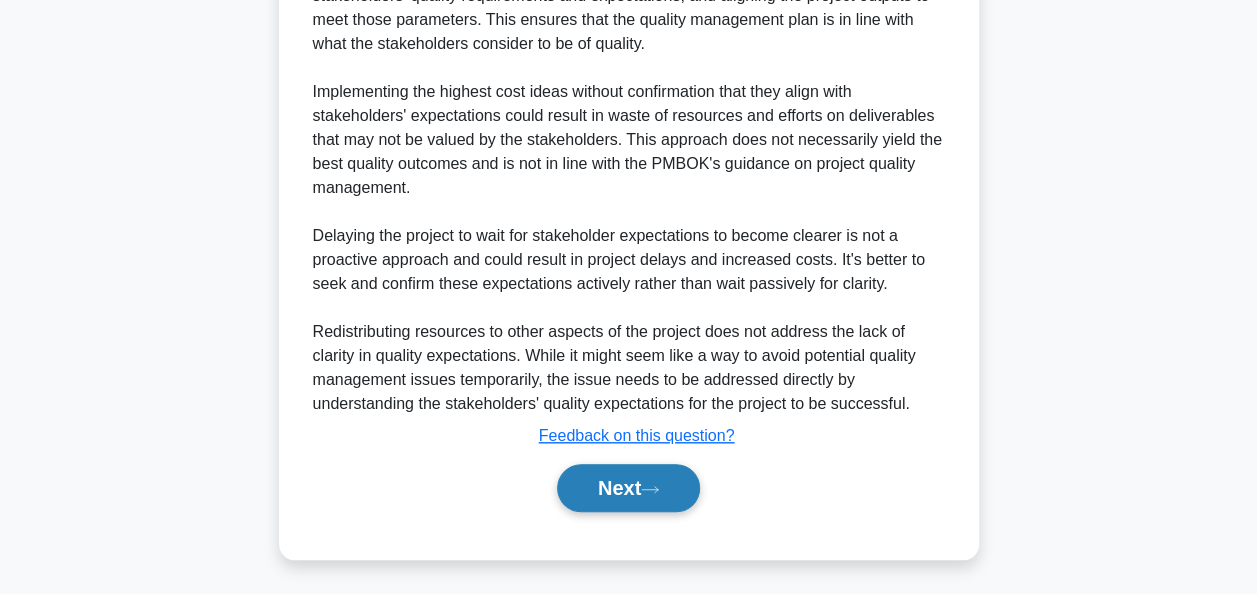click on "Next" at bounding box center [628, 488] 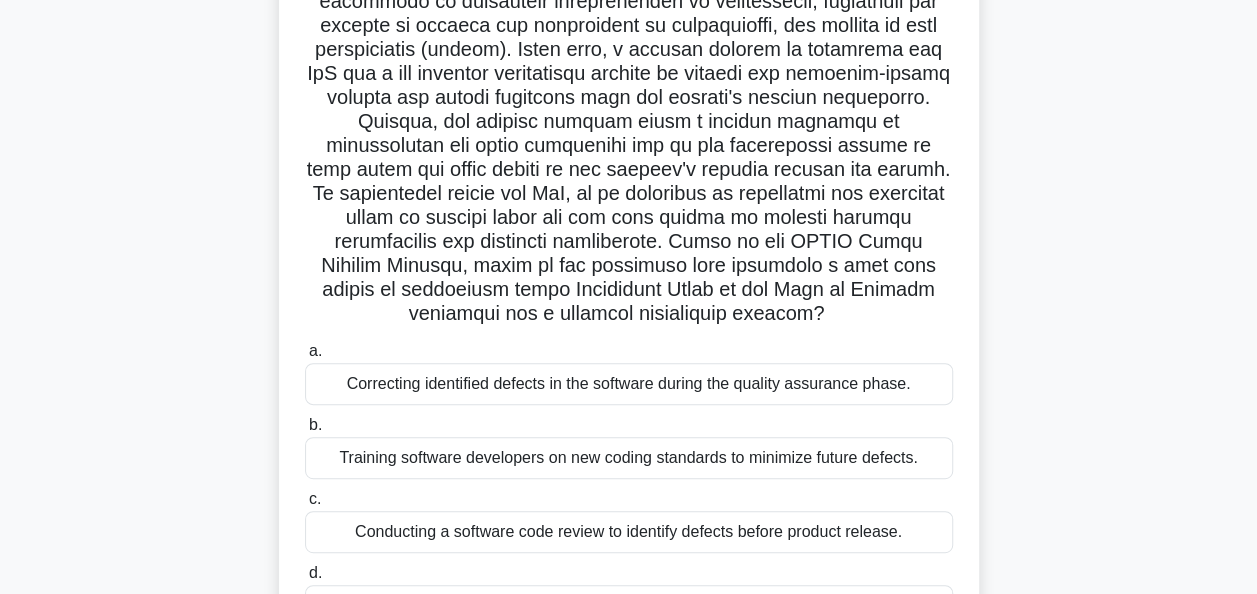 scroll, scrollTop: 206, scrollLeft: 0, axis: vertical 